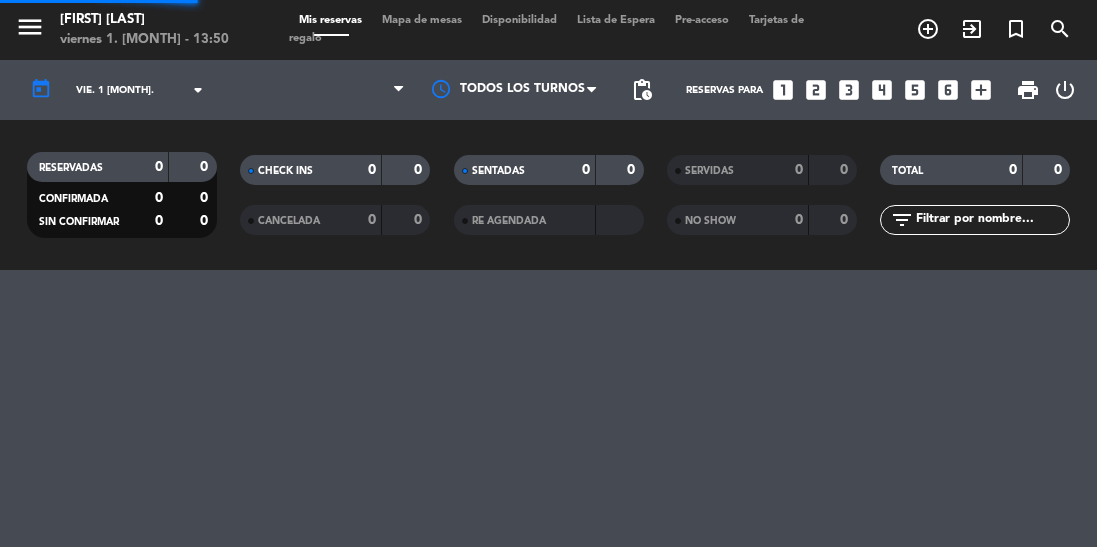 scroll, scrollTop: 0, scrollLeft: 0, axis: both 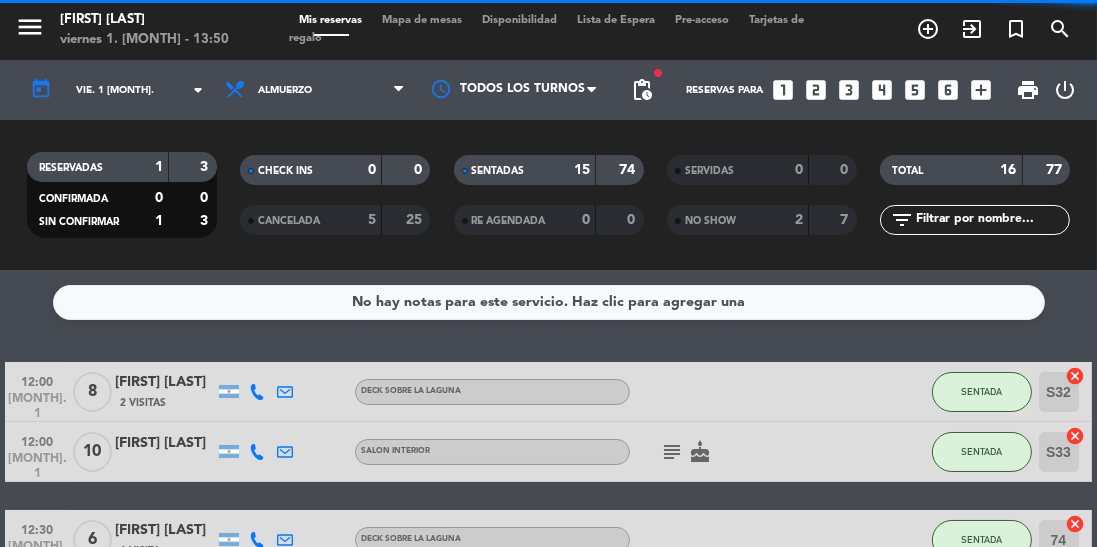 click on "vie. 1 [MONTH]." 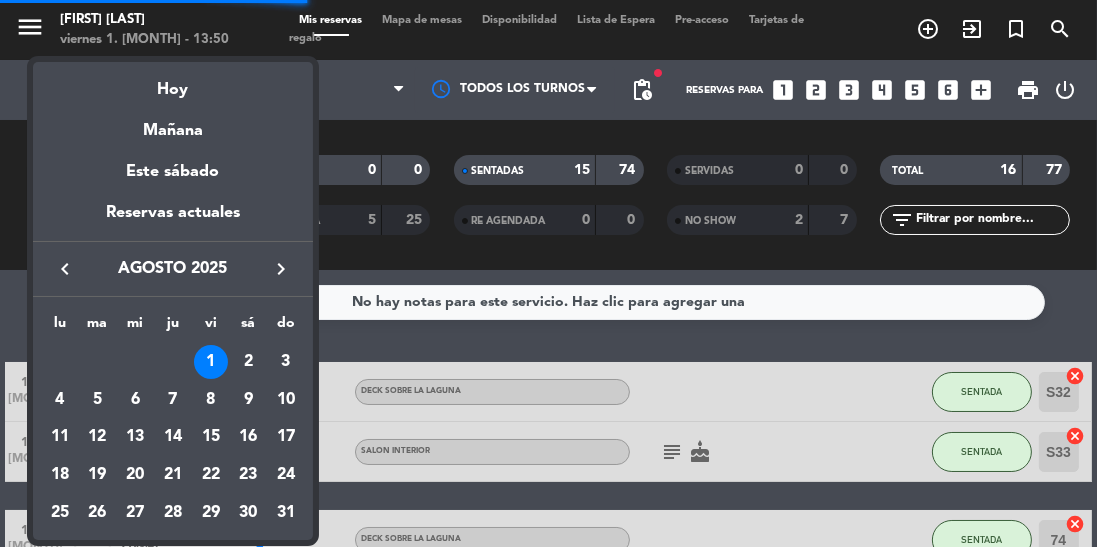 click on "keyboard_arrow_right" at bounding box center [281, 269] 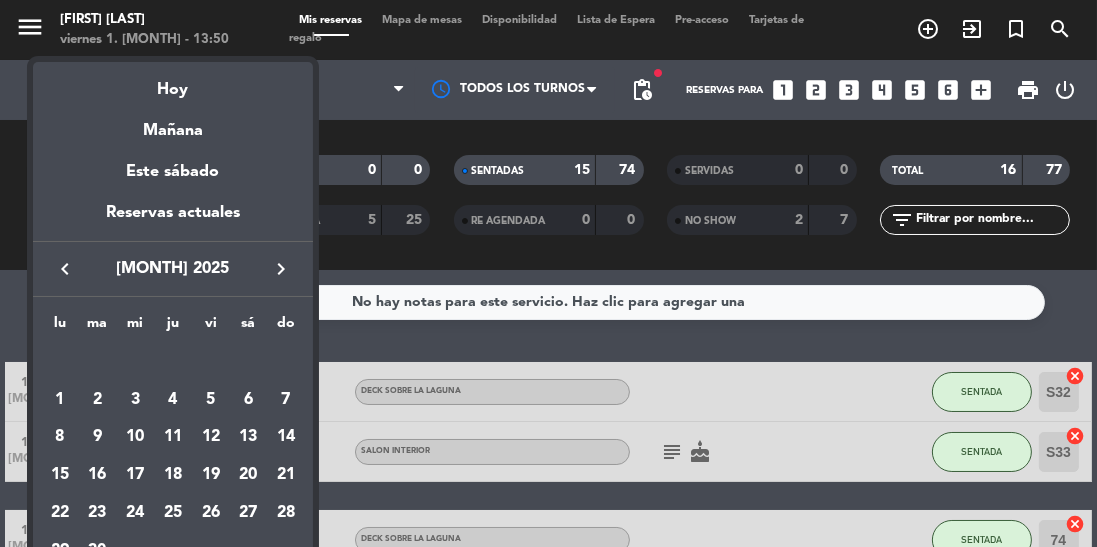 click on "keyboard_arrow_right" at bounding box center [281, 269] 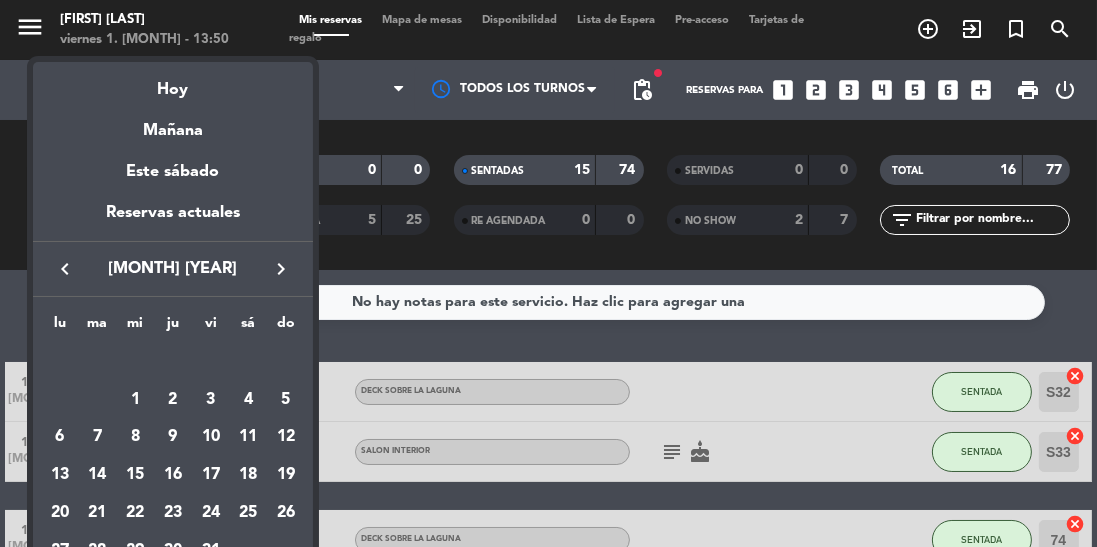 click at bounding box center [548, 273] 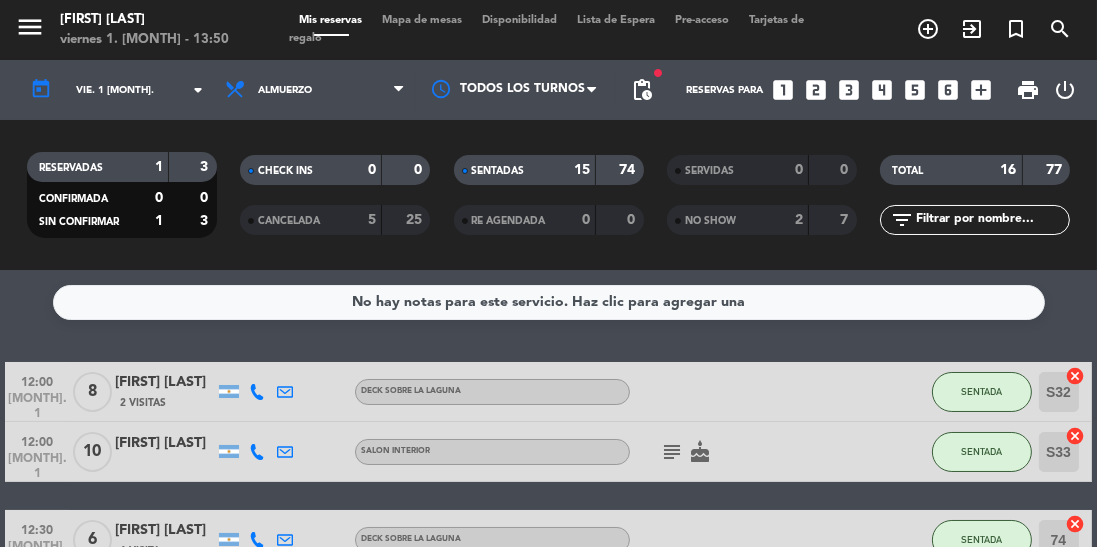 click on "vie. 1 [MONTH]." 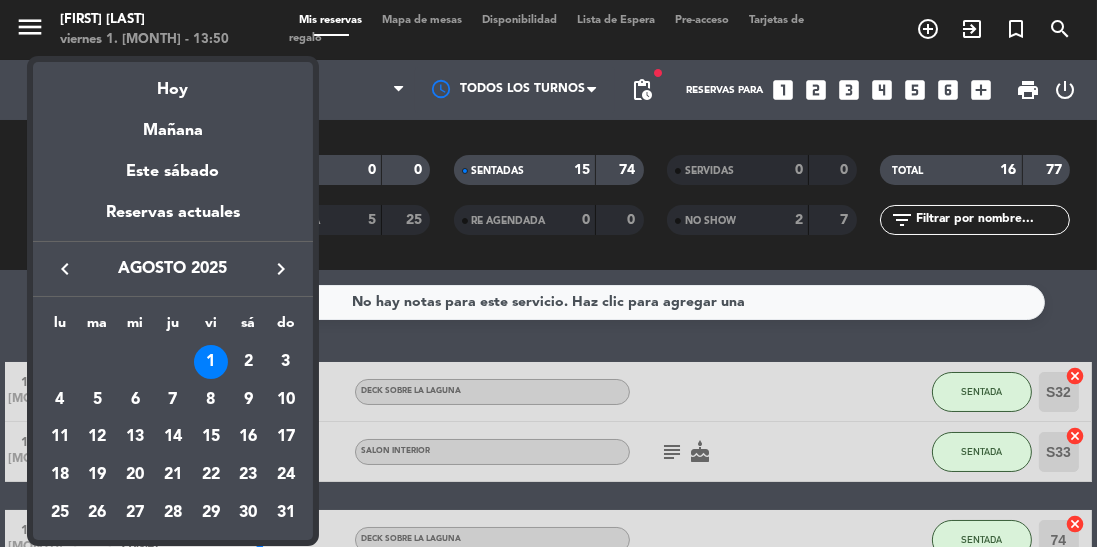 click on "keyboard_arrow_right" at bounding box center (281, 269) 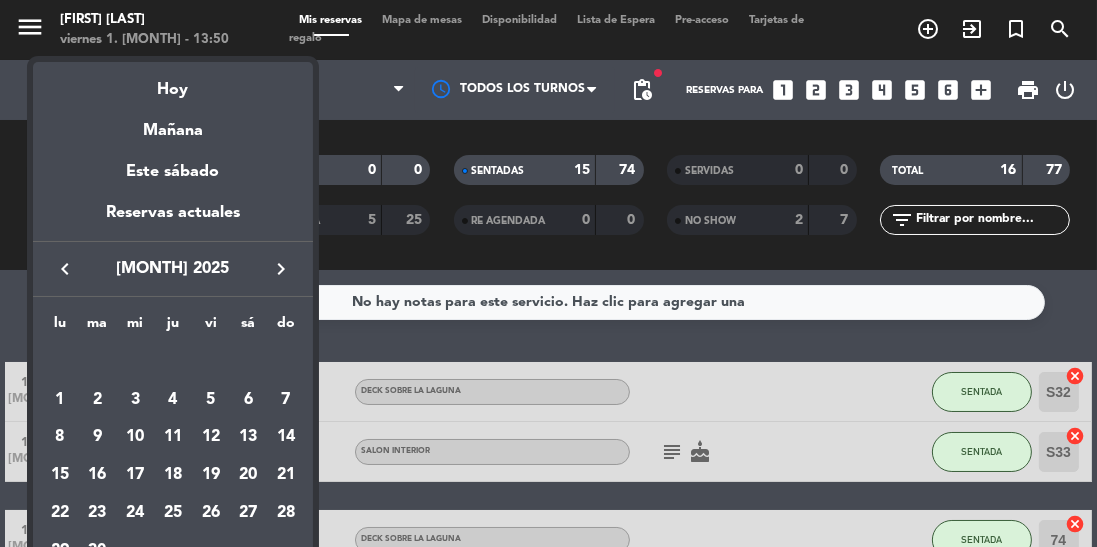 click on "keyboard_arrow_right" at bounding box center (281, 269) 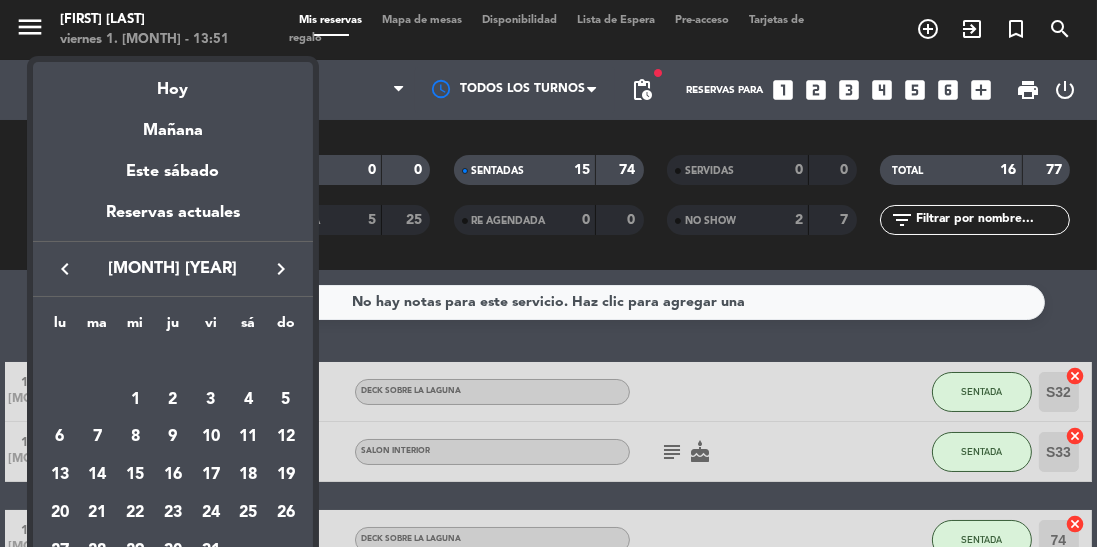 click on "keyboard_arrow_right" at bounding box center [281, 269] 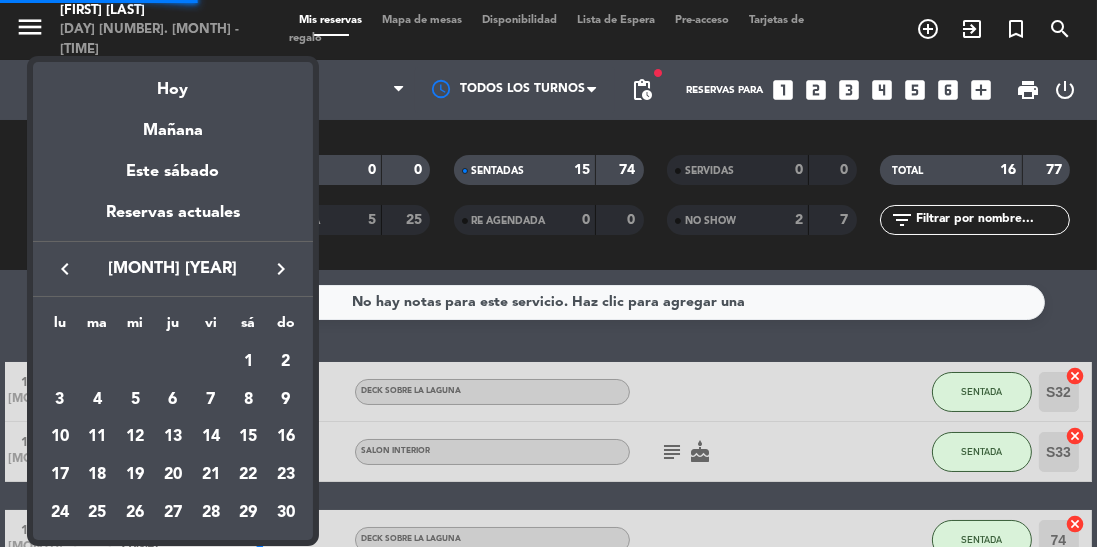 click at bounding box center (548, 273) 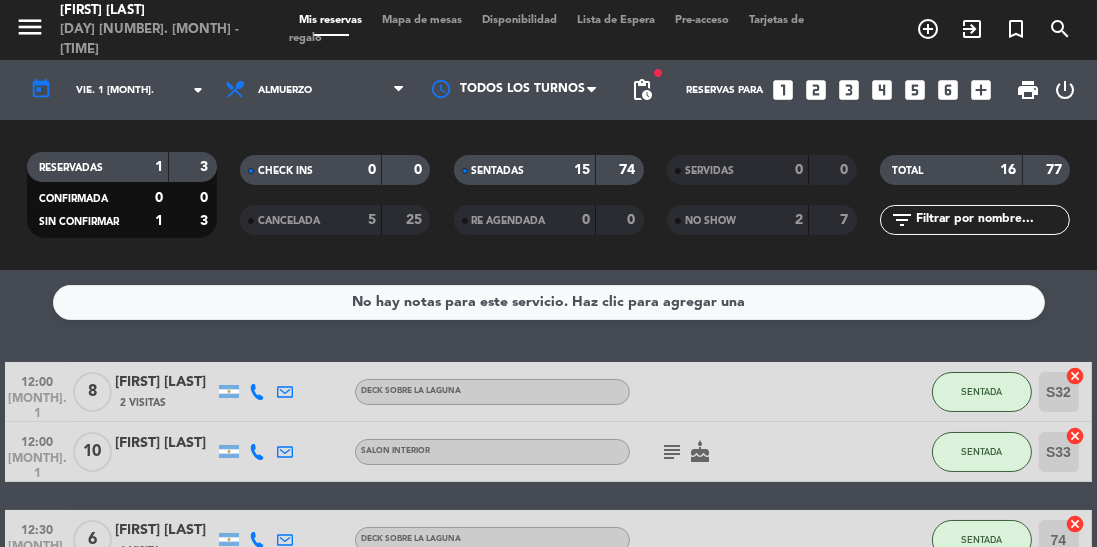 scroll, scrollTop: 96, scrollLeft: 0, axis: vertical 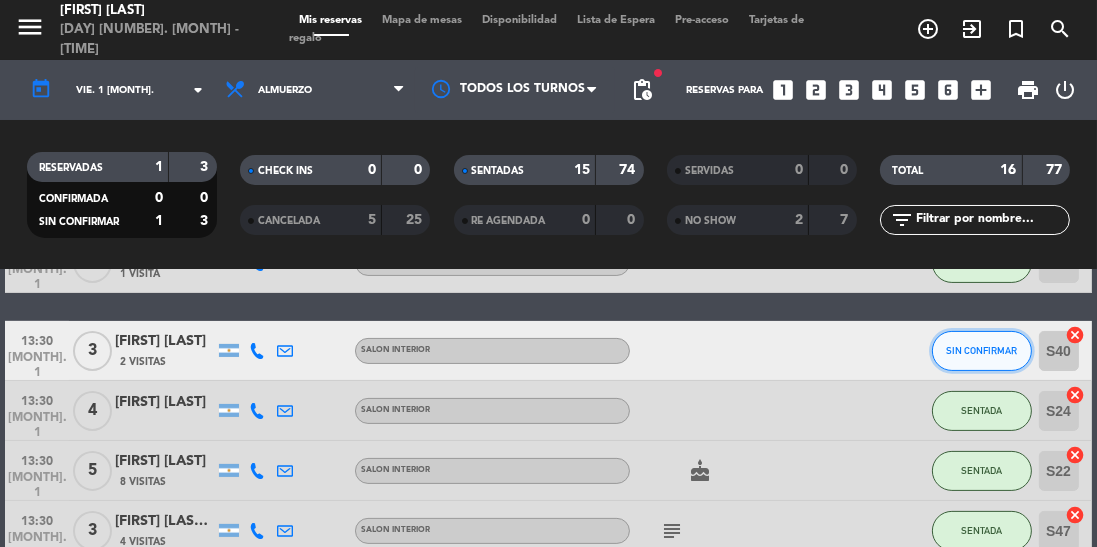 click on "SIN CONFIRMAR" 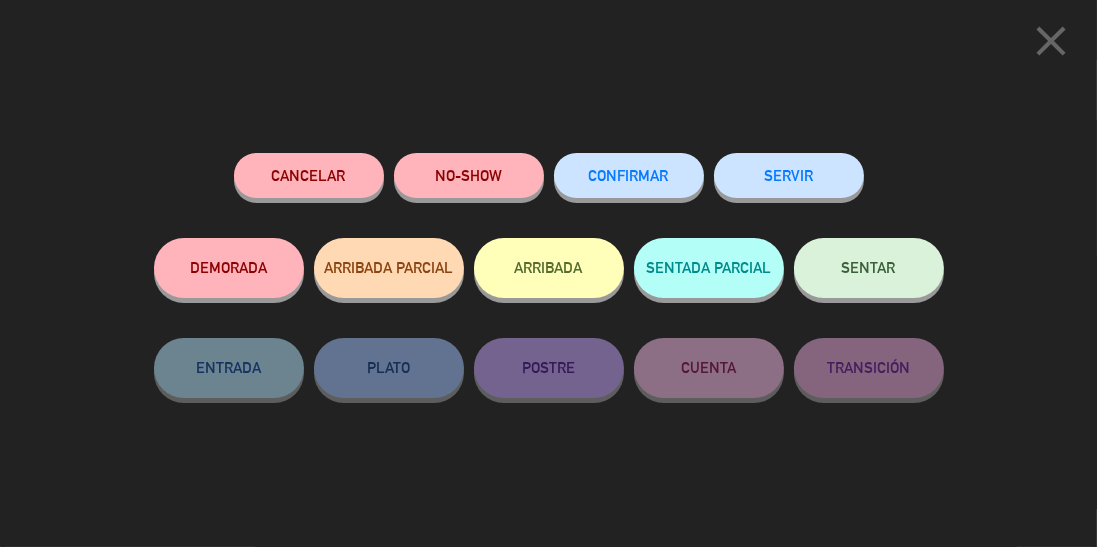 click on "NO-SHOW" 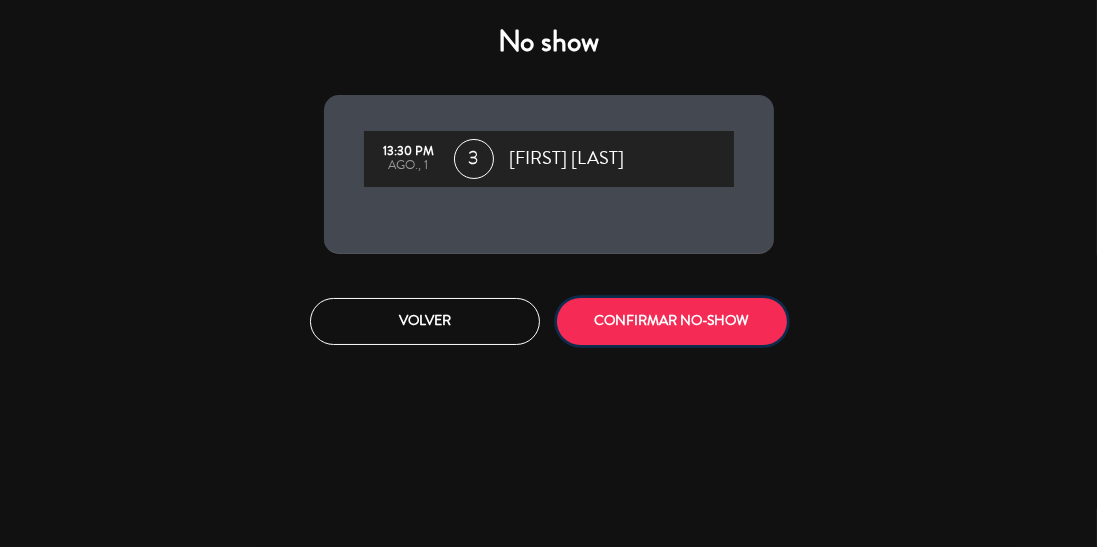click on "CONFIRMAR NO-SHOW" 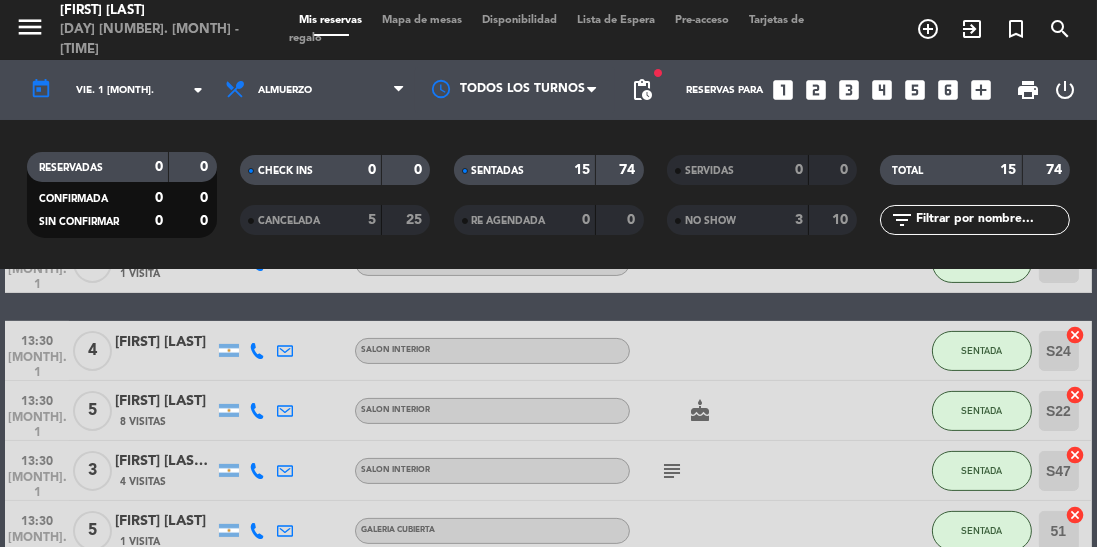 scroll, scrollTop: 802, scrollLeft: 0, axis: vertical 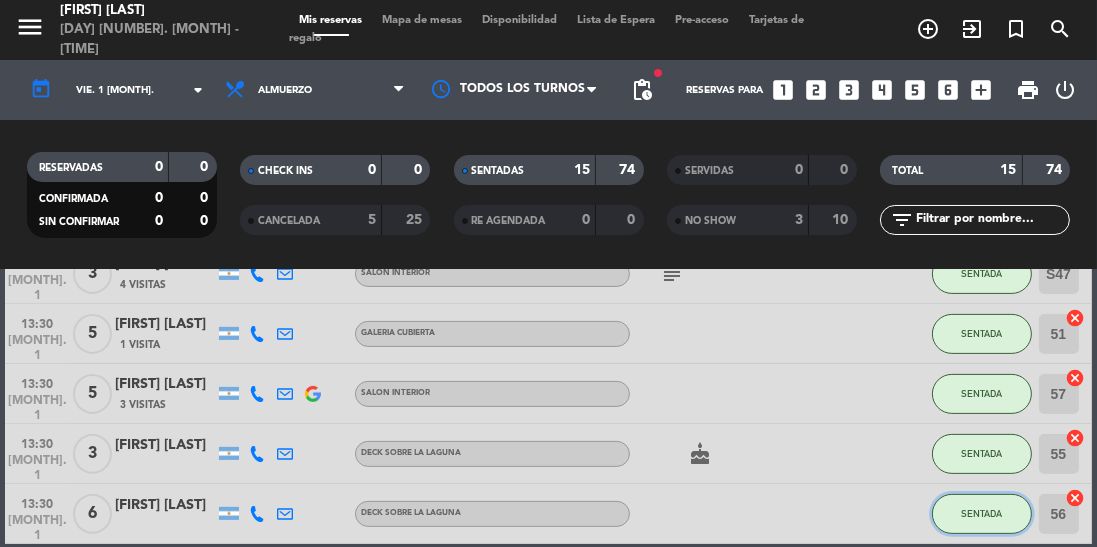 click on "SENTADA" 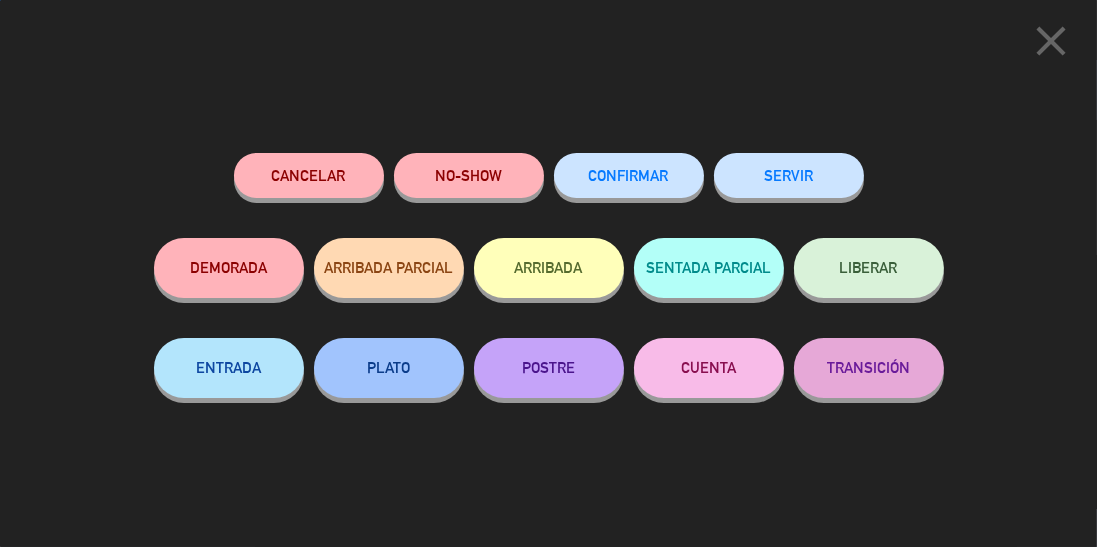 click on "close  Cancelar   NO-SHOW   CONFIRMAR   SERVIR   DEMORADA   ARRIBADA PARCIAL   ARRIBADA   SENTADA PARCIAL   LIBERAR   ENTRADA   PLATO   POSTRE   CUENTA   TRANSICIÓN" 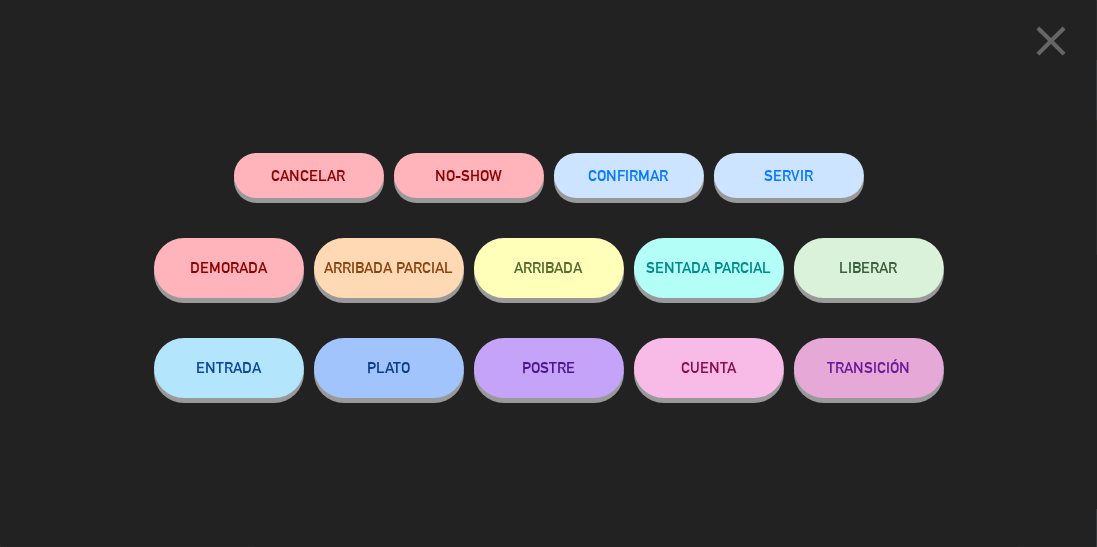 click on "close" 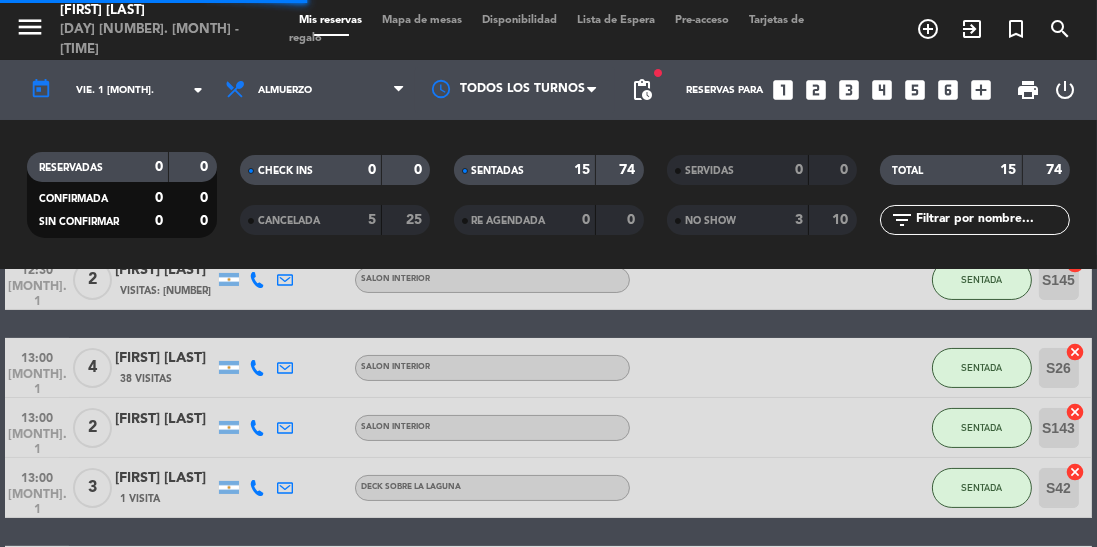 scroll, scrollTop: 0, scrollLeft: 0, axis: both 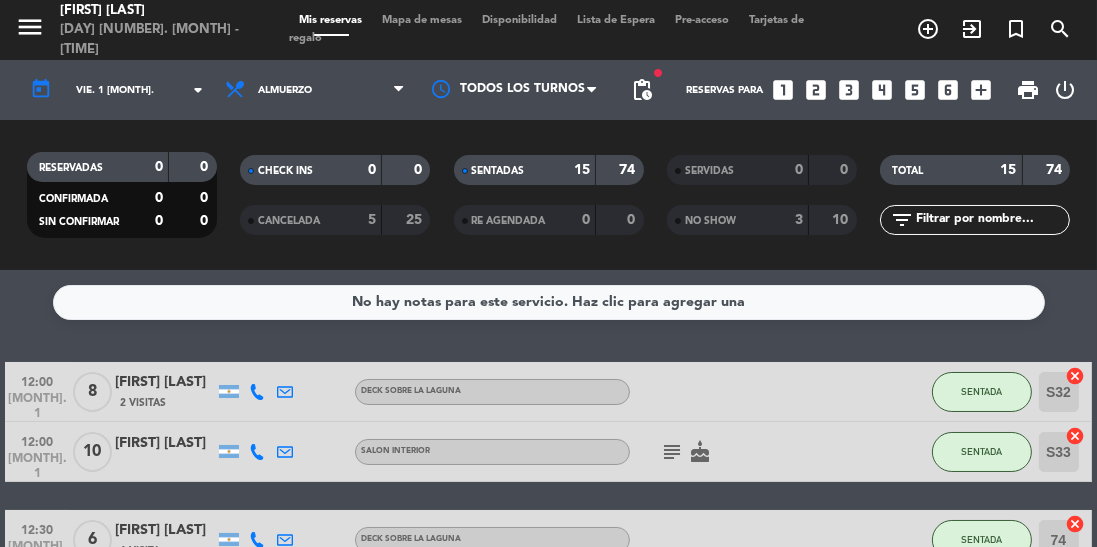 click on "vie. 1 [MONTH]." 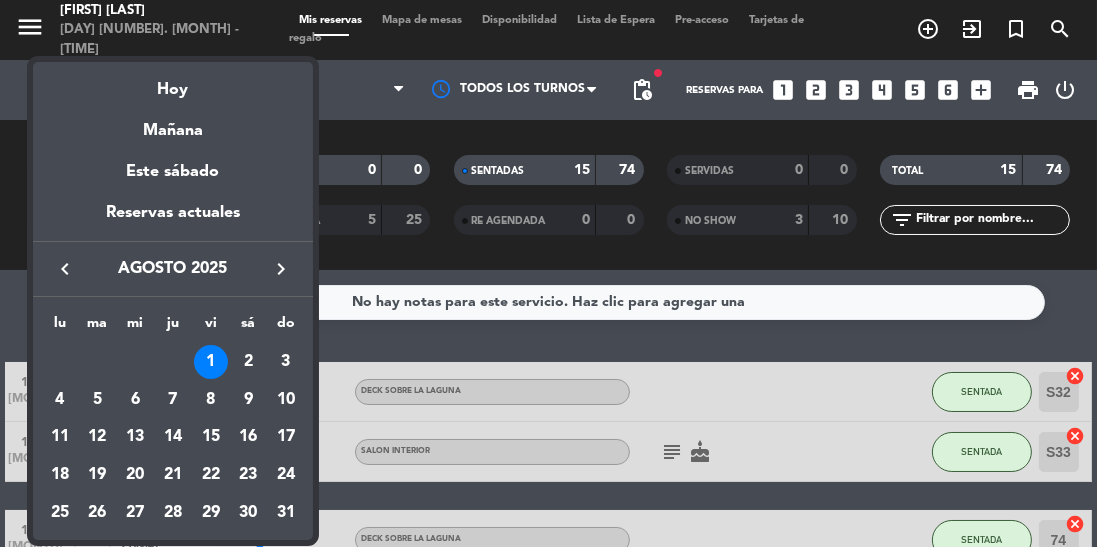 click on "3" at bounding box center (286, 362) 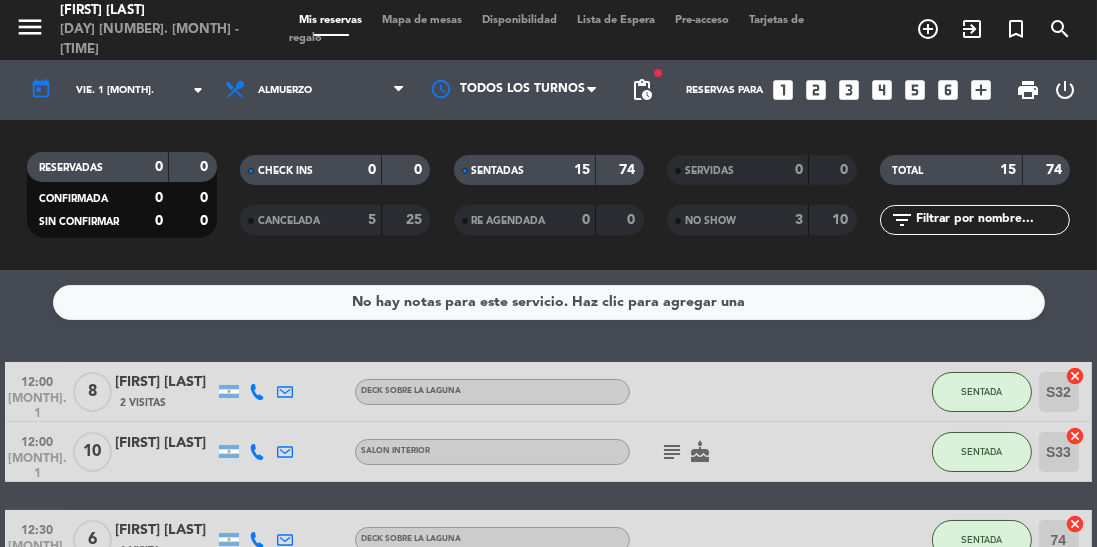 type on "dom. 3 ago." 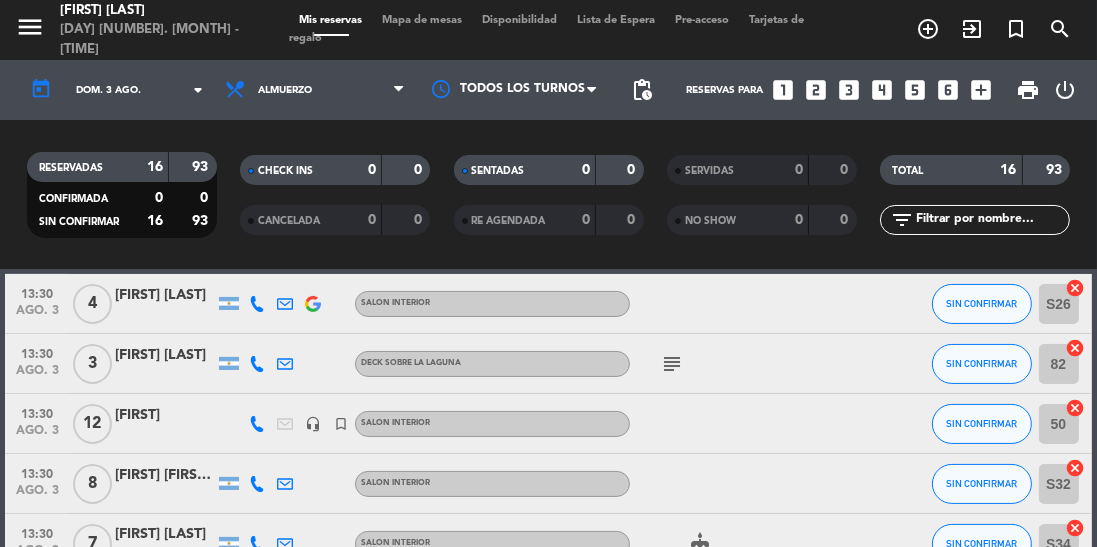 scroll, scrollTop: 862, scrollLeft: 0, axis: vertical 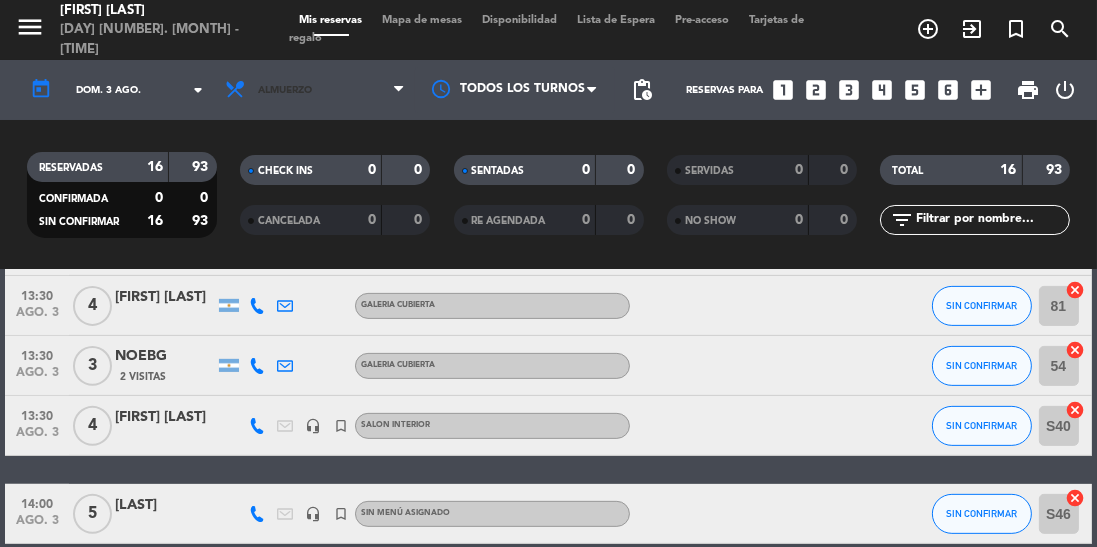 click on "Almuerzo" at bounding box center [285, 90] 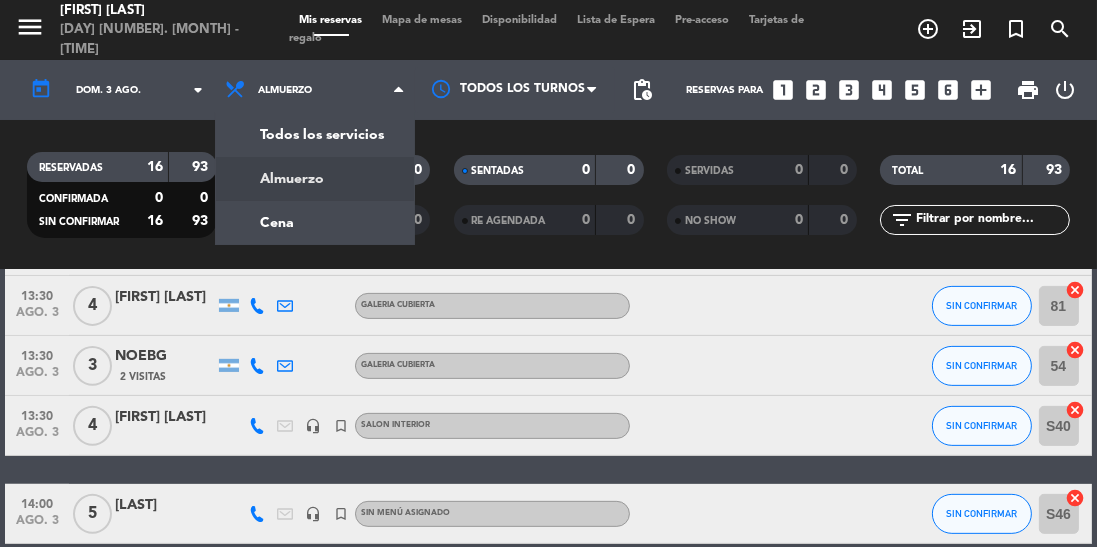 click on "menu Mele Fuegos [DAY] [NUMBER]. [MONTH] - [TIME] Mis reservas Mapa de mesas Disponibilidad Lista de Espera Pre-acceso Tarjetas de regalo add_circle_outline exit_to_app turned_in_not search today [DAY]. [NUMBER] [MONTH] arrow_drop_down Todos los servicios Almuerzo Cena Almuerzo Todos los servicios Almuerzo Cena Todos los turnos pending_actions Reservas para looks_one looks_two looks_3 looks_4 looks_5 looks_6 add_box print power_settings_new RESERVADAS 16 93 CONFIRMADA 0 0 SIN CONFIRMAR 16 93 CHECK INS 0 0 CANCELADA 0 0 SENTADAS 0 0 RE AGENDADA 0 0 SERVIDAS 0 0 NO SHOW 0 0 TOTAL 16 93 filter_list" 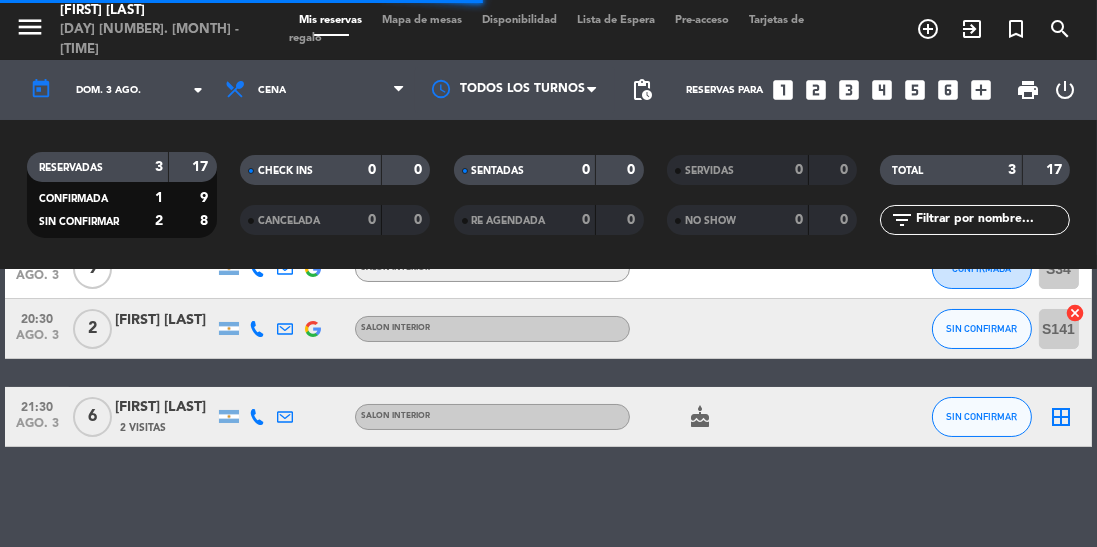 scroll, scrollTop: 26, scrollLeft: 0, axis: vertical 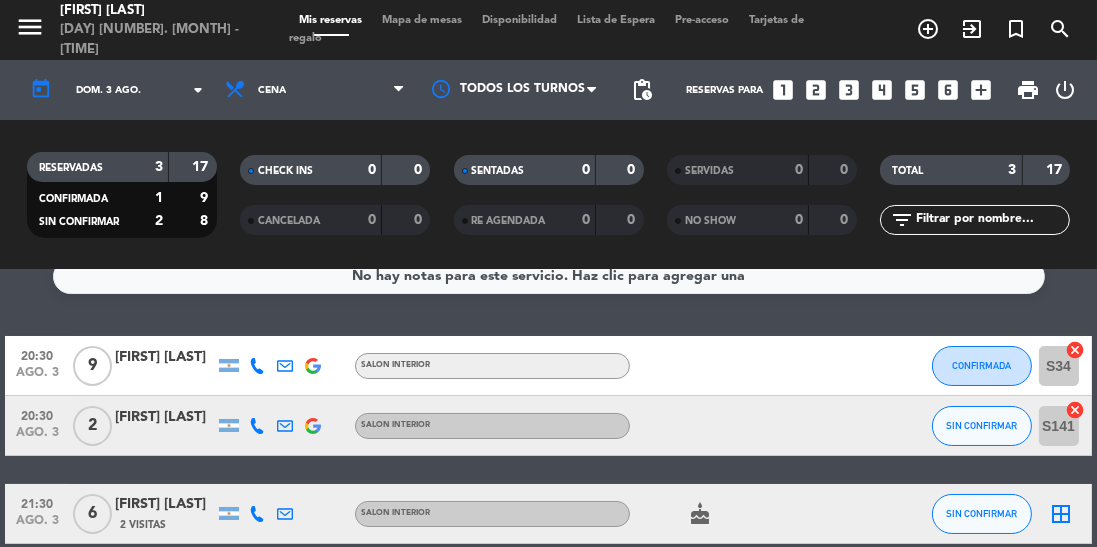 click on "border_all" 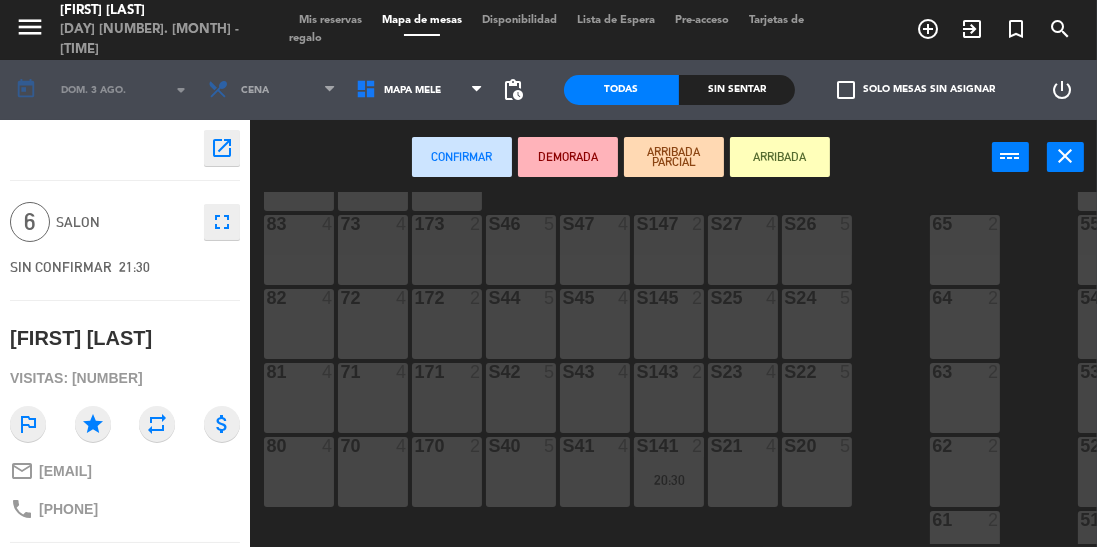 scroll, scrollTop: 306, scrollLeft: 0, axis: vertical 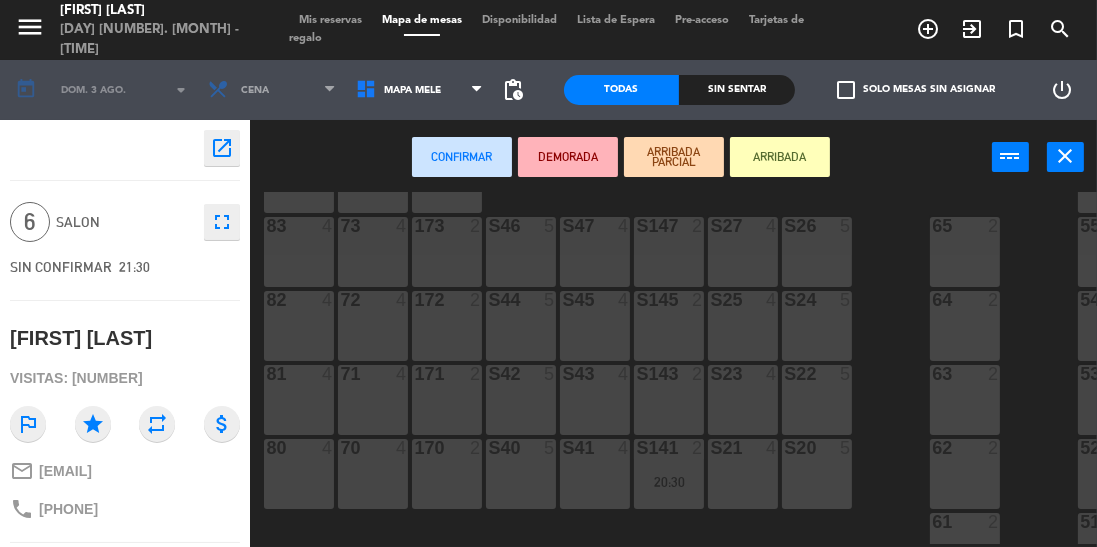 click at bounding box center [521, 226] 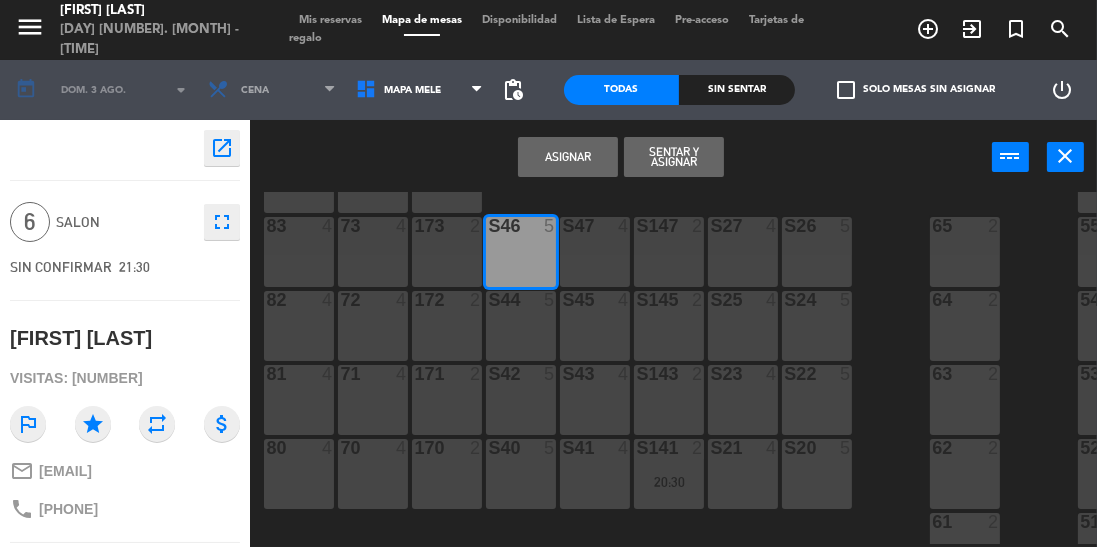 click on "S47  4" at bounding box center (595, 252) 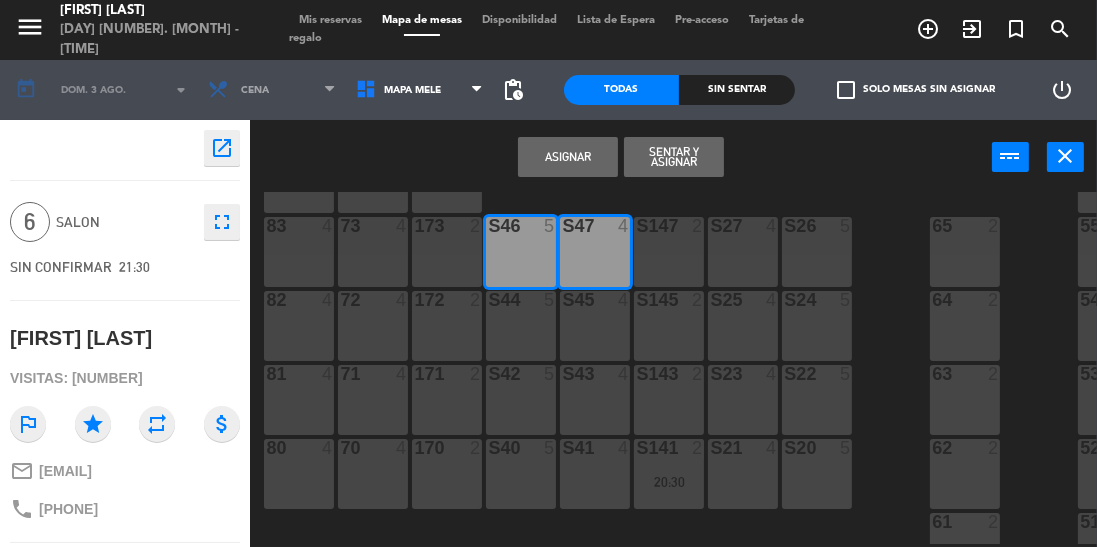 click on "Asignar" at bounding box center [568, 157] 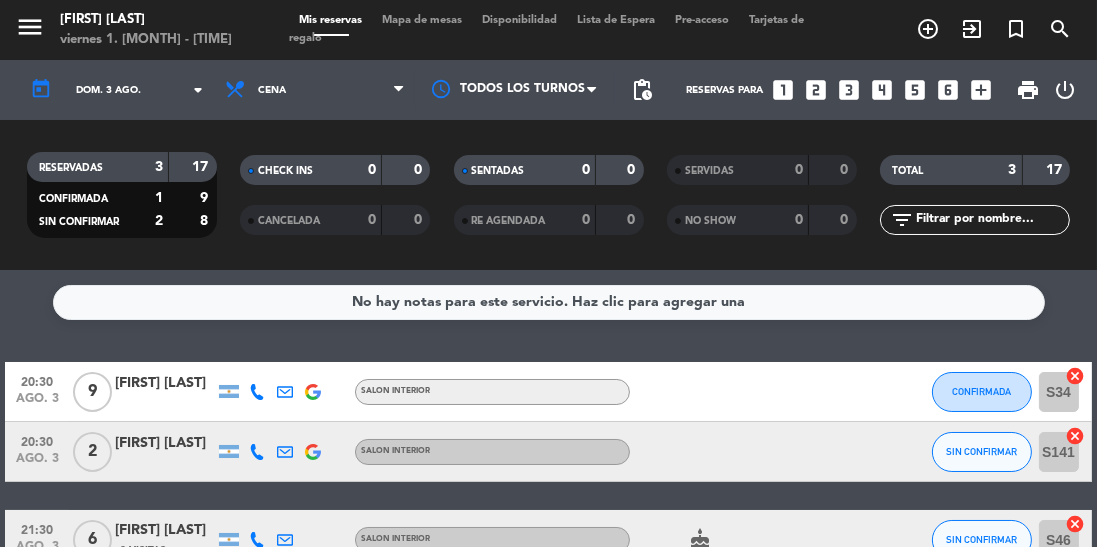 click on "dom. 3 ago." 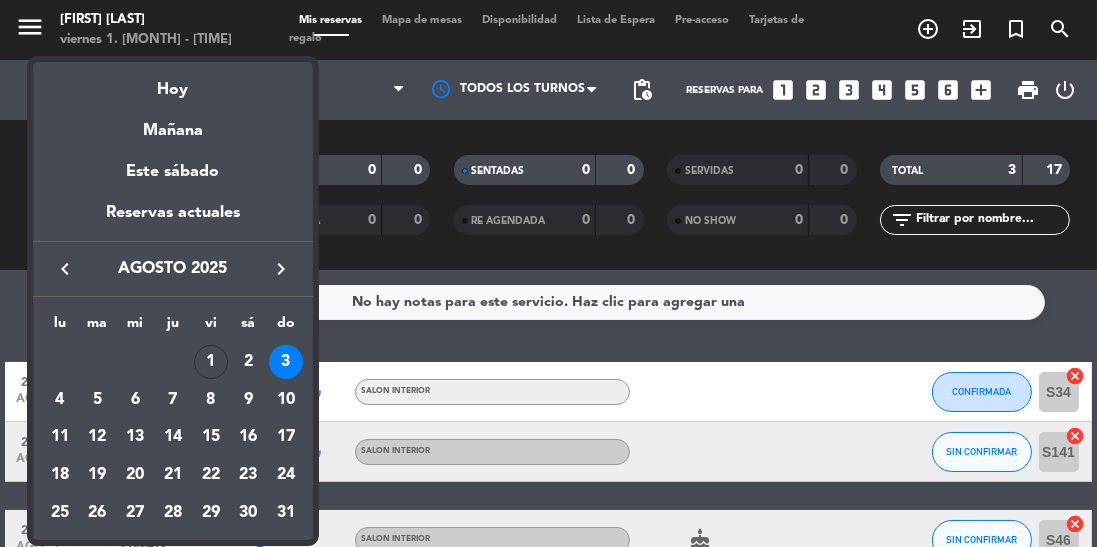 click on "2" at bounding box center (248, 362) 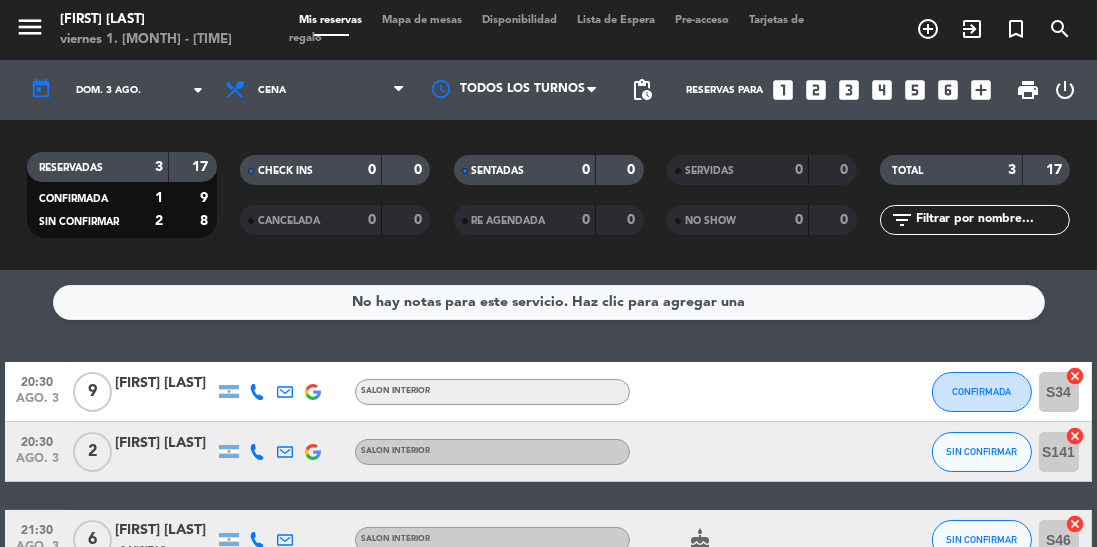 type on "sáb. 2 [MONTH]" 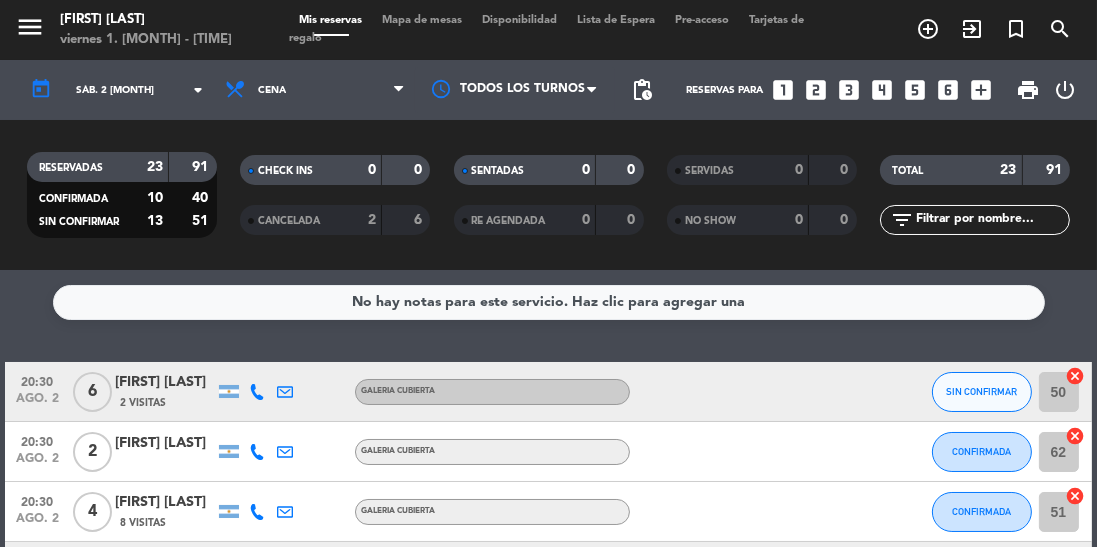 click on "Mapa de mesas" at bounding box center [422, 20] 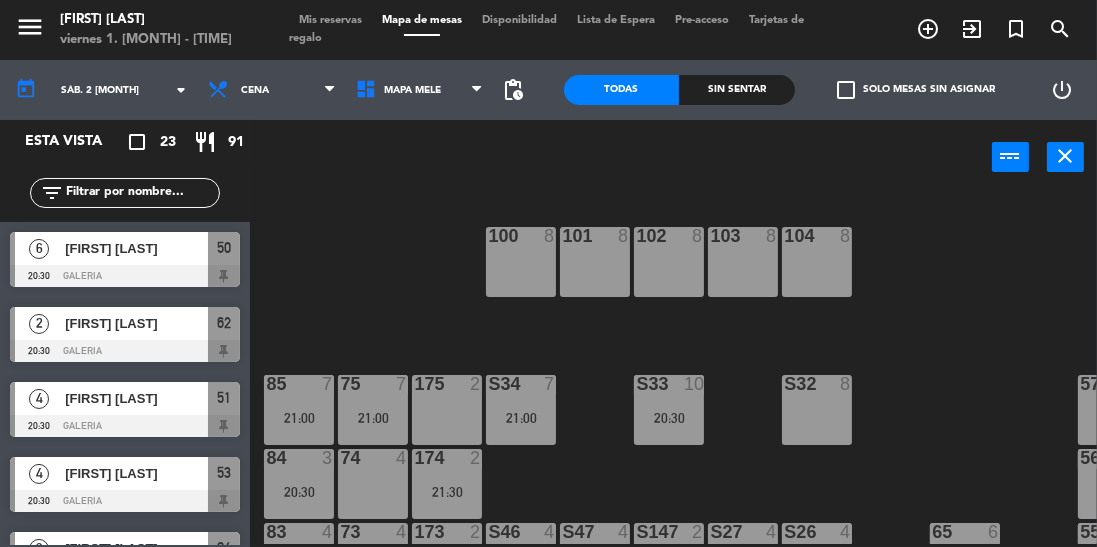 click on "S32  8" at bounding box center [817, 410] 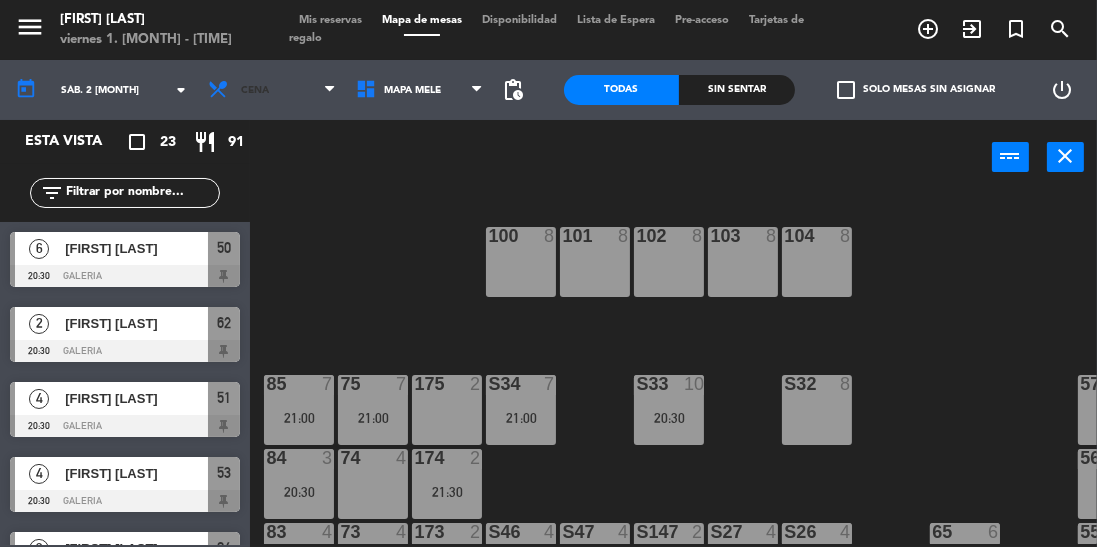 click on "Cena" at bounding box center (255, 90) 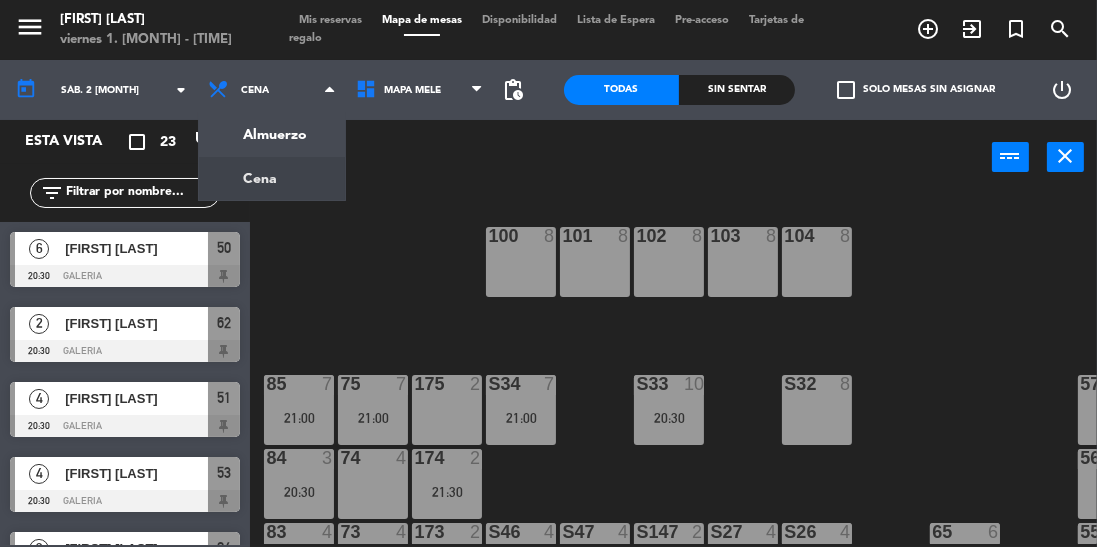 click on "menu  Mele Fuegos   viernes 1. [MONTH] - 14:03   Mis reservas   Mapa de mesas   Disponibilidad   Lista de Espera   Pre-acceso   Tarjetas de regalo  add_circle_outline exit_to_app turned_in_not search today    sáb. 2 [MONTH]  arrow_drop_down  Almuerzo  Cena  Cena  Almuerzo  Cena  MAPA MELE   MAPA MELE   MAPA MELE  pending_actions  Todas  Sin sentar  check_box_outline_blank   Solo mesas sin asignar   power_settings_new   Esta vista   crop_square  23  restaurant  91 filter_list  6   [FIRST] [LAST]   20:30   GALERIA  50  2   [FIRST] [LAST]   20:30   GALERIA  62  4   CLAUDIA SUSANA NUNEZ   20:30   GALERIA  51  4   Luciana Palomeque   20:30   GALERIA  53  3   María Rufo   20:30   TERRAZA  84  10   Nadia Vanina Latif   20:30   SALON  S33  4   Vicente Campolongo   20:30   GALERIA  55  2   Agustina Ripari   21:00   TERRAZA  173  4   Carolina Aslanian   21:00   SALON  S26  7   Génesis Caballero   21:00   TERRAZA  75  2   Ignacio occhiuto   21:00   SALON  S145  4   JORGE TOBAL   21:00   TERRAZA  82  2   Lucas   21:00" 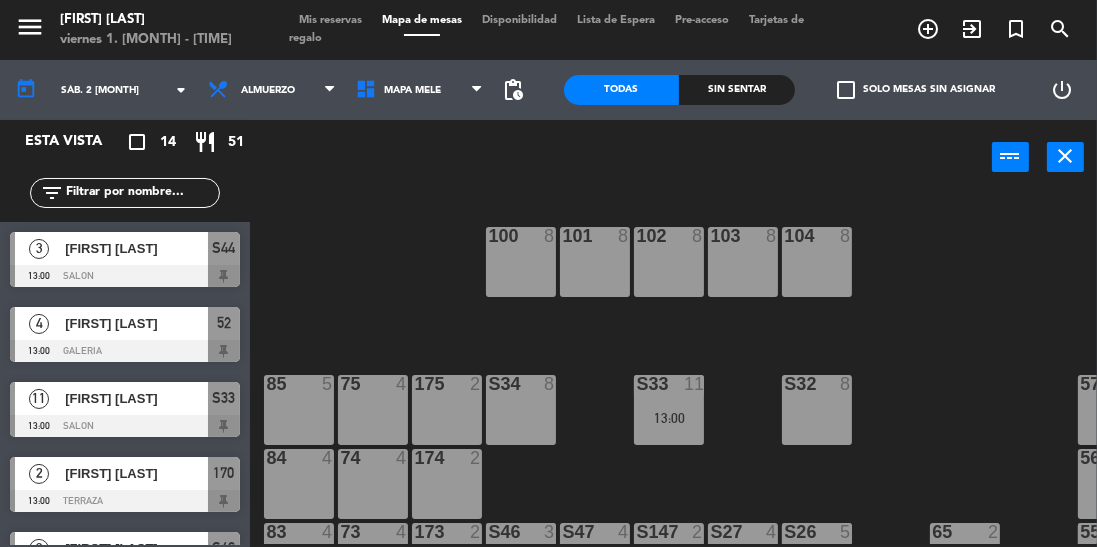 click on "S34 8" at bounding box center [521, 410] 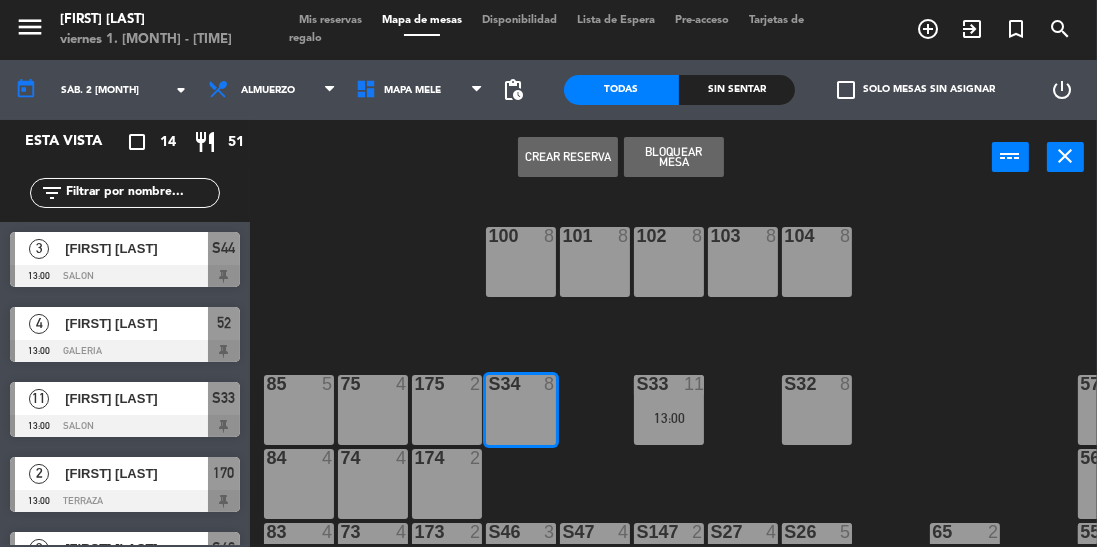 click on "Crear Reserva" at bounding box center (568, 157) 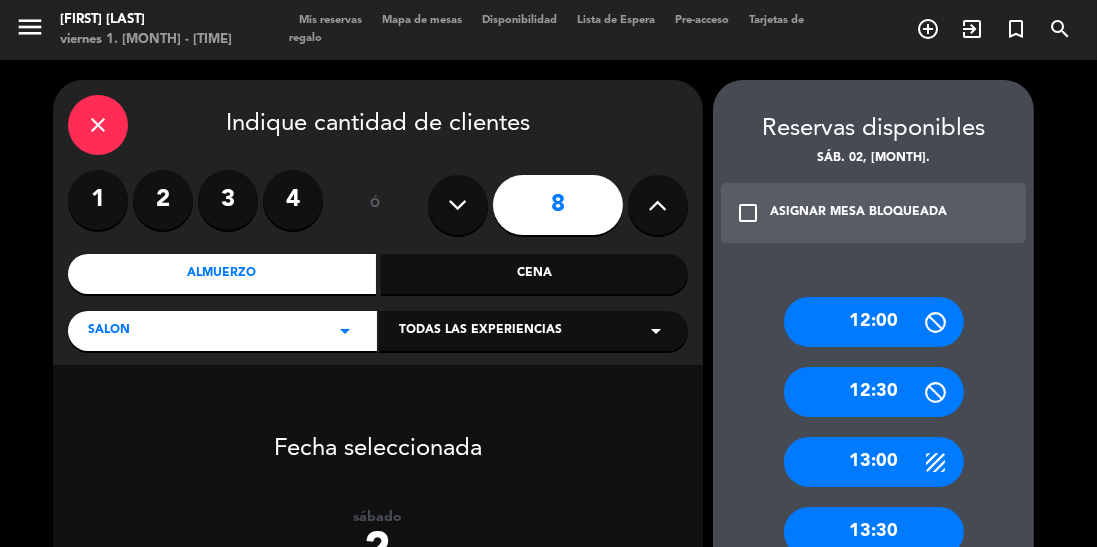 click on "13:30" at bounding box center (874, 532) 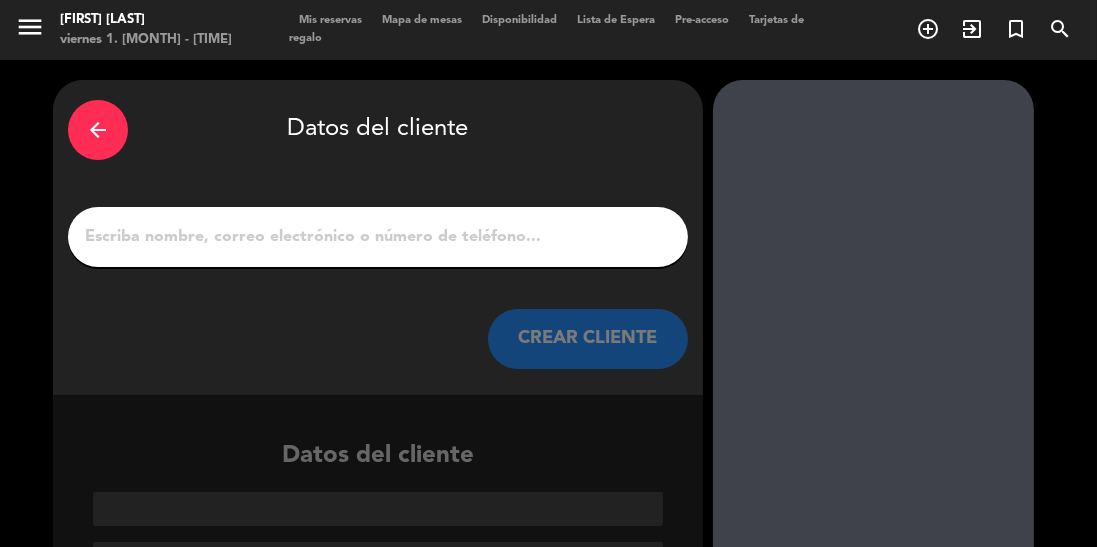 click on "1" at bounding box center [378, 237] 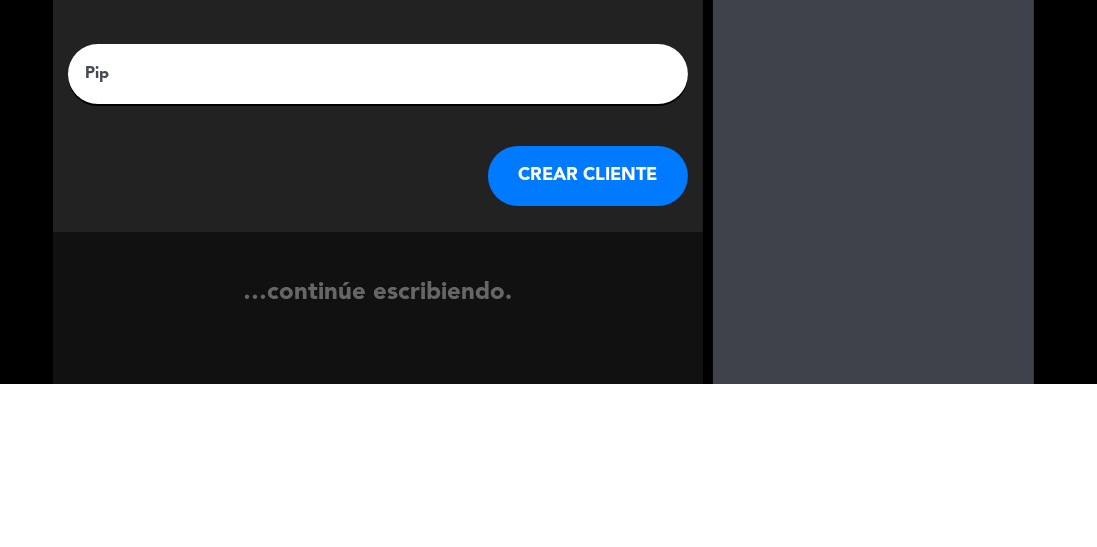 type on "[NICKNAME]" 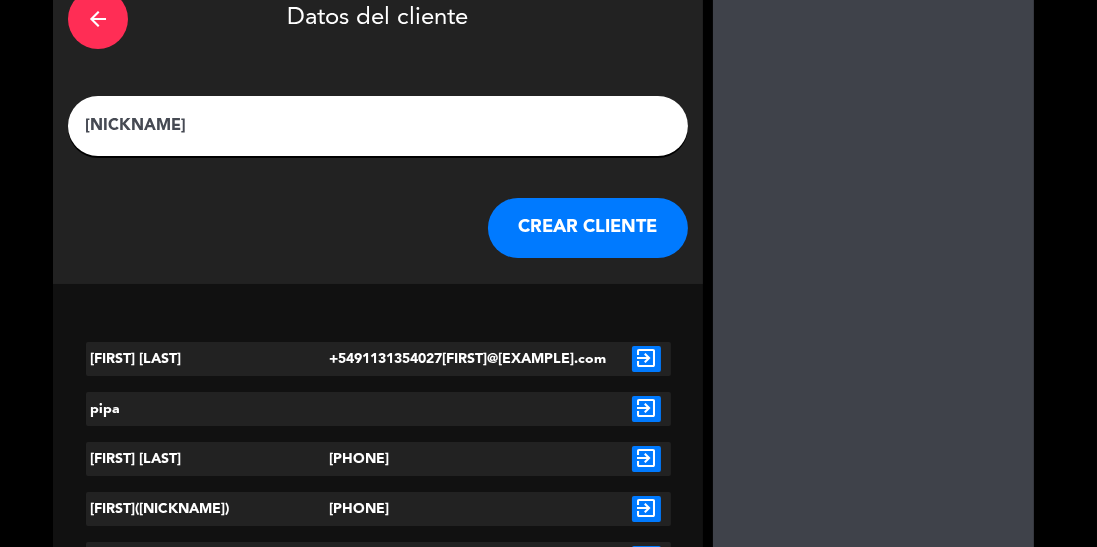 scroll, scrollTop: 125, scrollLeft: 0, axis: vertical 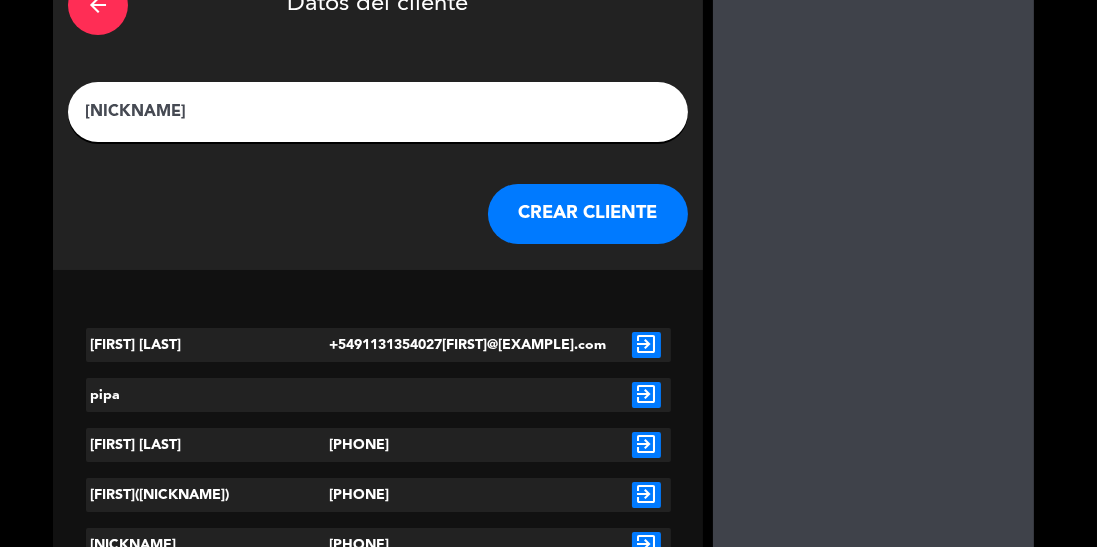 click on "exit_to_app" at bounding box center (646, 395) 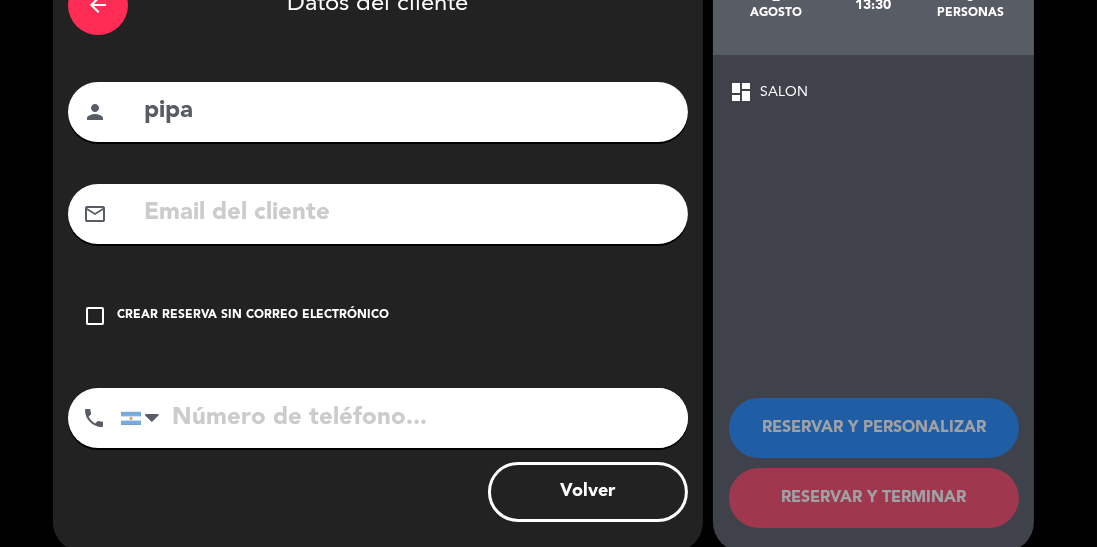scroll, scrollTop: 53, scrollLeft: 0, axis: vertical 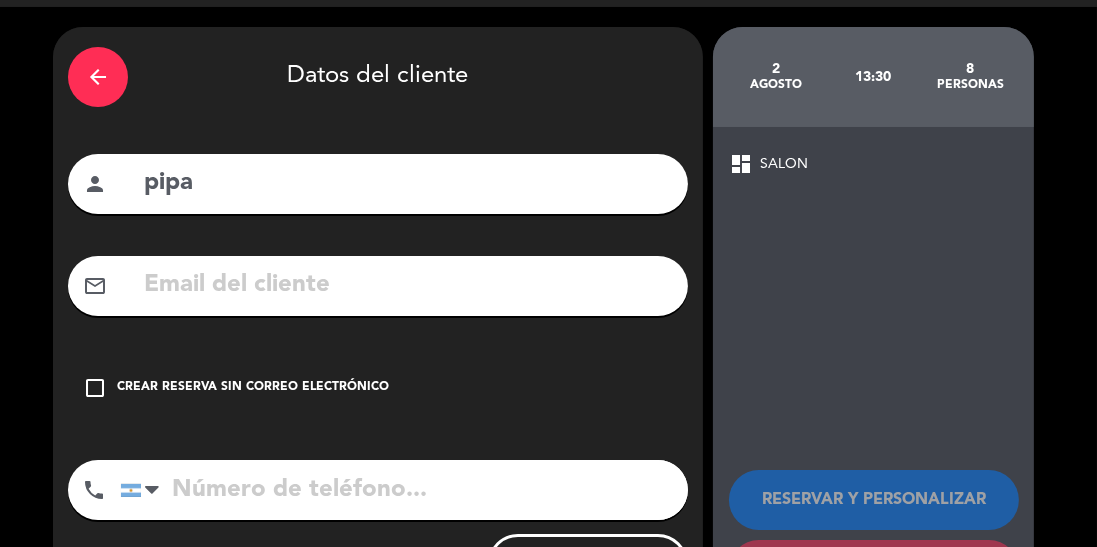 click on "check_box_outline_blank" at bounding box center [95, 388] 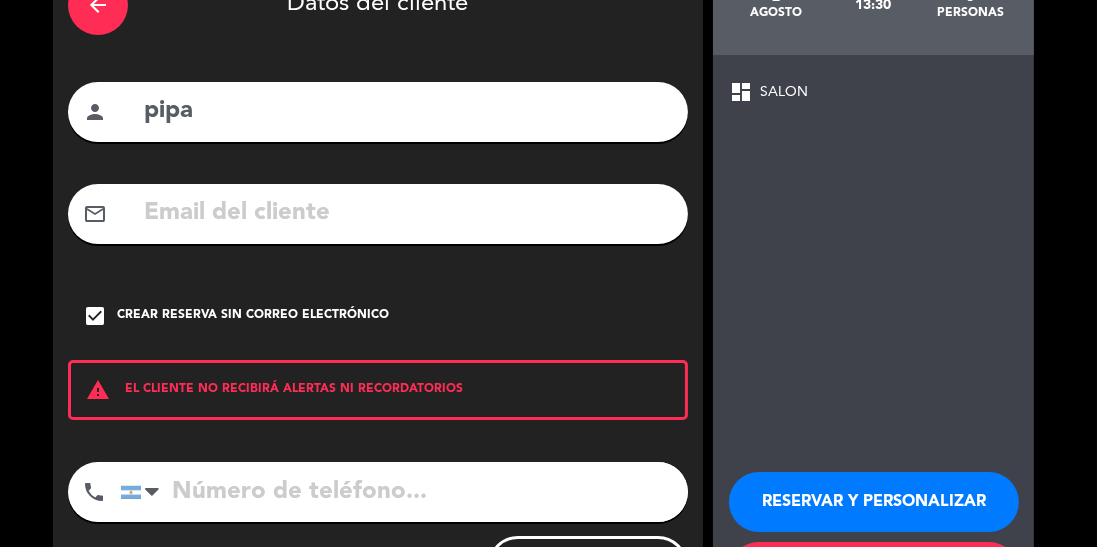 scroll, scrollTop: 127, scrollLeft: 0, axis: vertical 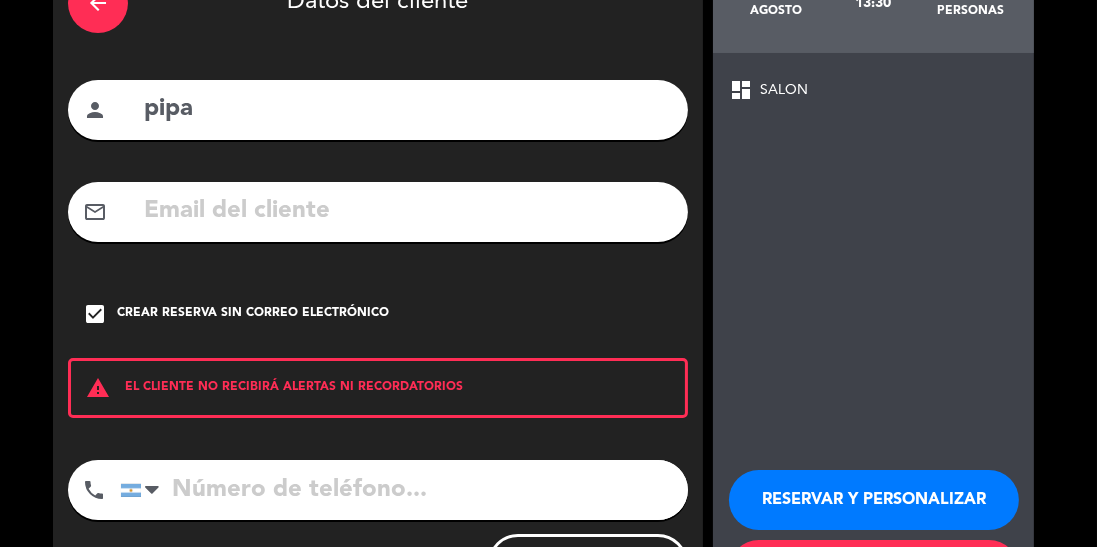 click on "RESERVAR Y TERMINAR" at bounding box center (874, 570) 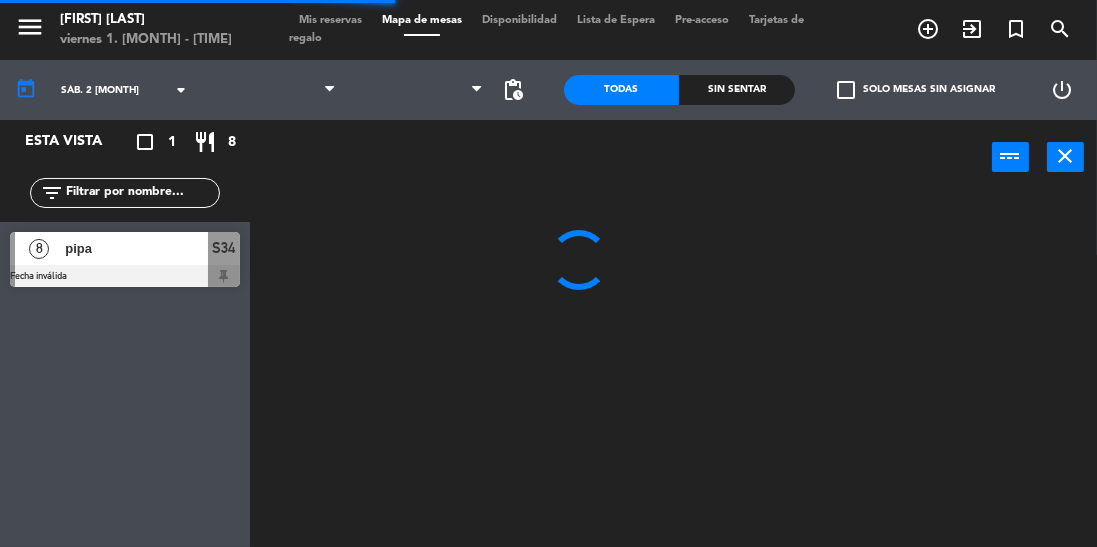 scroll, scrollTop: 0, scrollLeft: 0, axis: both 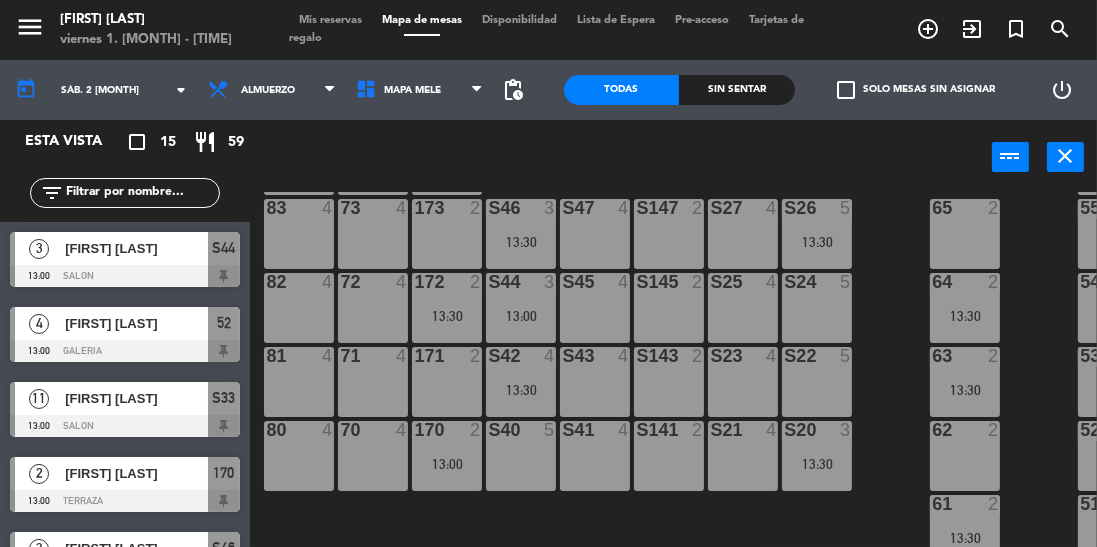 click on "100 8 101 8 102 8 103 8 104 8 S32 8 S33 11 13:00 S34 8 13:30 75 4 85 5 175 2 57 5 74 4 84 4 174 2 56 5 S26 5 13:30 S27 4 S46 3 13:30 S47 4 S147 2 73 4 83 4 173 2 65 2 55 4 13:30 S24 5 S25 4 S44 3 13:00 S45 4 S145 2 72 4 82 4 172 2 13:30 64 2 13:30 54 5 S22 5 S23 4 S42 4 13:30 S43 4 S143 2 71 4 81 4 171 2 63 2 13:30 53 4 13:30 S20 3 13:30 S21 4 S40 5 S41 4 S141 2 70 4 80 4 170 2 13:00 62 2 52 4 13:00 61 2 13:30 51 5 112 lock 5 113 lock 5 114 lock 5 115 lock 5 116 lock 5 117 lock 5 60 2 50 5" 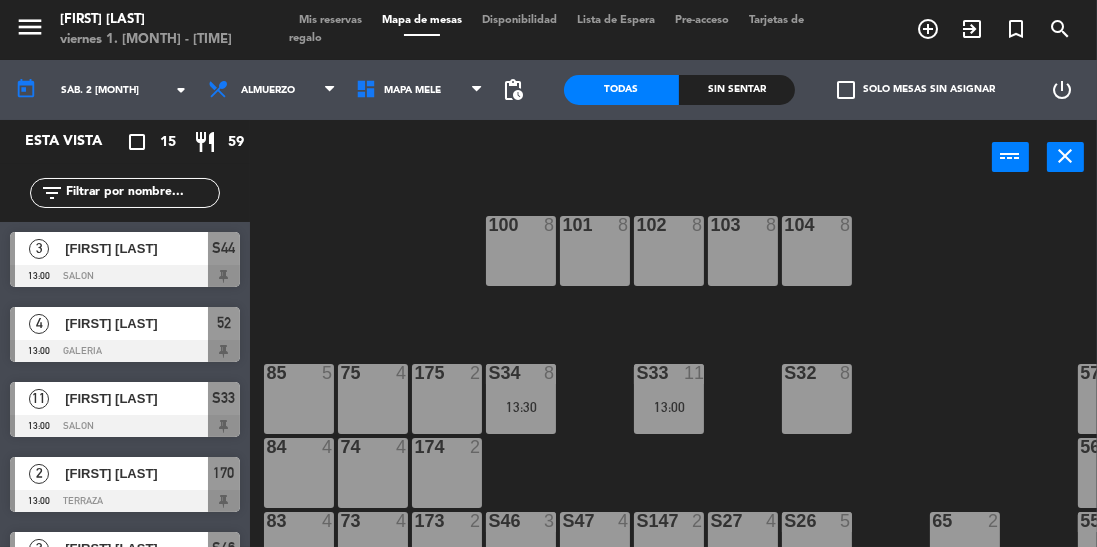 scroll, scrollTop: 0, scrollLeft: 0, axis: both 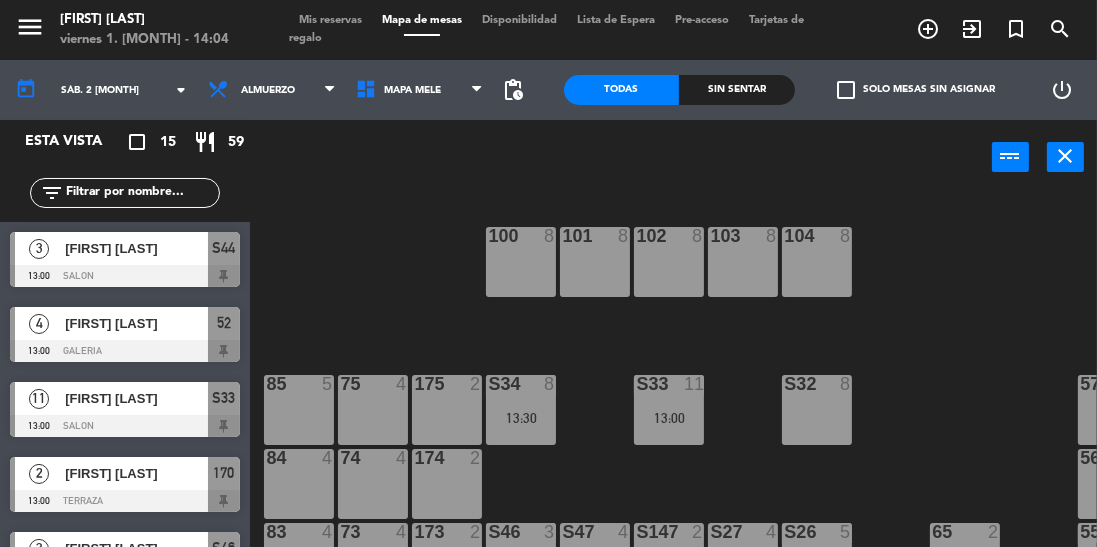 click on "100 8 101 8 102 8 103 8 104 8 S32 8 S33 11 13:00 S34 8 13:30 75 4 85 5 175 2 57 5 74 4 84 4 174 2 56 5 S26 5 13:30 S27 4 S46 3 13:30 S47 4 S147 2 73 4 83 4 173 2 65 2 55 4 13:30 S24 5 S25 4 S44 3 13:00 S45 4 S145 2 72 4 82 4 172 2 13:30 64 2 13:30 54 5 S22 5 S23 4 S42 4 13:30 S43 4 S143 2 71 4 81 4 171 2 63 2 13:30 53 4 13:30 S20 3 13:30 S21 4 S40 5 S41 4 S141 2 70 4 80 4 170 2 13:00 62 2 52 4 13:00 61 2 13:30 51 5 112 lock 5 113 lock 5 114 lock 5 115 lock 5 116 lock 5 117 lock 5 60 2 50 5" 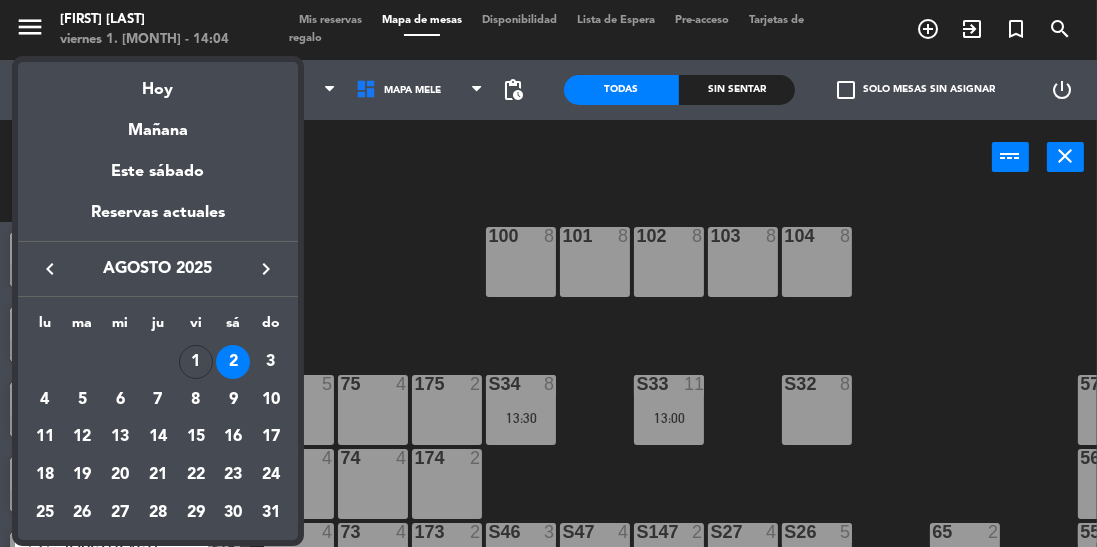 click on "1" at bounding box center [196, 362] 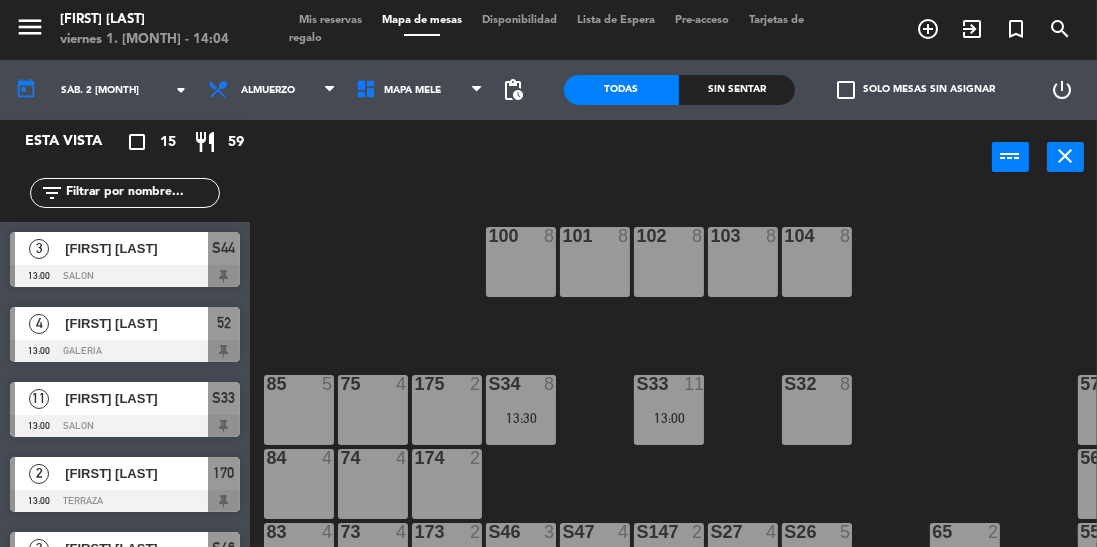 type on "vie. 1 [MONTH]." 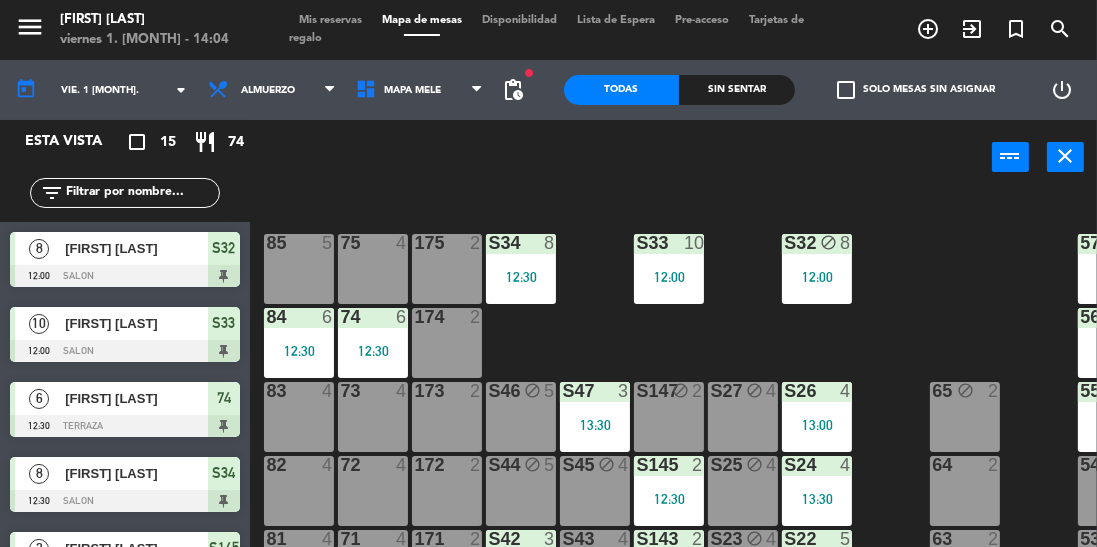 scroll, scrollTop: 334, scrollLeft: 0, axis: vertical 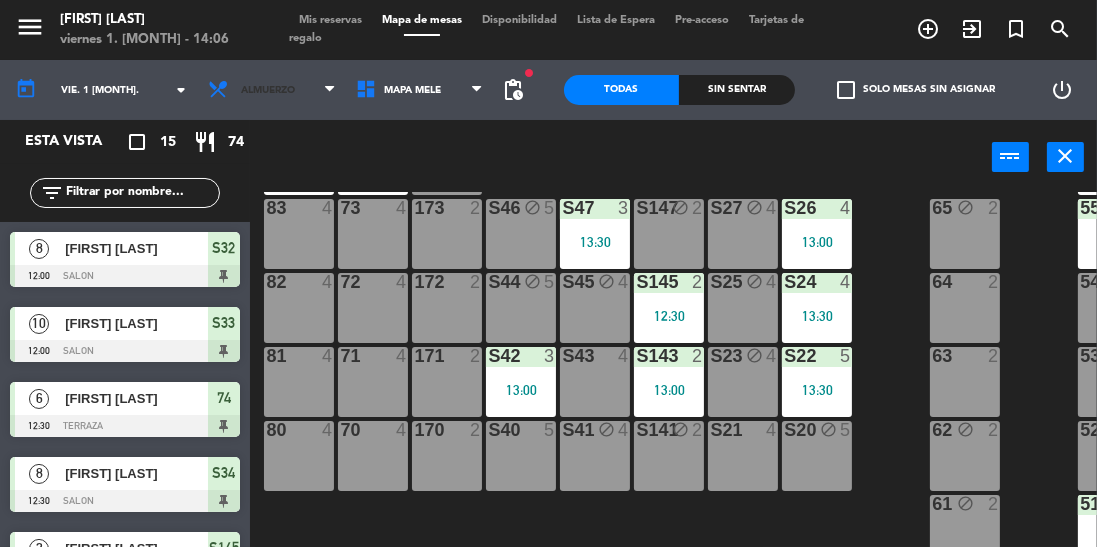 click on "Almuerzo" at bounding box center [268, 90] 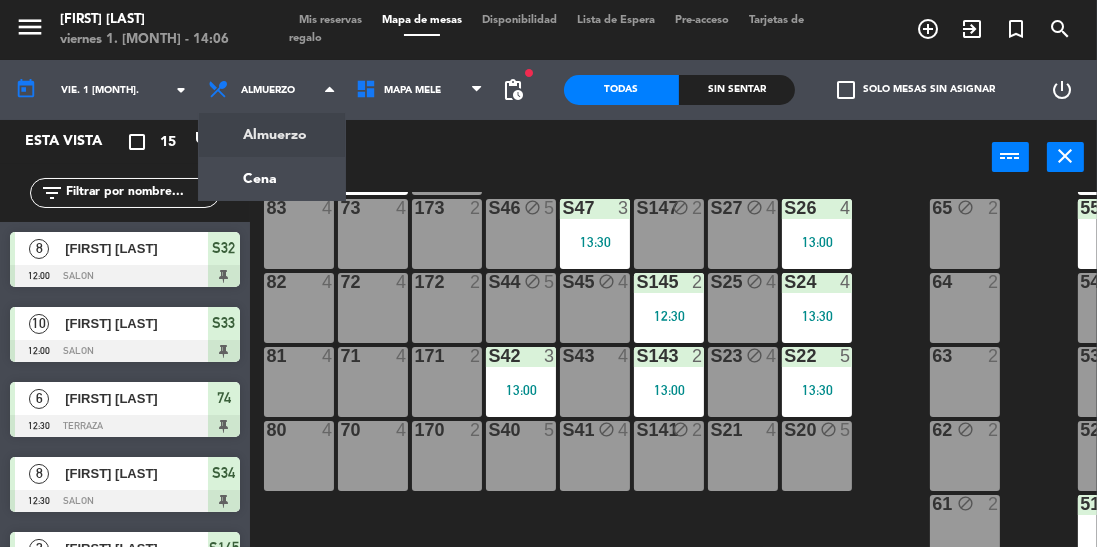 click on "Mis reservas" at bounding box center (330, 20) 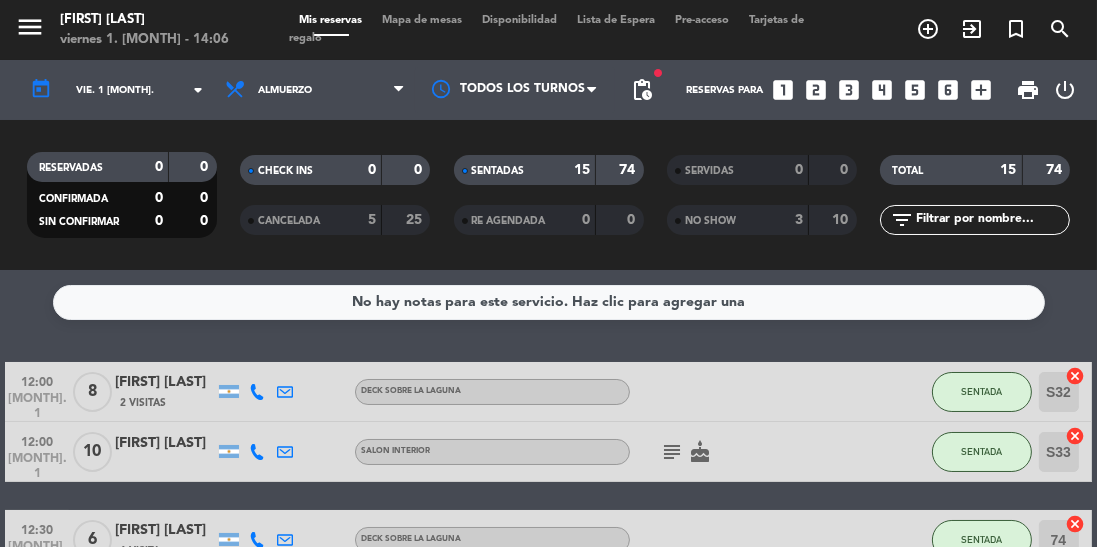 click on "No hay notas para este servicio. Haz clic para agregar una" 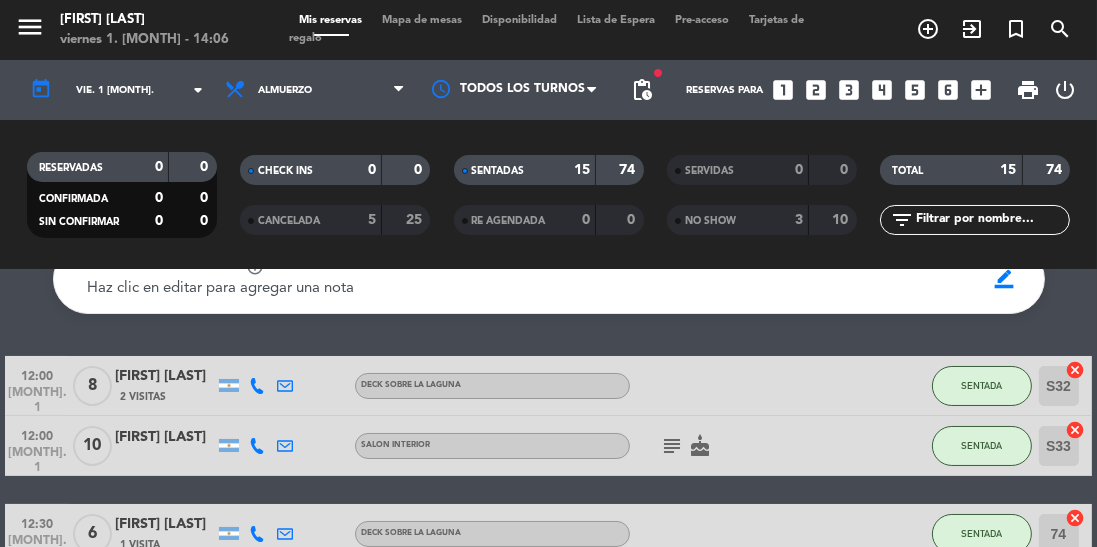 scroll, scrollTop: 92, scrollLeft: 0, axis: vertical 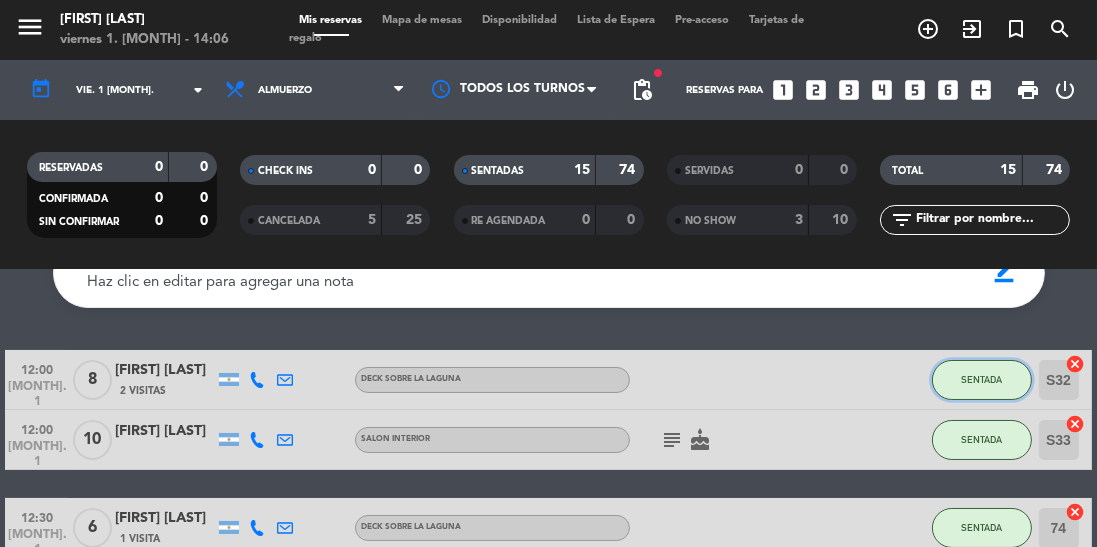 click on "SENTADA" 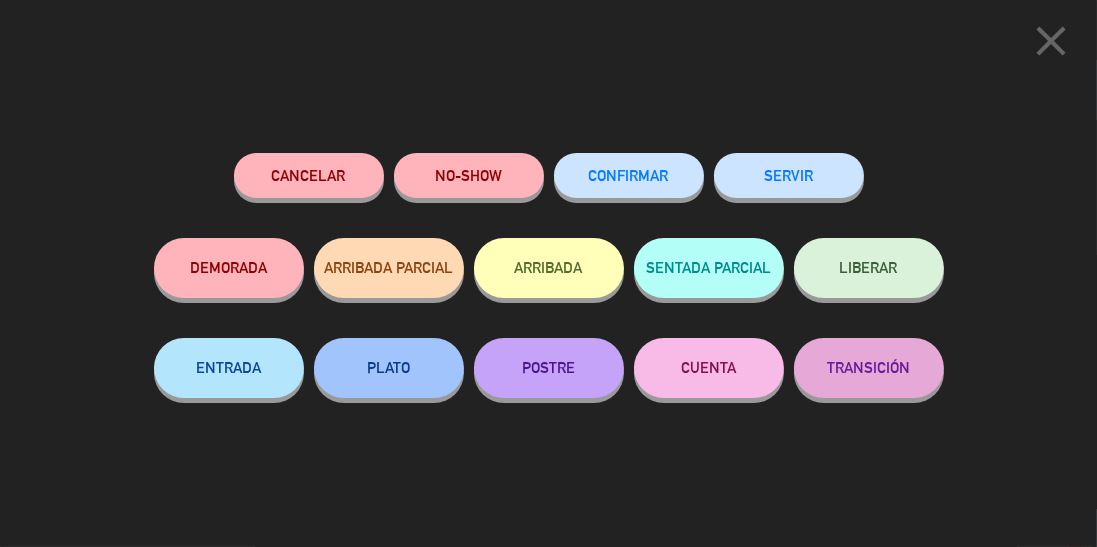 click on "LIBERAR" 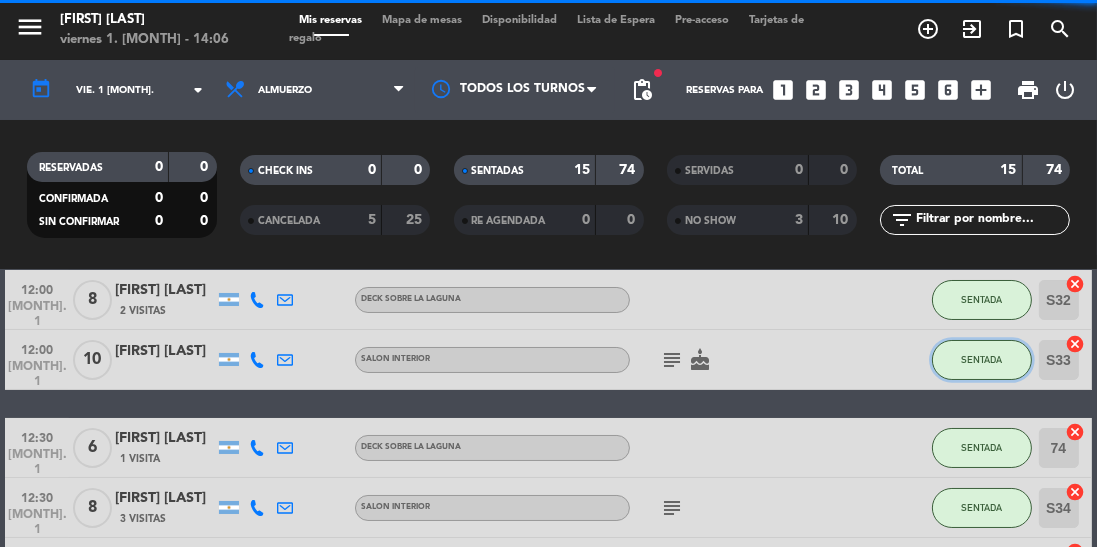 click on "SENTADA" 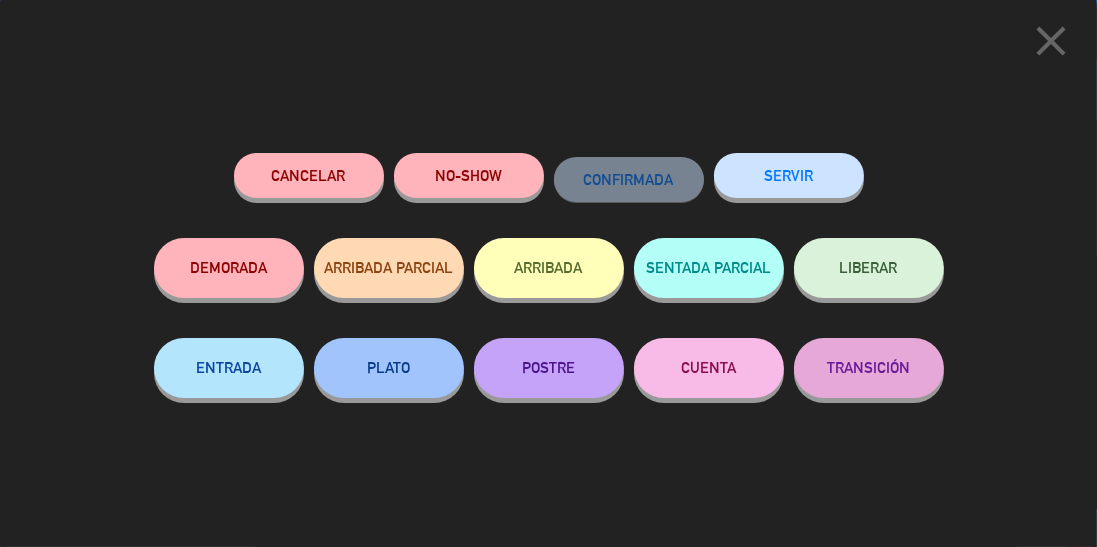 scroll, scrollTop: 802, scrollLeft: 0, axis: vertical 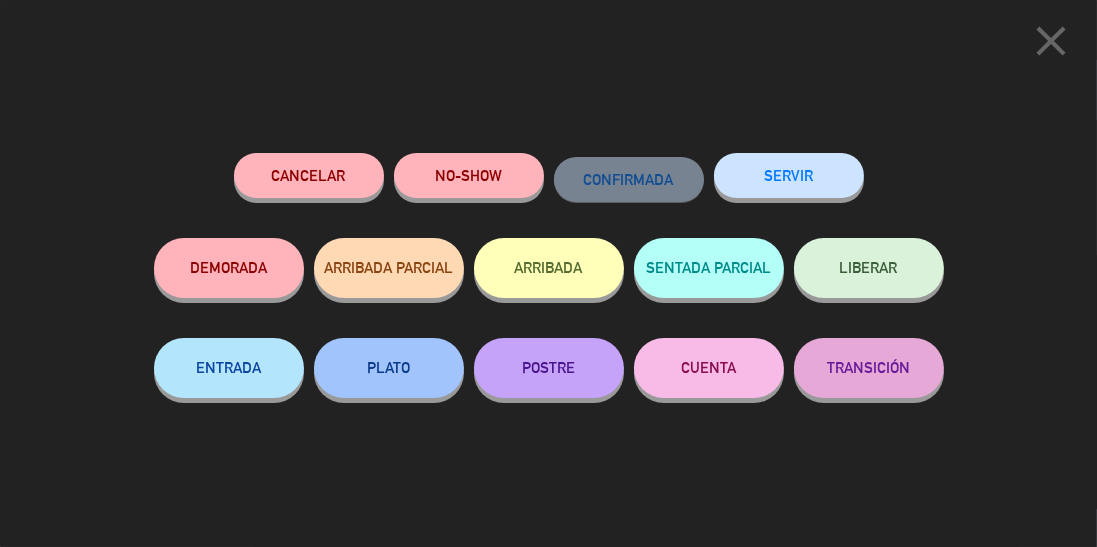 click on "LIBERAR" 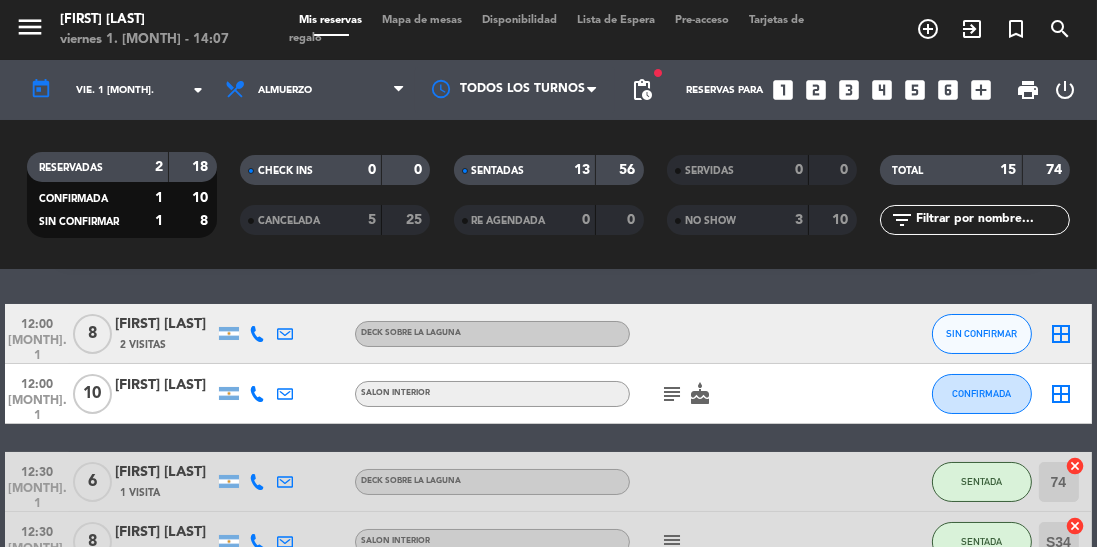 scroll, scrollTop: 69, scrollLeft: 0, axis: vertical 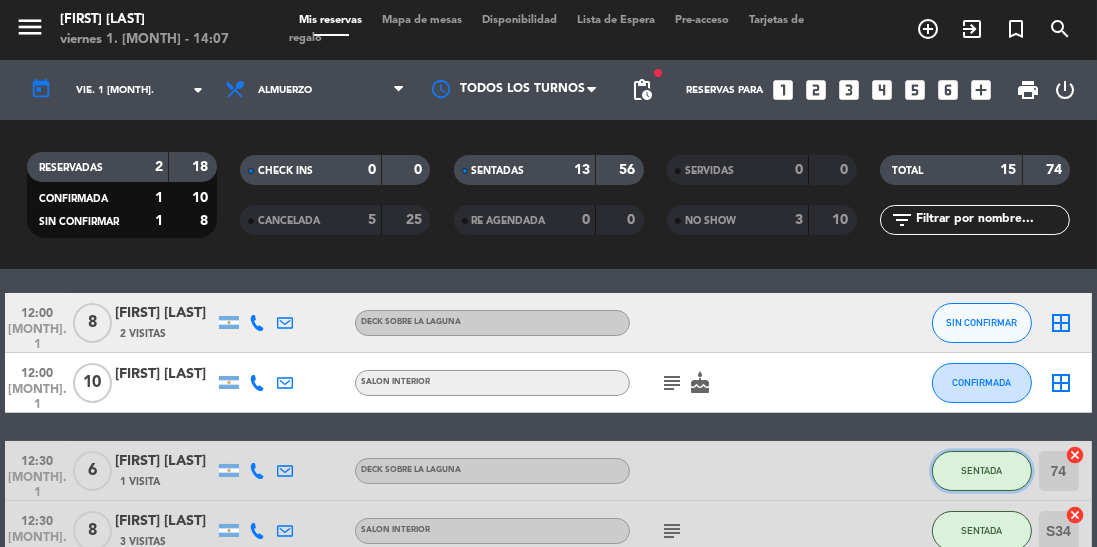 click on "SENTADA" 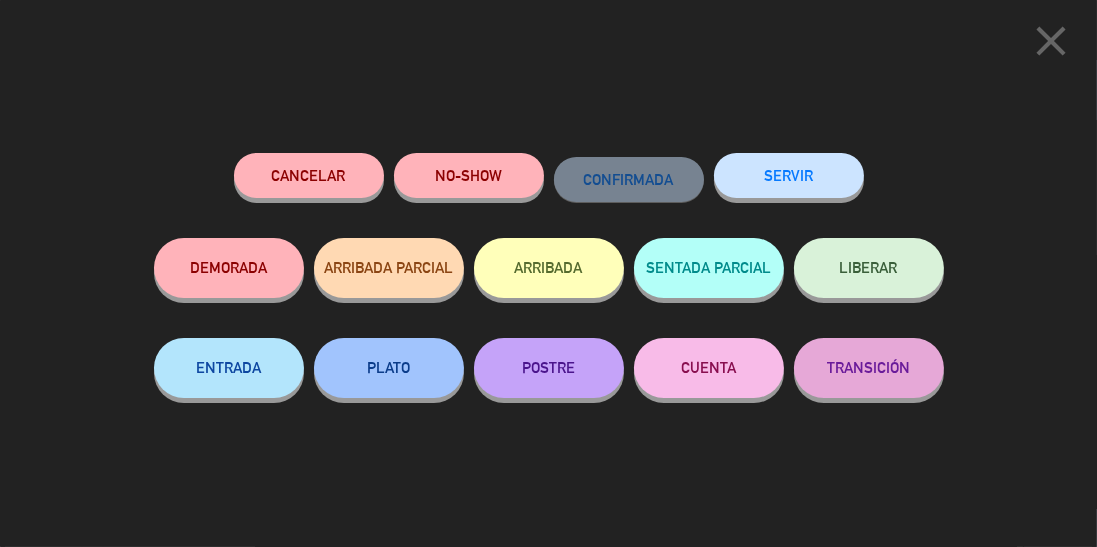 click on "LIBERAR" 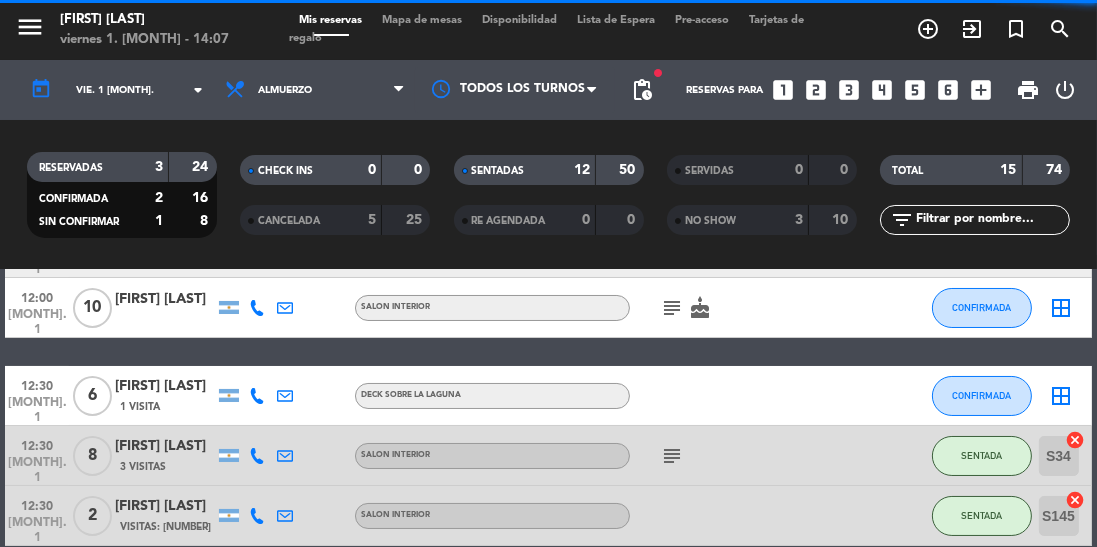 scroll, scrollTop: 160, scrollLeft: 0, axis: vertical 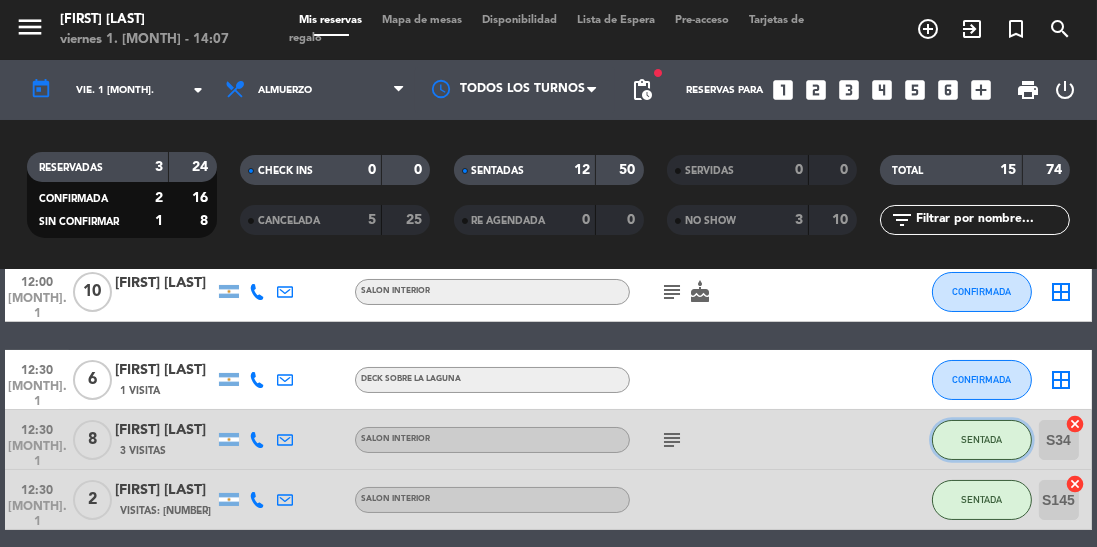 click on "SENTADA" 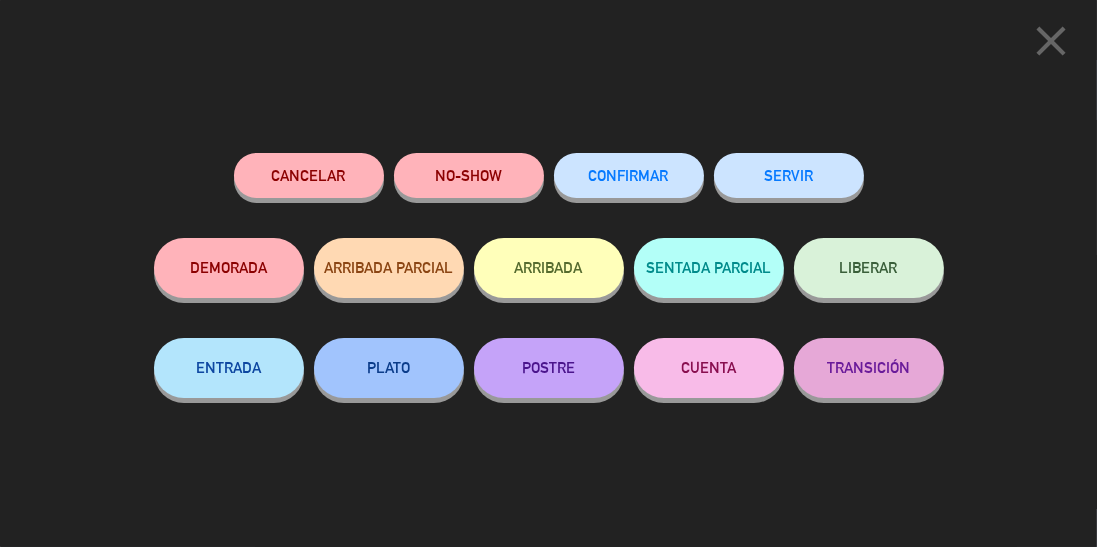 click on "LIBERAR" 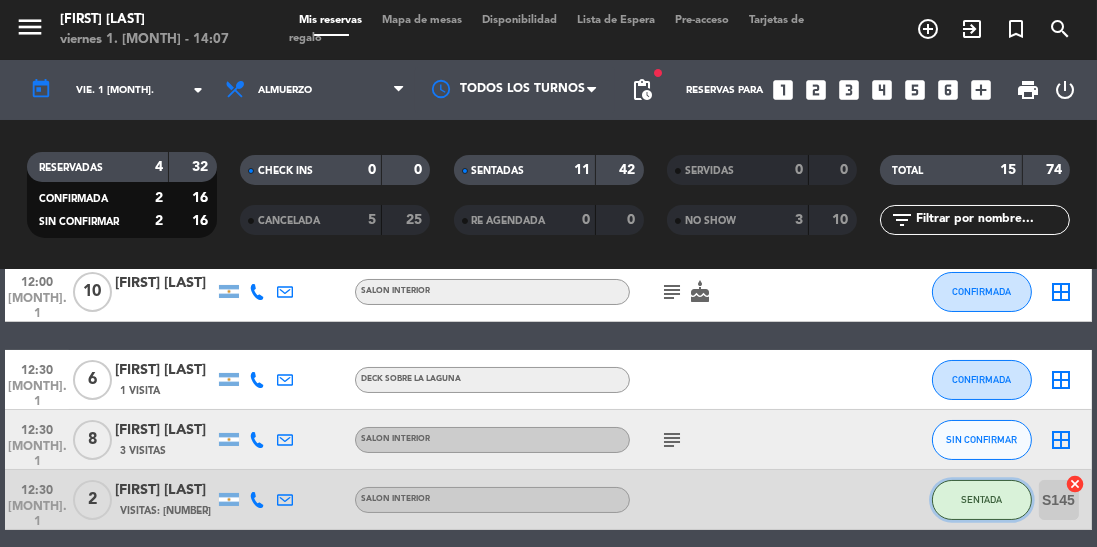 click on "SENTADA" 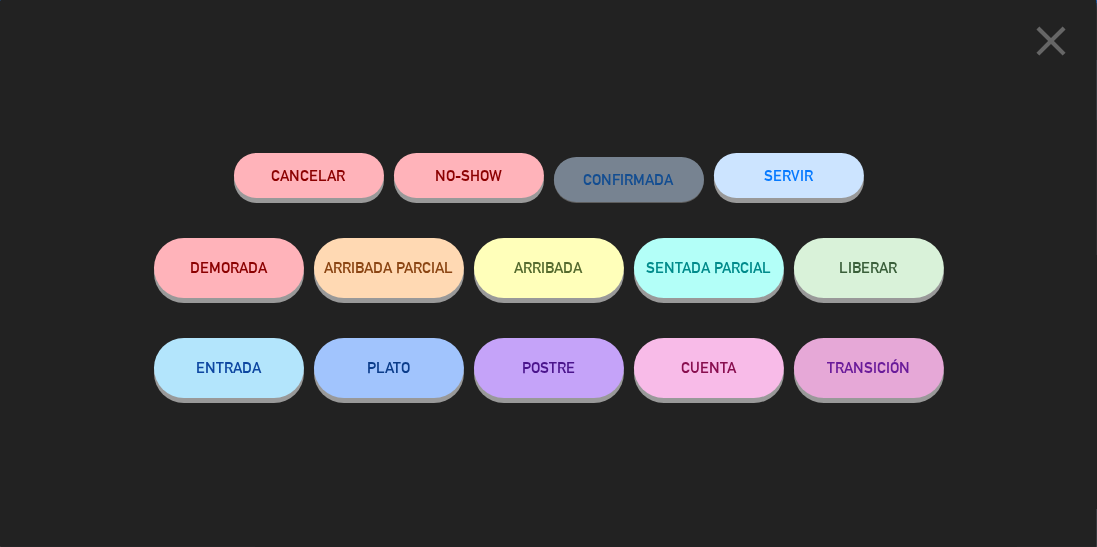 click on "LIBERAR" 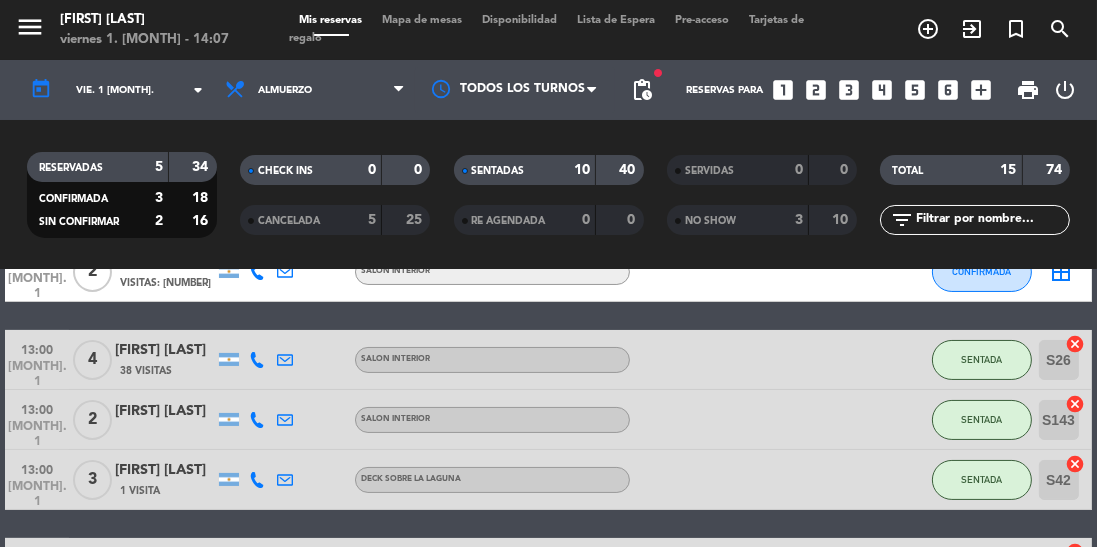 scroll, scrollTop: 381, scrollLeft: 0, axis: vertical 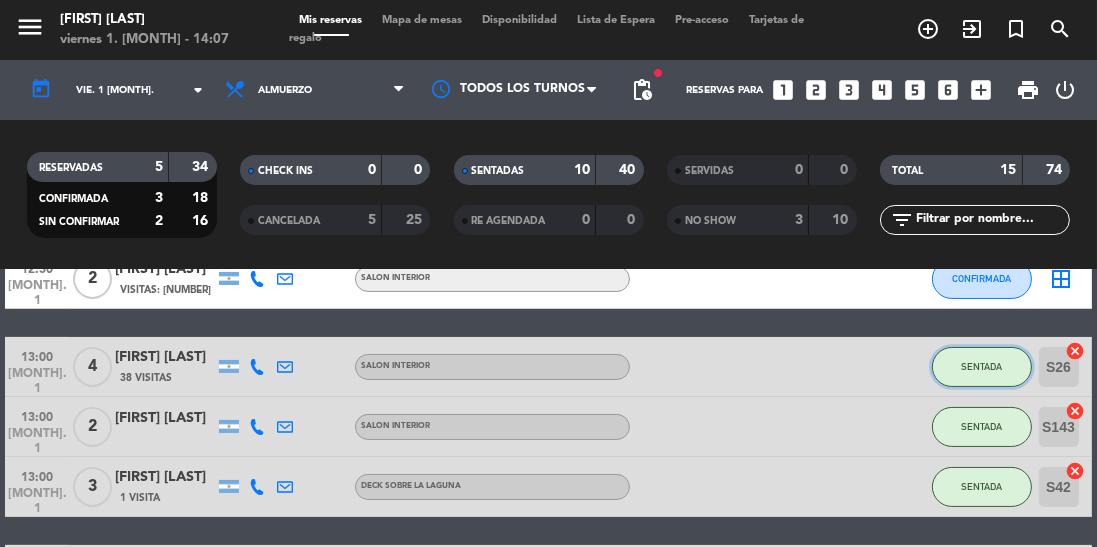 click on "SENTADA" 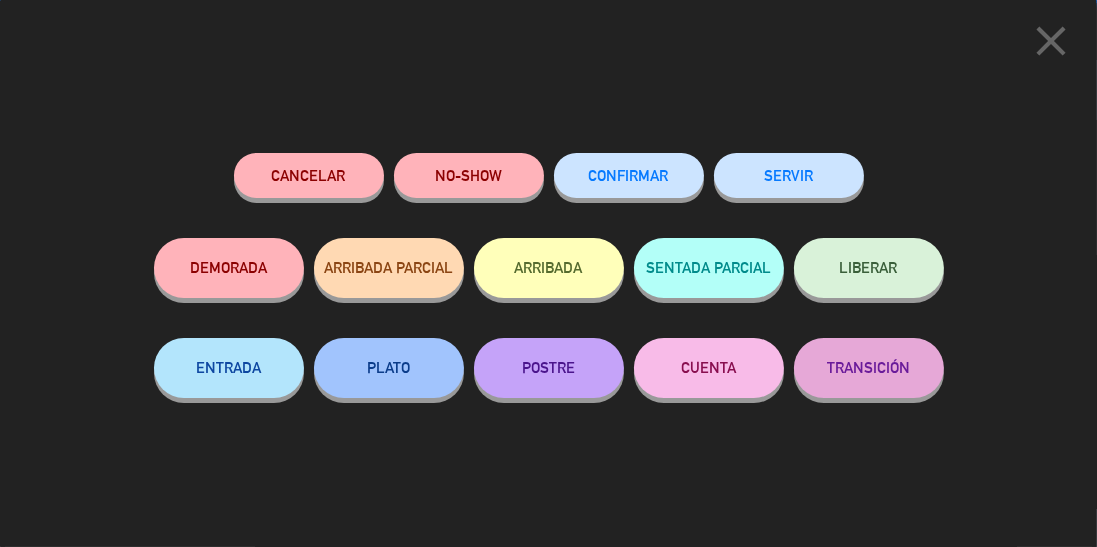 click on "LIBERAR" 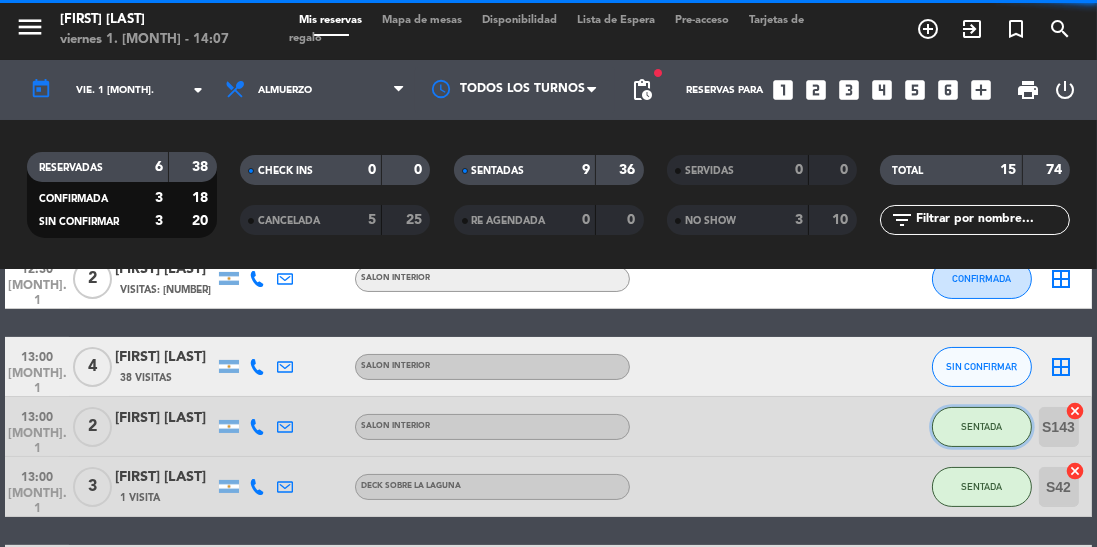 click on "SENTADA" 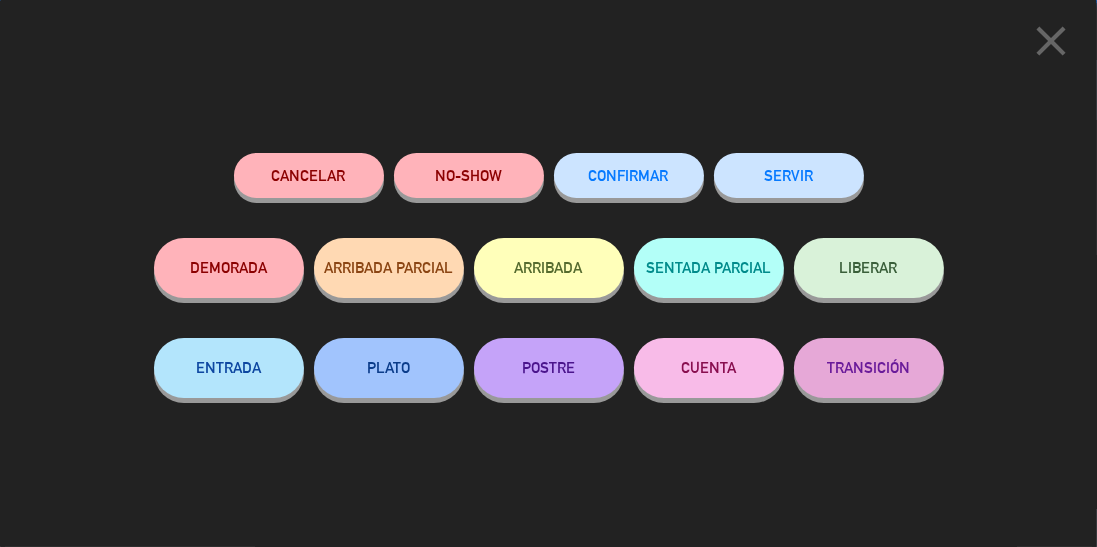 click on "LIBERAR" 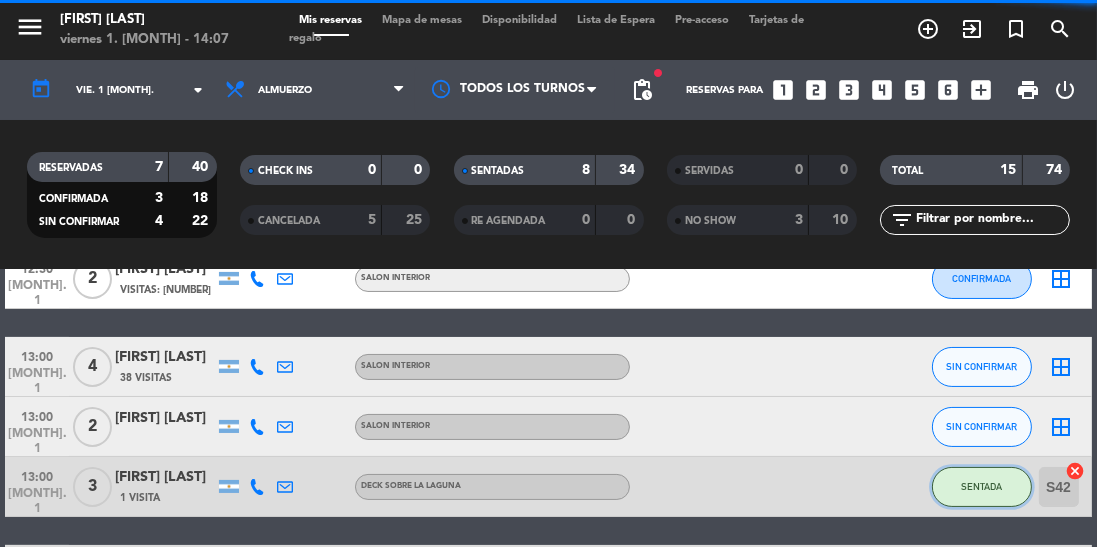 click on "SENTADA" 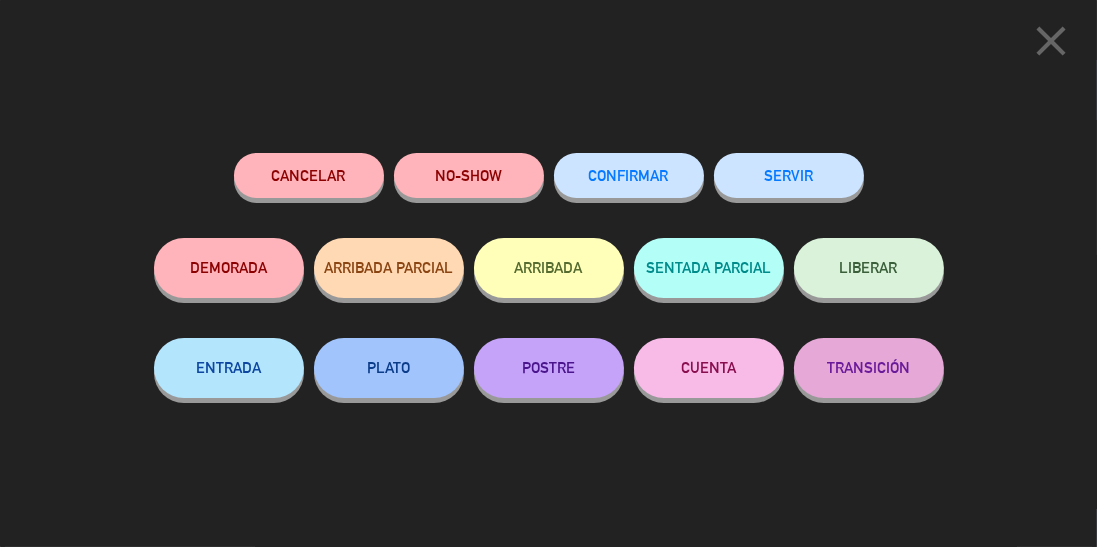click on "LIBERAR" 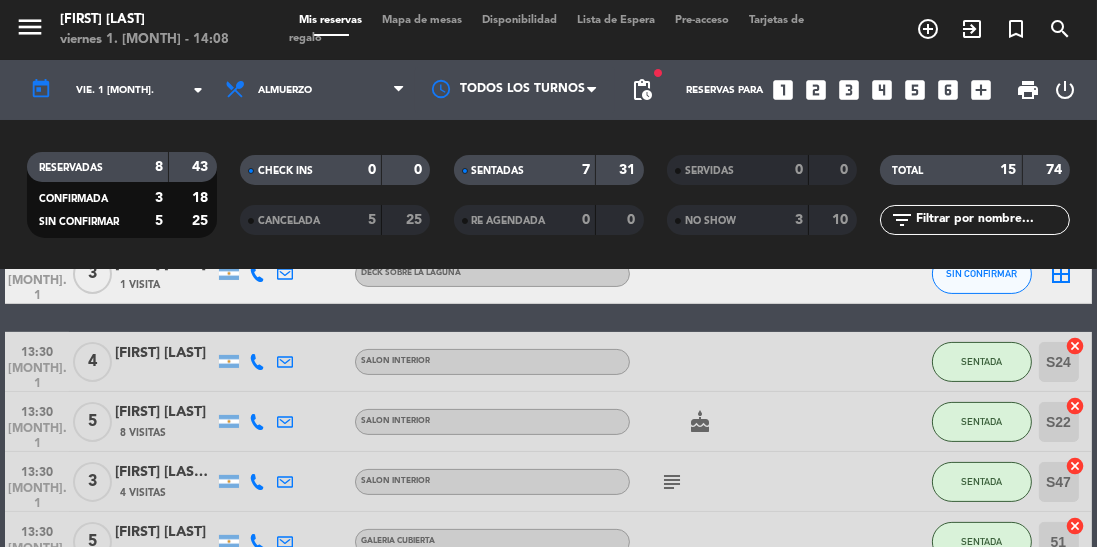 scroll, scrollTop: 589, scrollLeft: 0, axis: vertical 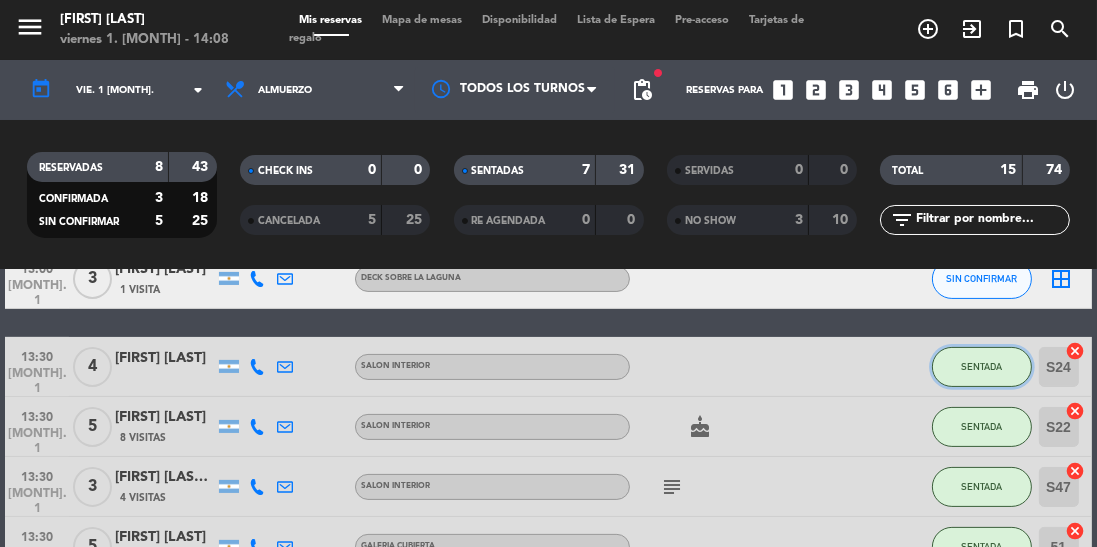 click on "SENTADA" 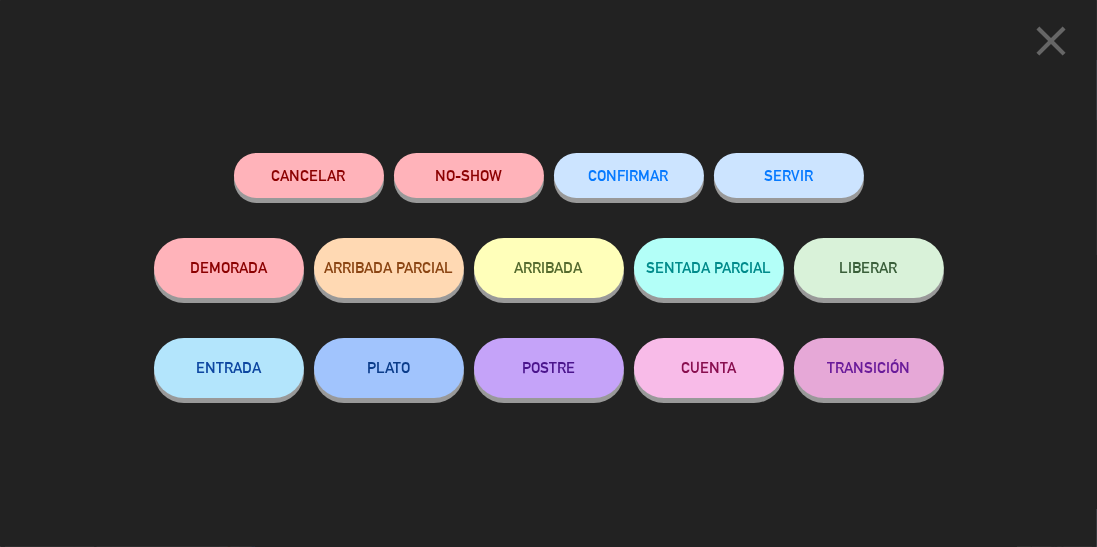 click on "LIBERAR" 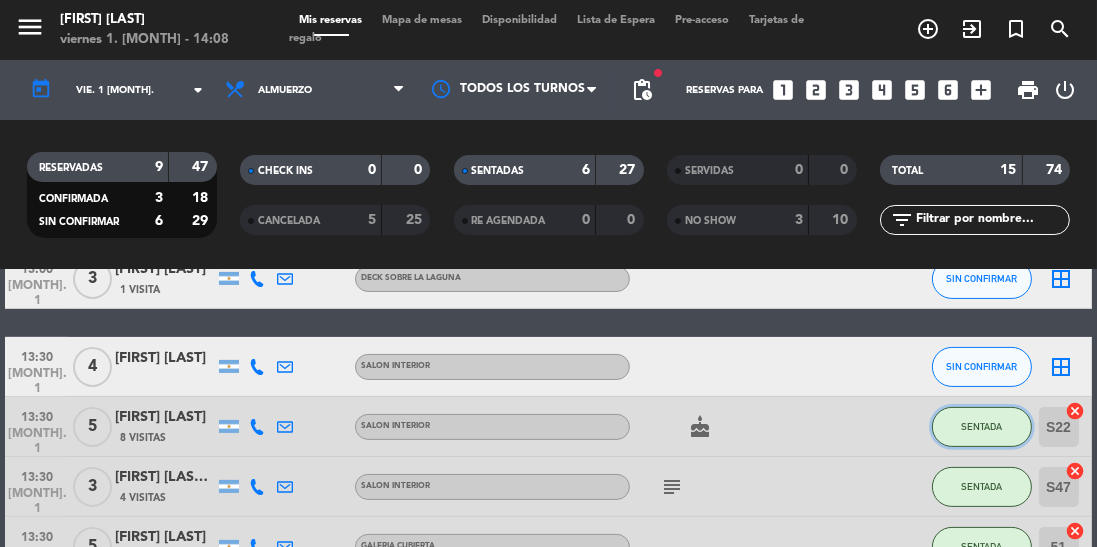 click on "SENTADA" 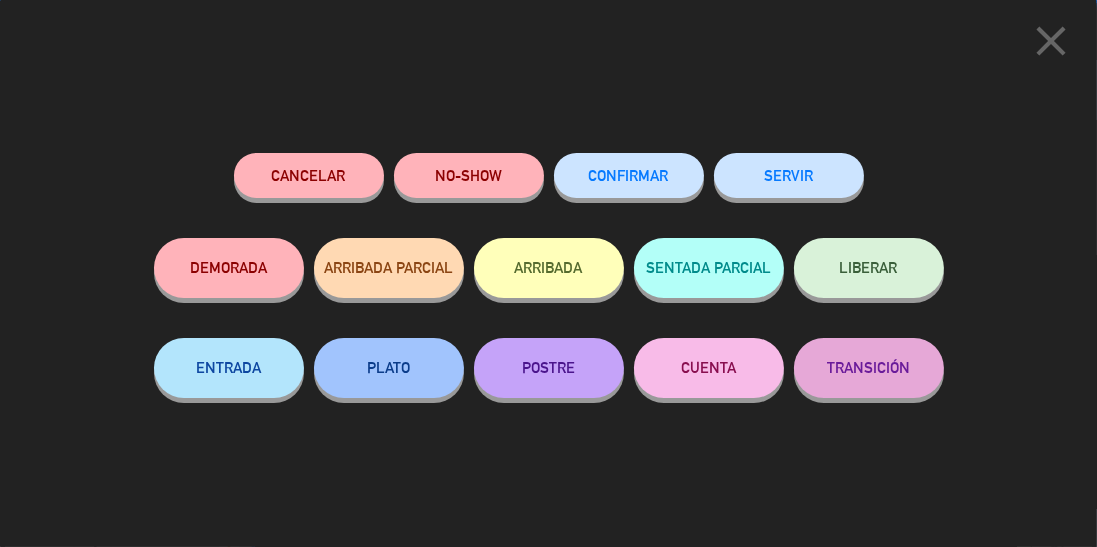 click on "LIBERAR" 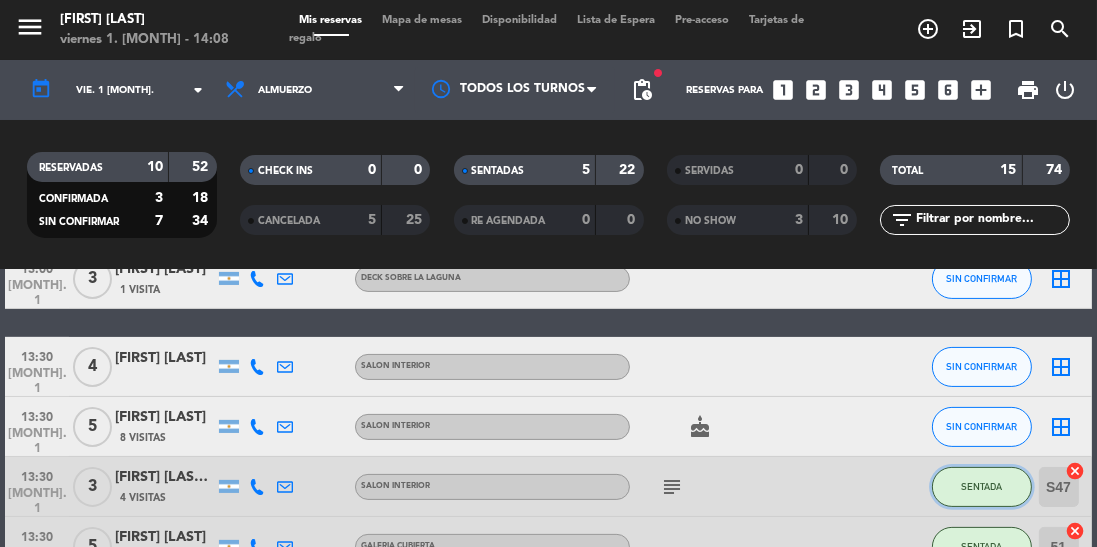 click on "SENTADA" 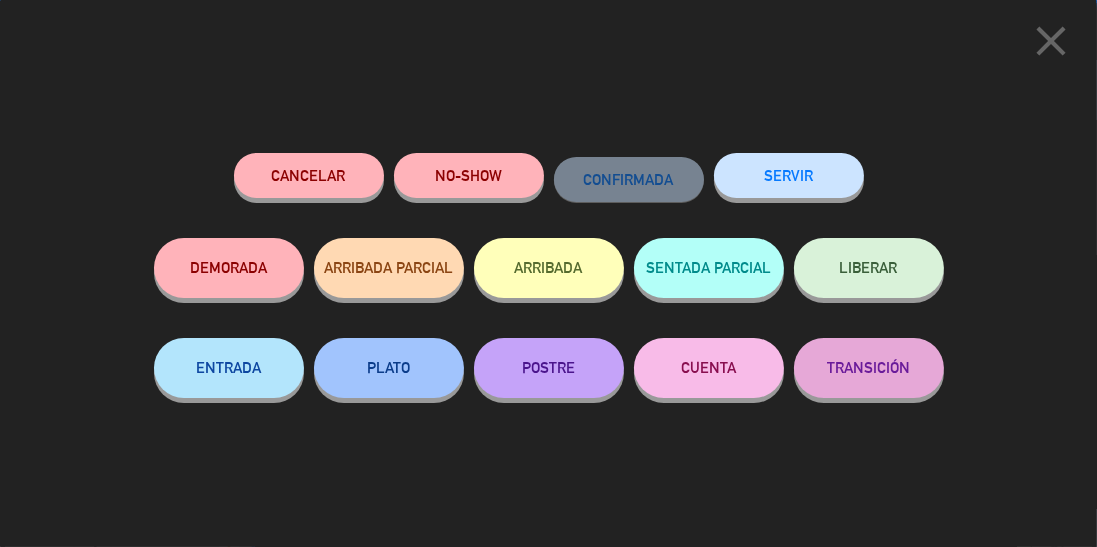 click on "LIBERAR" 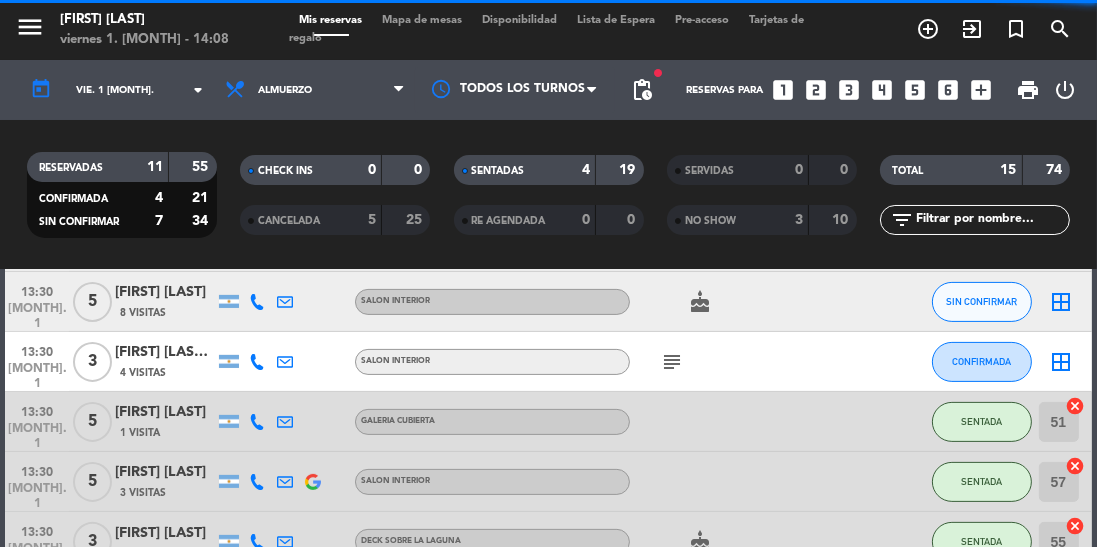 scroll, scrollTop: 714, scrollLeft: 0, axis: vertical 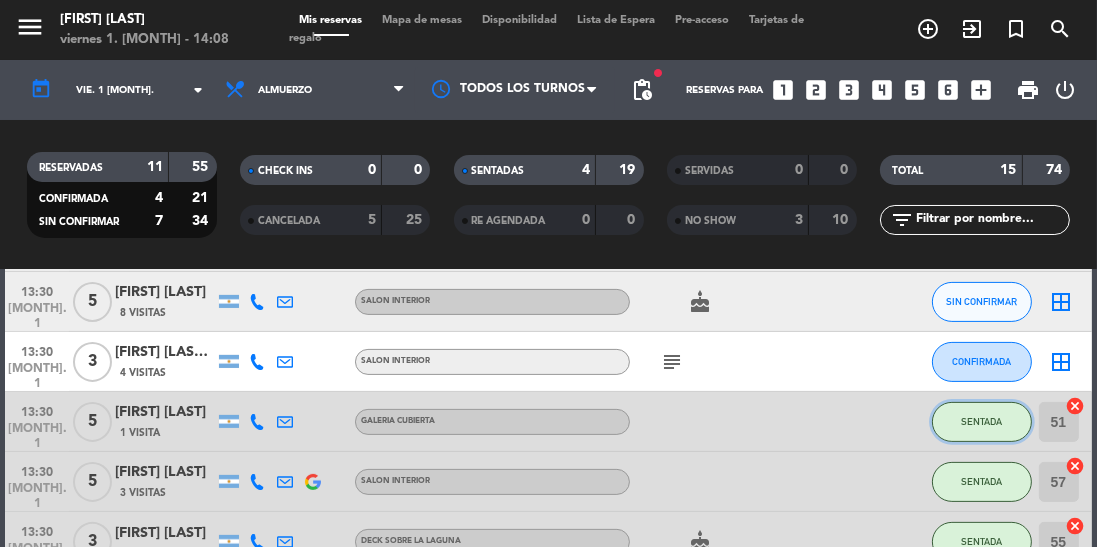 click on "SENTADA" 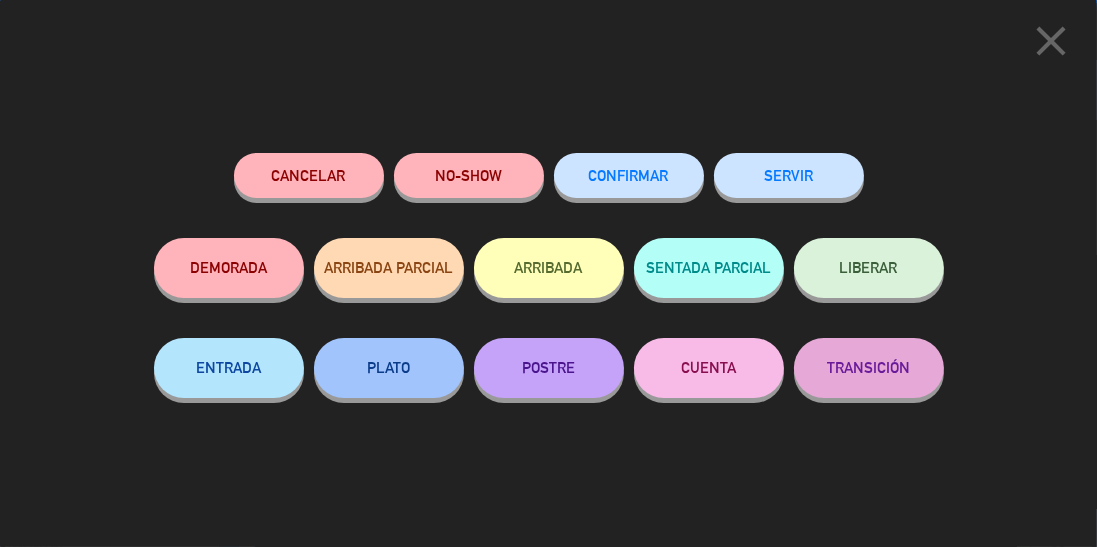click on "LIBERAR" 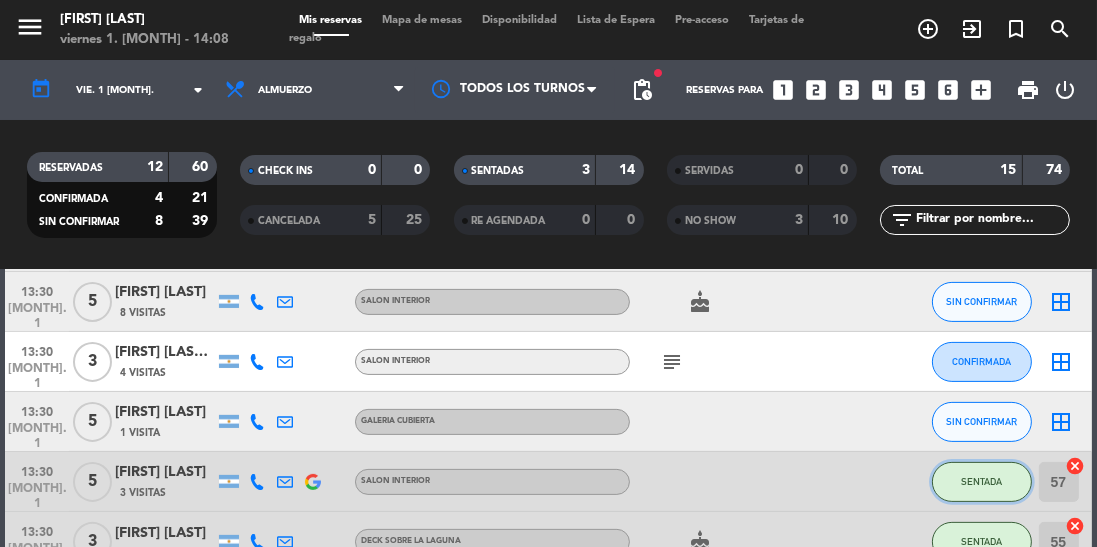click on "SENTADA" 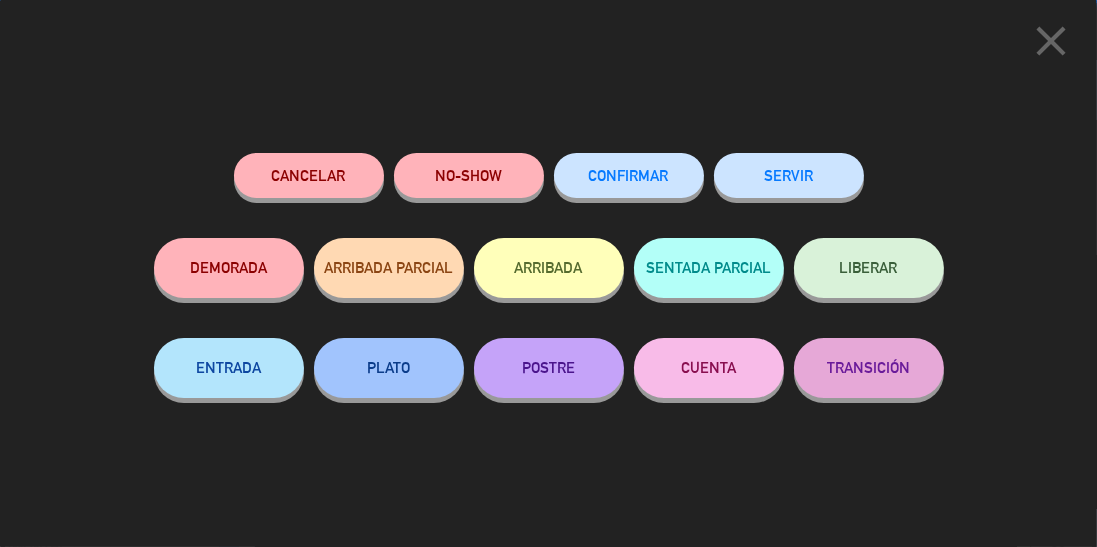click on "LIBERAR" 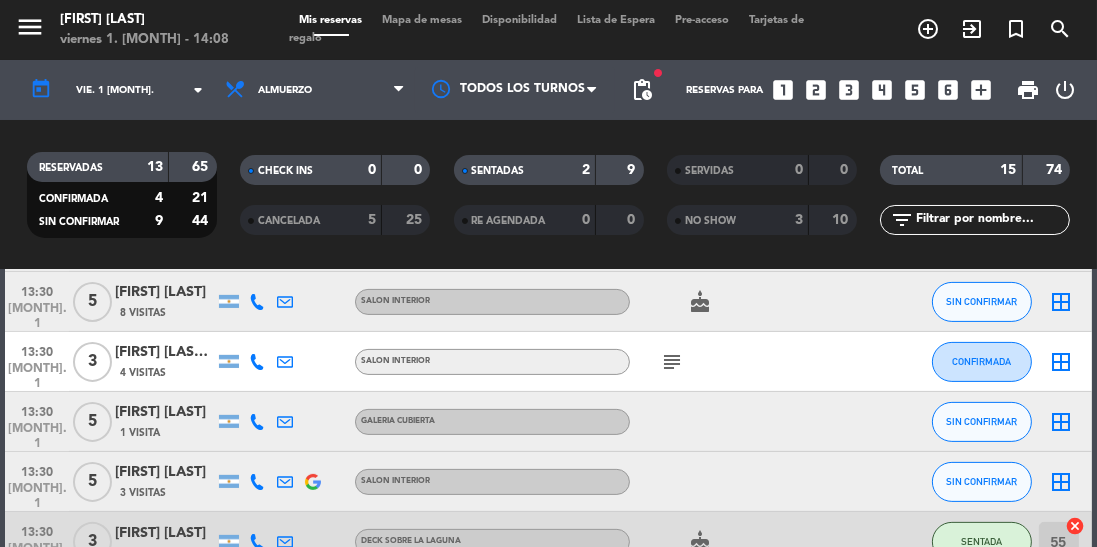 scroll, scrollTop: 802, scrollLeft: 0, axis: vertical 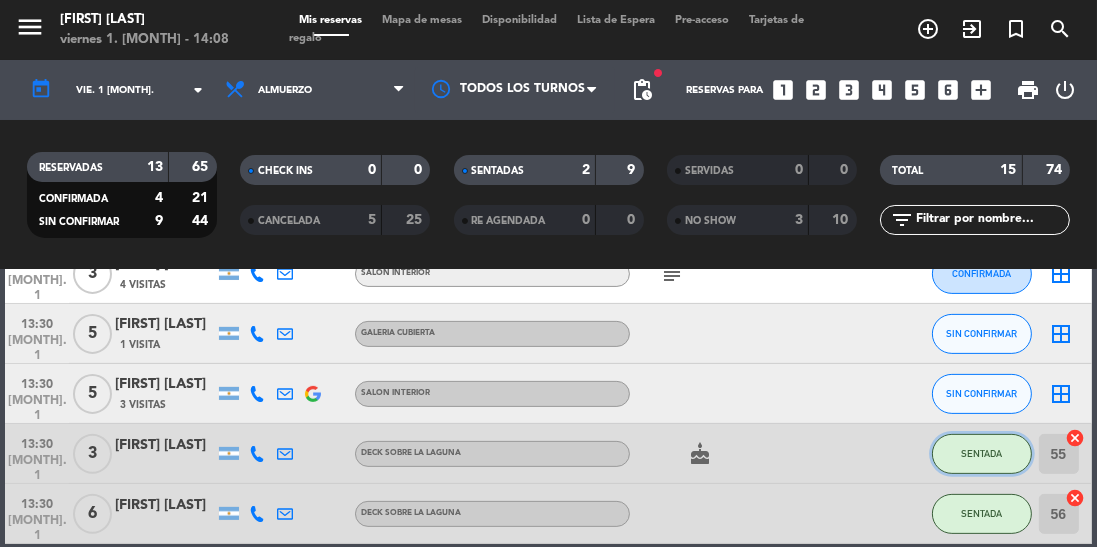 click on "SENTADA" 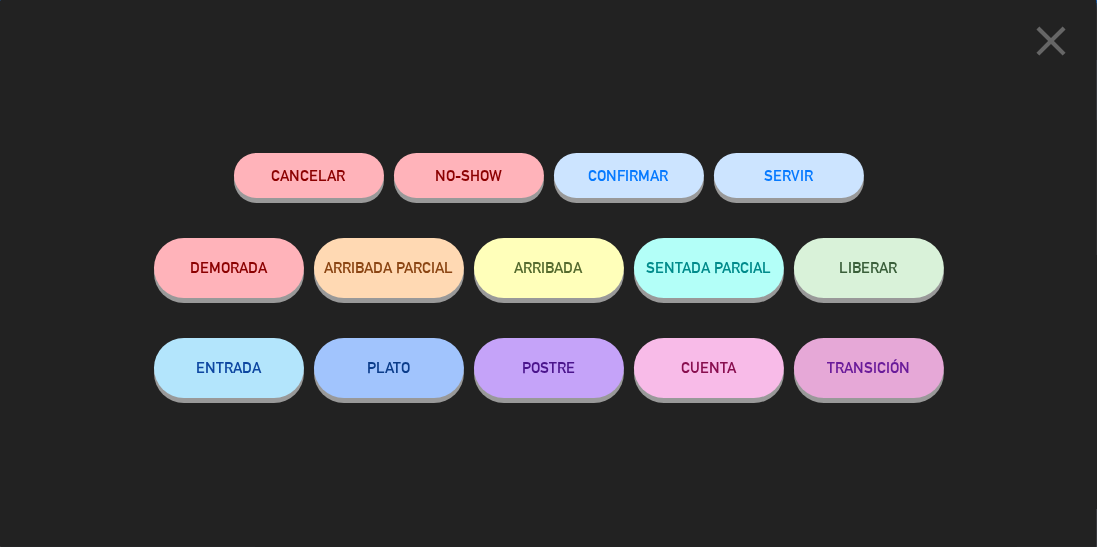 click on "LIBERAR" 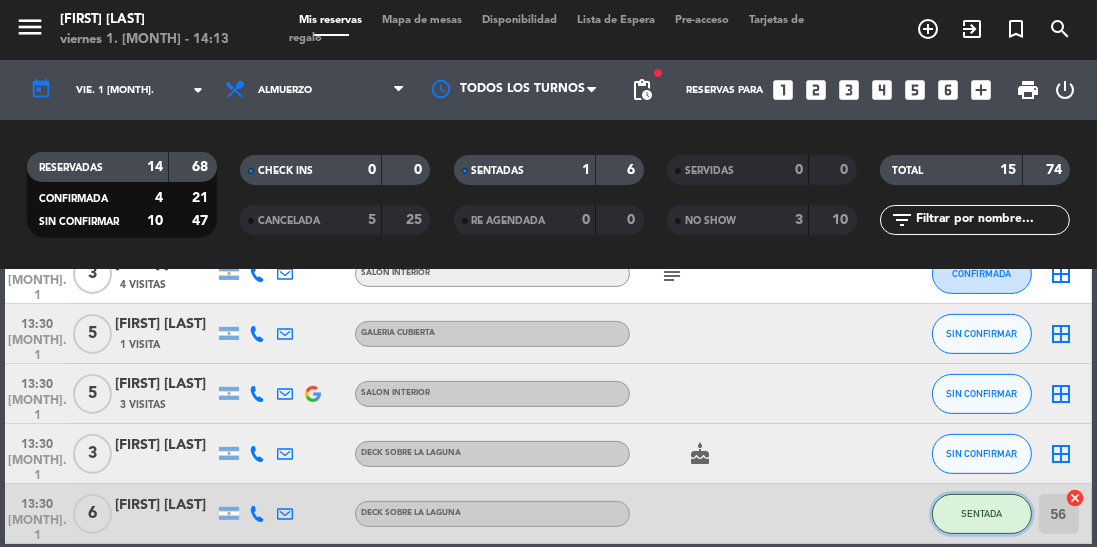 click on "SENTADA" 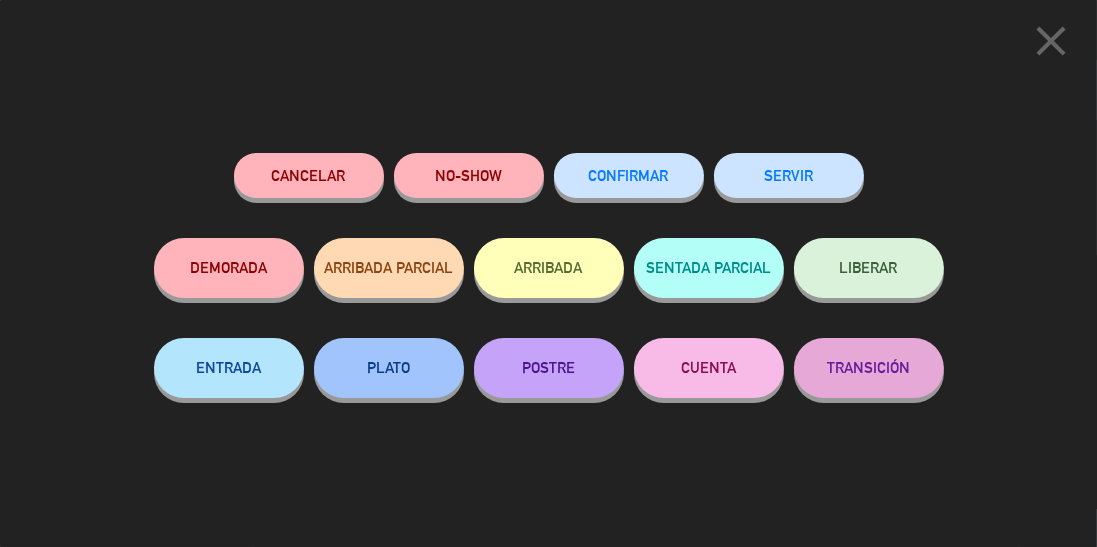 click on "LIBERAR" 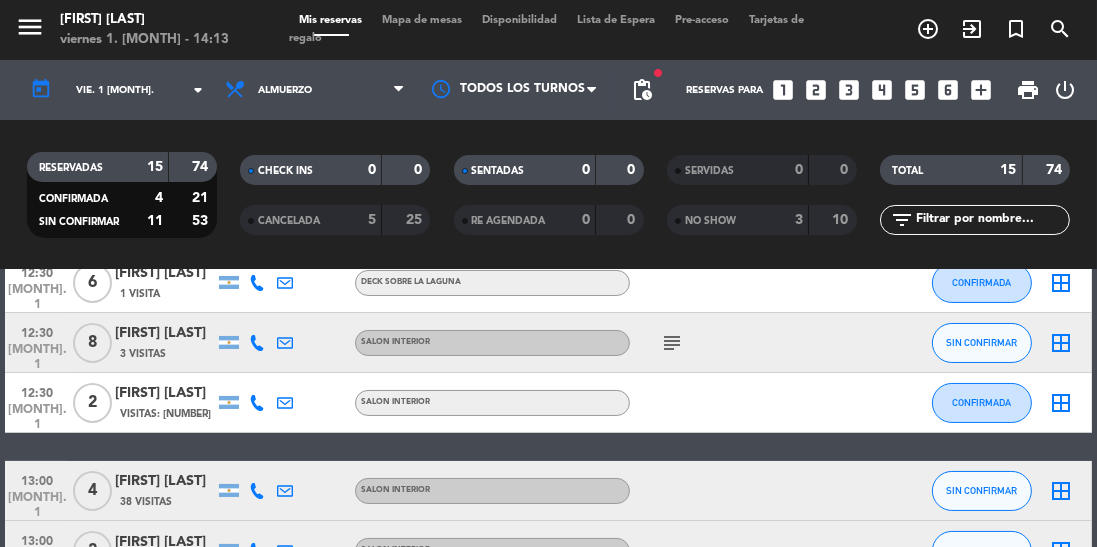 scroll, scrollTop: 0, scrollLeft: 0, axis: both 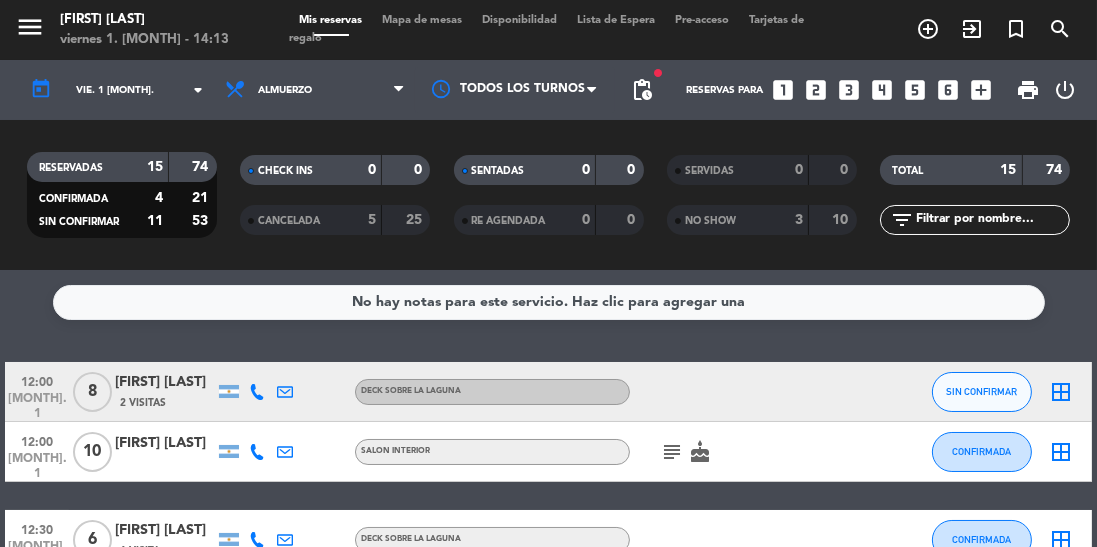 click on "Mapa de mesas" at bounding box center (422, 20) 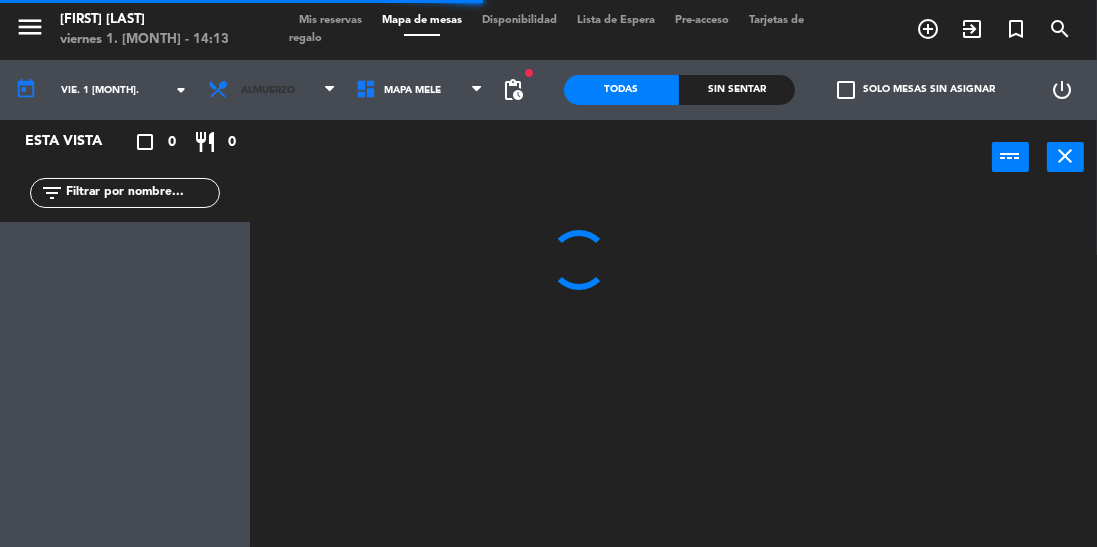 click on "Almuerzo" at bounding box center (268, 90) 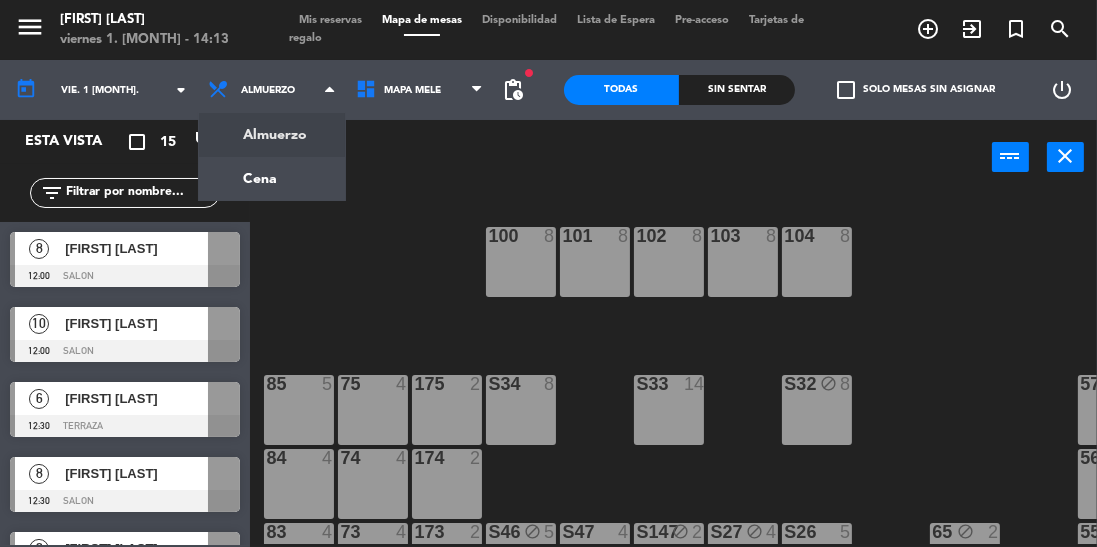 click on "menu  Mele Fuegos   viernes 1. [MONTH] - 14:13   Mis reservas   Mapa de mesas   Disponibilidad   Lista de Espera   Pre-acceso   Tarjetas de regalo  add_circle_outline exit_to_app turned_in_not search today    vie. 1 [MONTH].  arrow_drop_down  Almuerzo  Cena  Almuerzo  Almuerzo  Cena  MAPA MELE   MAPA MELE   MAPA MELE  fiber_manual_record pending_actions  Todas  Sin sentar  check_box_outline_blank   Solo mesas sin asignar   power_settings_new   Esta vista   crop_square  15  restaurant  74 filter_list  8   [FIRST] [LAST]   12:00   SALON   10   [FIRST] [LAST]   12:00   SALON   6   Gail Lorraine Scriven   12:30   TERRAZA   8   [FIRST] [LAST]   12:30   SALON   2   [FIRST] [LAST]   12:30   SALON   4   [FIRST] [LAST]   13:00   SALON   2   [FIRST] [LAST]   13:00   SALON   3   [FIRST] [LAST]   13:00   SALON   4   [FIRST] [LAST]   13:30   SALON   5   [FIRST] [LAST]   13:30   SALON   3   [FIRST] [LAST]   13:30   SALON   5   [FIRST] [LAST]   13:30   GALERIA  5   [FIRST] [LAST]   13:30   GALERIA  3   [FIRST] [LAST]   6" 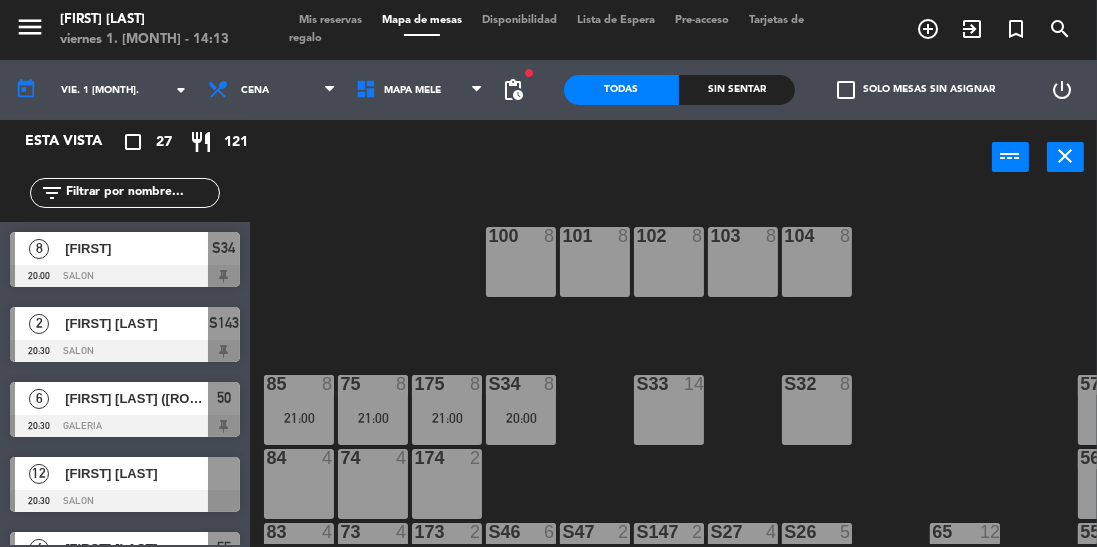 click on "100  8  101  8  102  8  103  8  104  8  S32  8  S33  14  S34  8   20:00  75  8   21:00  85  8   21:00  175  8   21:00  57  12   21:30  74  4  84  4  174  2  56  12   21:30  S26  5   21:00  S27  4  S46  4   21:00  S47  4  S147  2  73  4  83  4  173  2  65  12   21:30  55  4   21:00  S24  3   21:00  S25  4  S44  5  S45  2   21:00  S145  2   21:00  72  4  82  4   21:00  172  2  64  2  54  3   21:30  S22  3   21:00  S23  4  S42  5  S43  2   21:30  S143  2   21:30  71  4  81  4  171  2  63  2  53  4   20:30  S20  5  S21  4  S40  5  S41  4  S141  2   21:00  70  4  80  4  170  2  62  2   20:30  52  5  61  2  51  4   20:30  112 lock  5  113 lock  5  114 lock  5  115 lock  5  116 lock  5  117 lock  6   21:30  60  6   20:30  50  6   20:30" 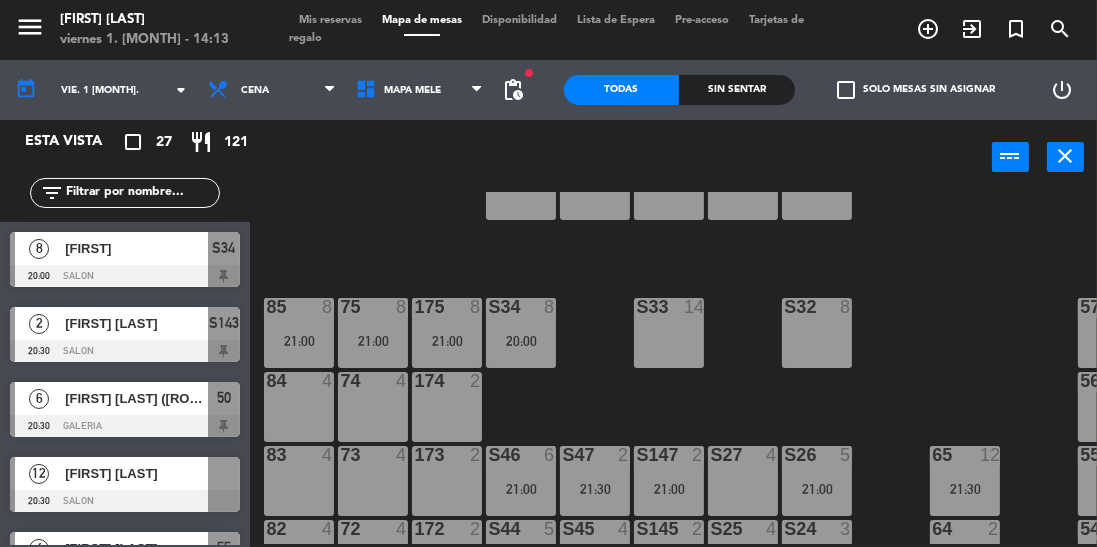 scroll, scrollTop: 83, scrollLeft: 0, axis: vertical 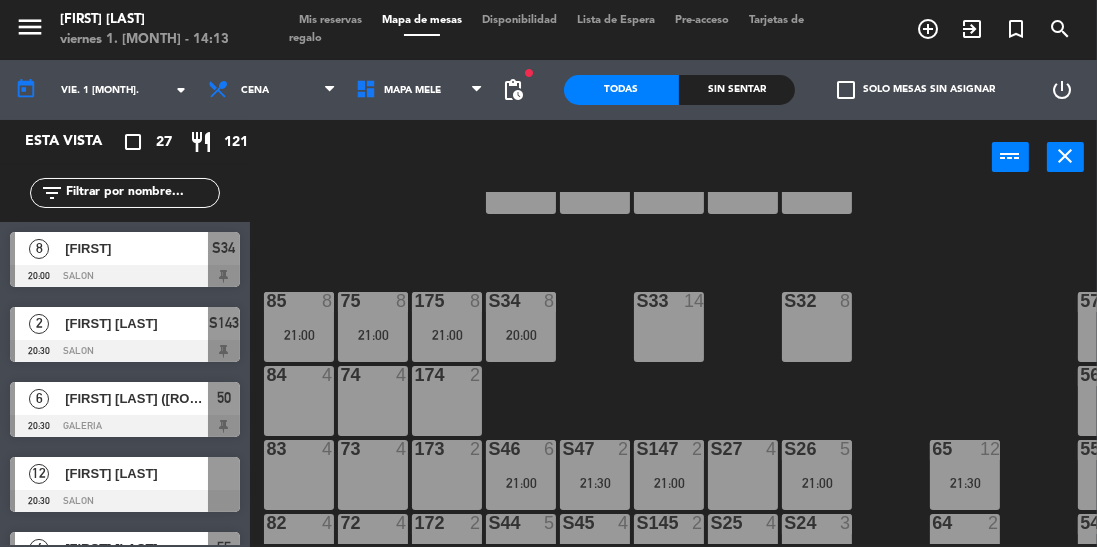 click on "21:00" at bounding box center [299, 335] 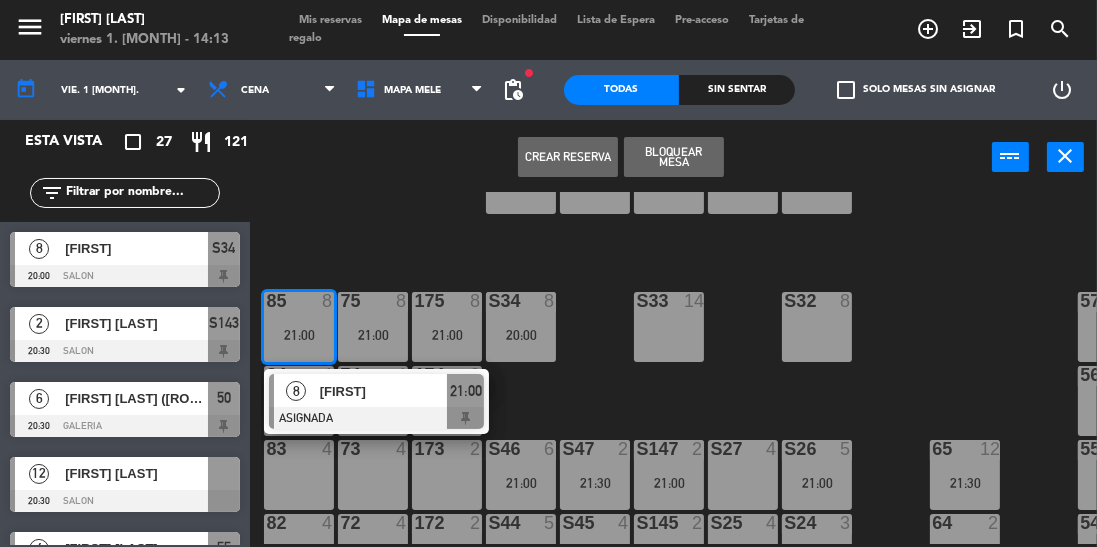 click on "[NUMBER] [NUMBER] [TIME]" at bounding box center (373, 327) 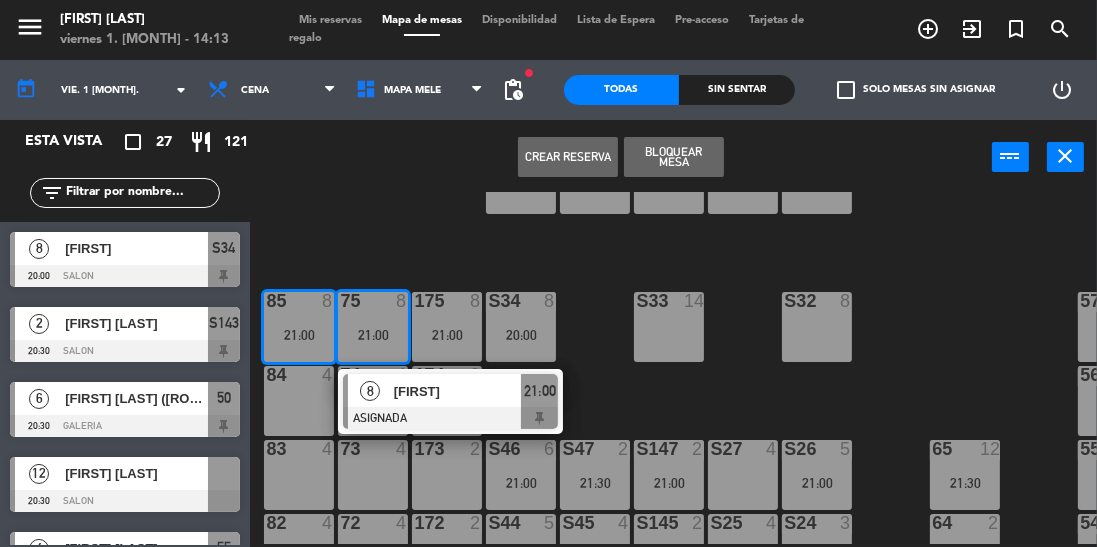 click on "175 8 21:00" at bounding box center (447, 327) 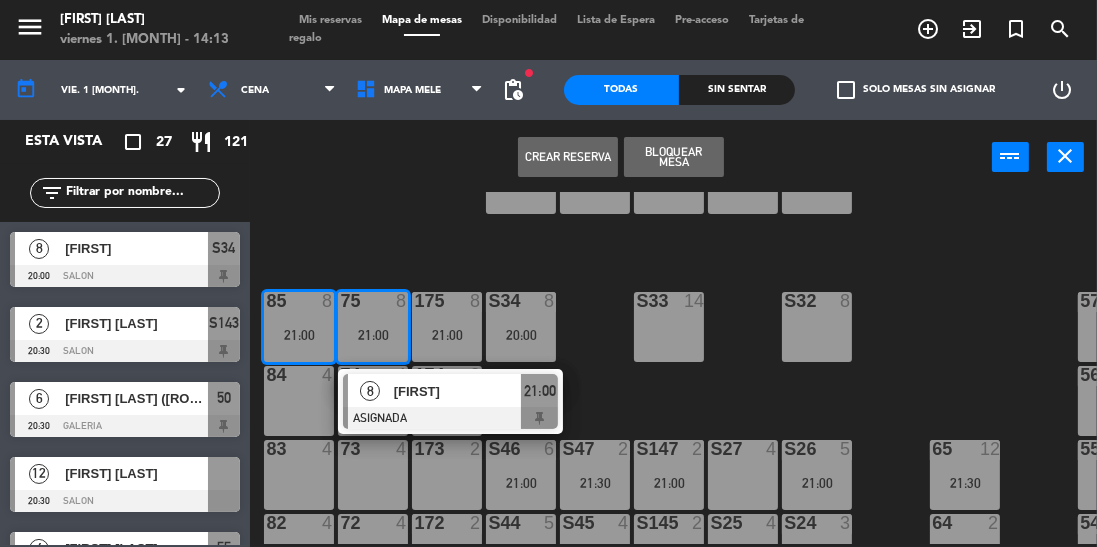 click on "100  8  101  8  102  8  103  8  104  8  S32  8  S33  14  S34  8   20:00  75  8   21:00   8   [FIRST]   ASIGNADA  21:00 85  8   21:00  175  8   21:00  57  12   21:30  74  4  84  4  174  2  56  12   21:30  S26  5   21:00  S27  4  S46  6   21:00  S47  2   21:30  S147  2   21:00  73  4  83  4  173  2  65  12   21:30  55  4   21:00  S24  3   21:00  S25  4  S44  5  S45  4  S145  2  72  4  82  4  172  2   21:30  64  2  54  4   21:00  S22  4   21:00  S23  4  S42  3   21:00  S43  4  S143  2   20:30  71  4  81  4  171  2  63  2   21:30  53  12   21:00  S20  6   21:30  S21  6   21:30  S40  5  S41  2   21:30  S141  2  70  4  80  4  170  2  62  2   21:00  52  12   21:00  61  2   21:30  51  12   21:00  112 lock  5  113 lock  5  114 lock  5  115 lock  5  116 lock  5  117 lock  5  60  6   20:30  50  6   20:30" 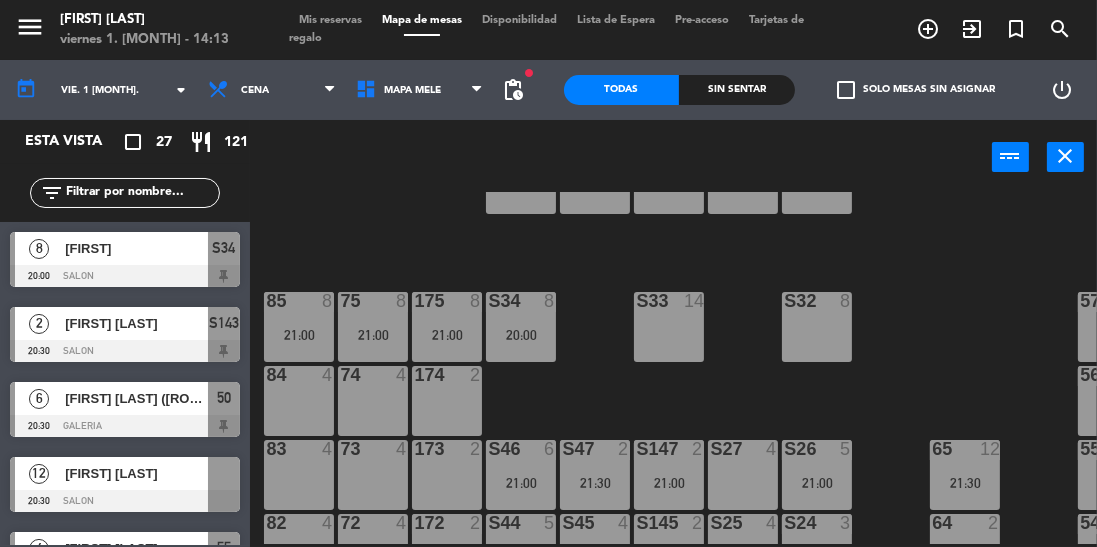 click on "21:00" at bounding box center [299, 335] 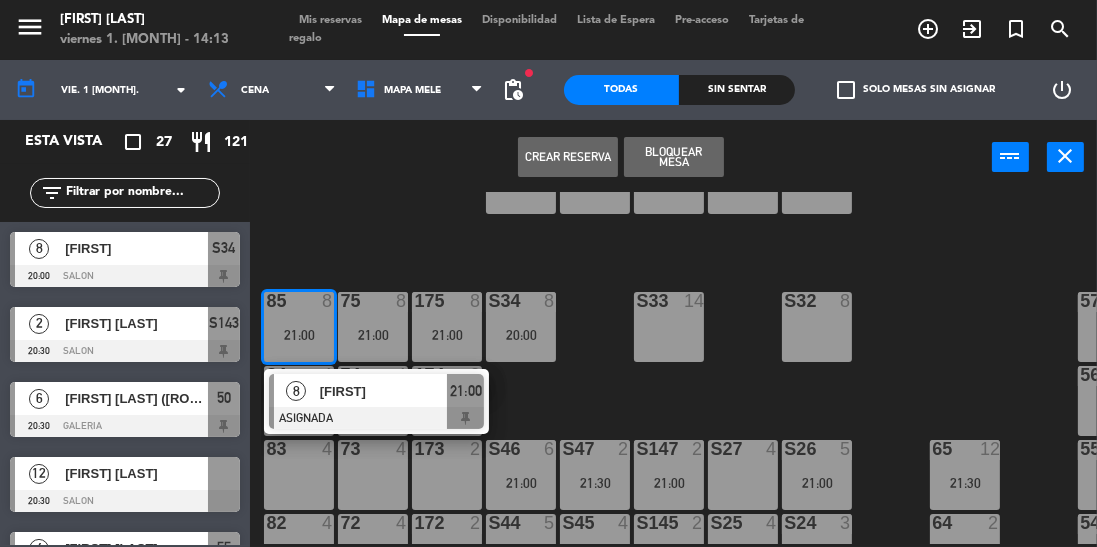 click on "21:00" at bounding box center (373, 335) 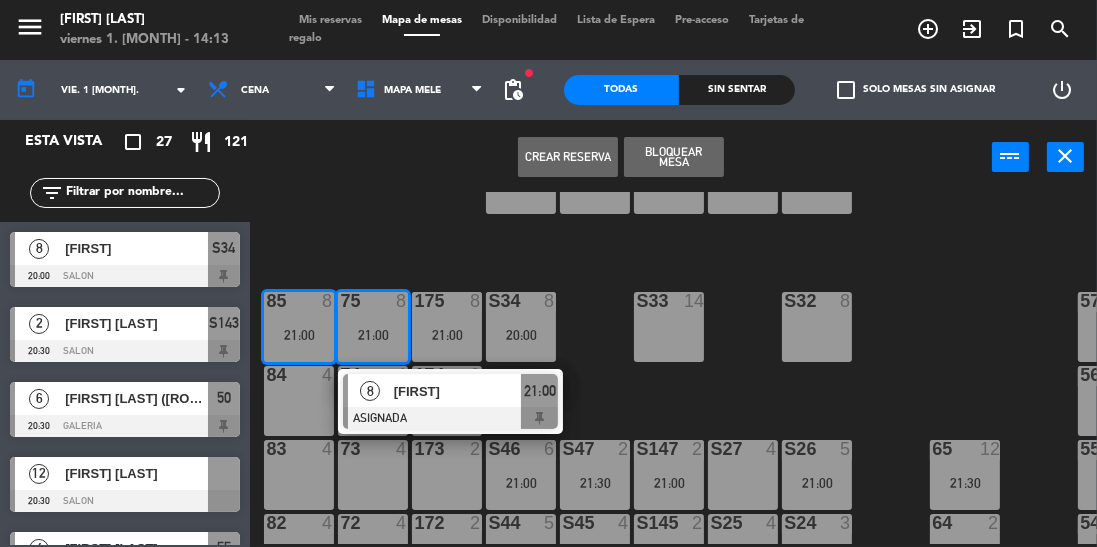 click on "21:00" at bounding box center [447, 335] 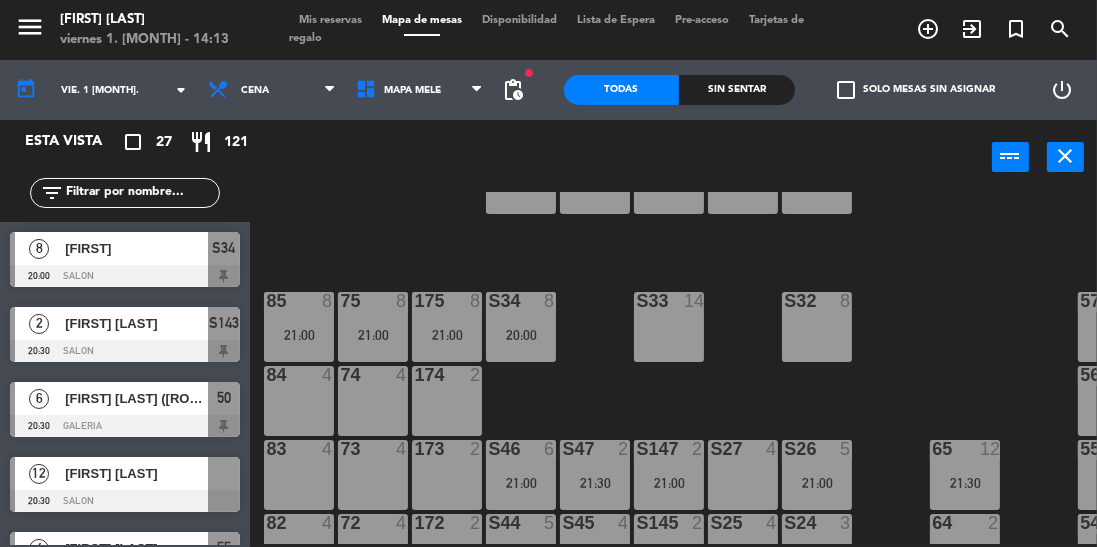 click on "175 8 21:00" at bounding box center [447, 327] 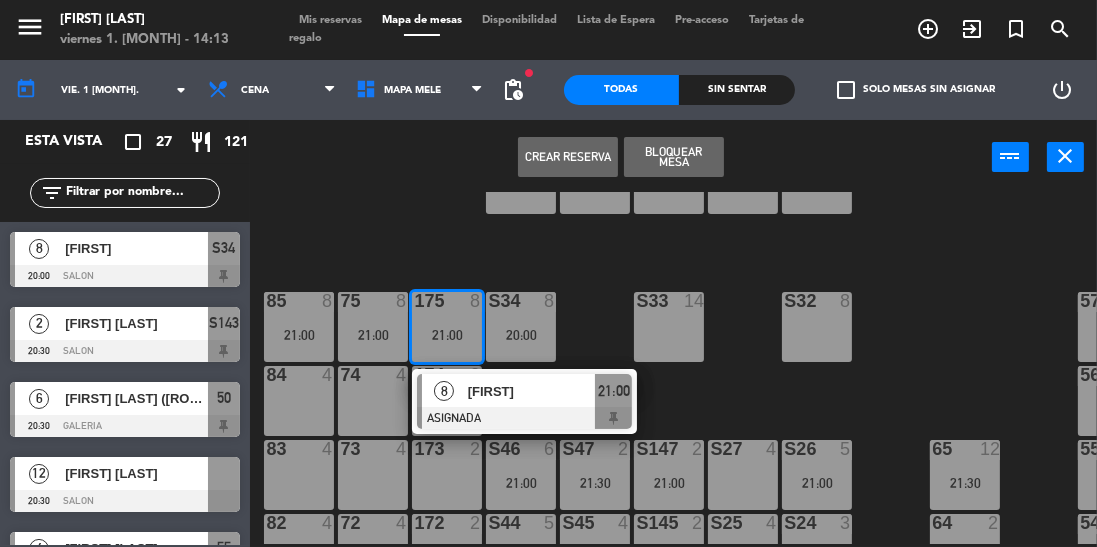 click on "21:00" at bounding box center (373, 335) 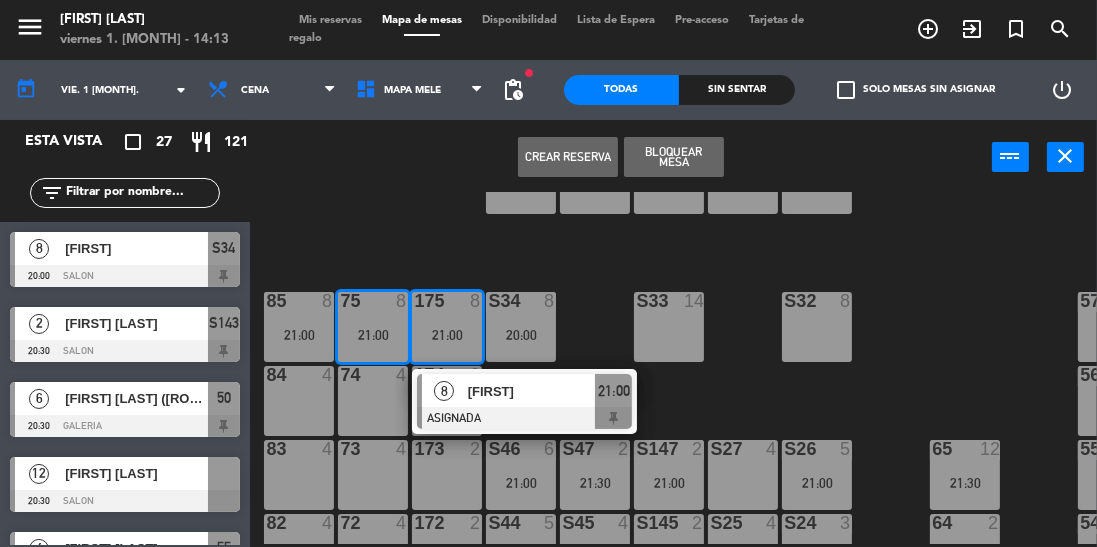 click on "85  8   21:00" at bounding box center (299, 327) 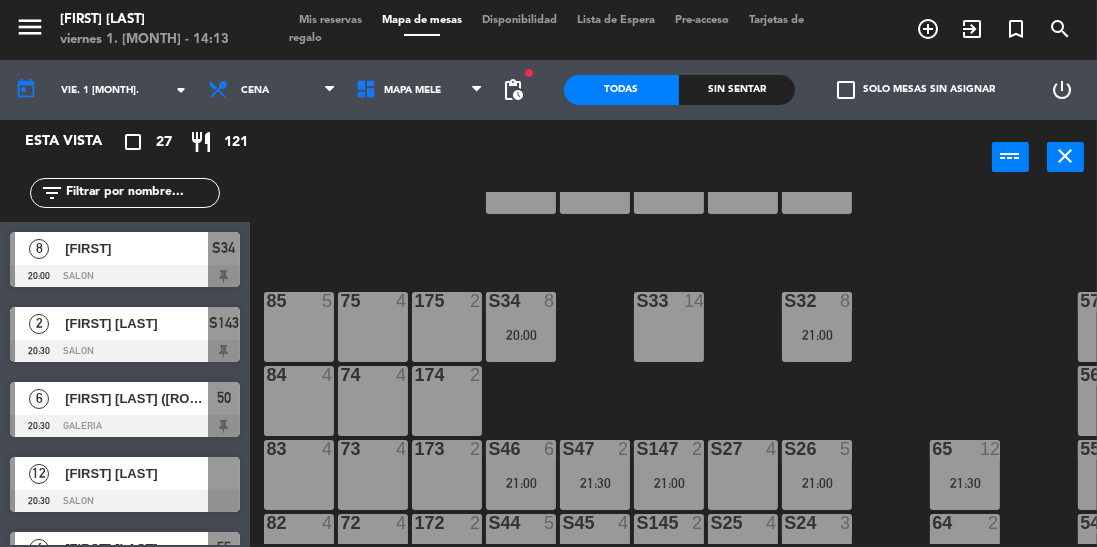 scroll, scrollTop: 0, scrollLeft: 0, axis: both 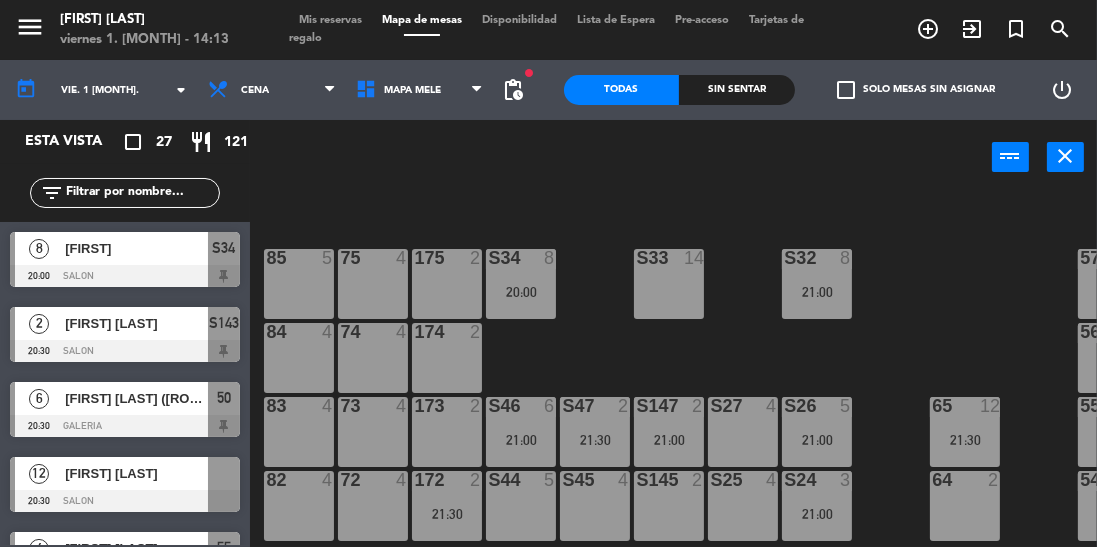 click at bounding box center (125, 501) 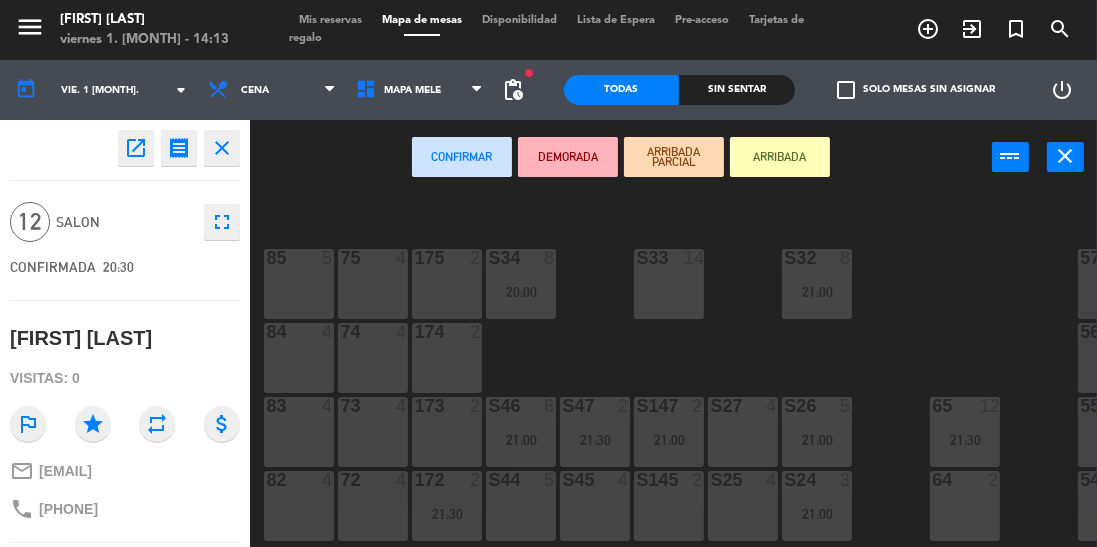 click on "S33  14" at bounding box center (669, 284) 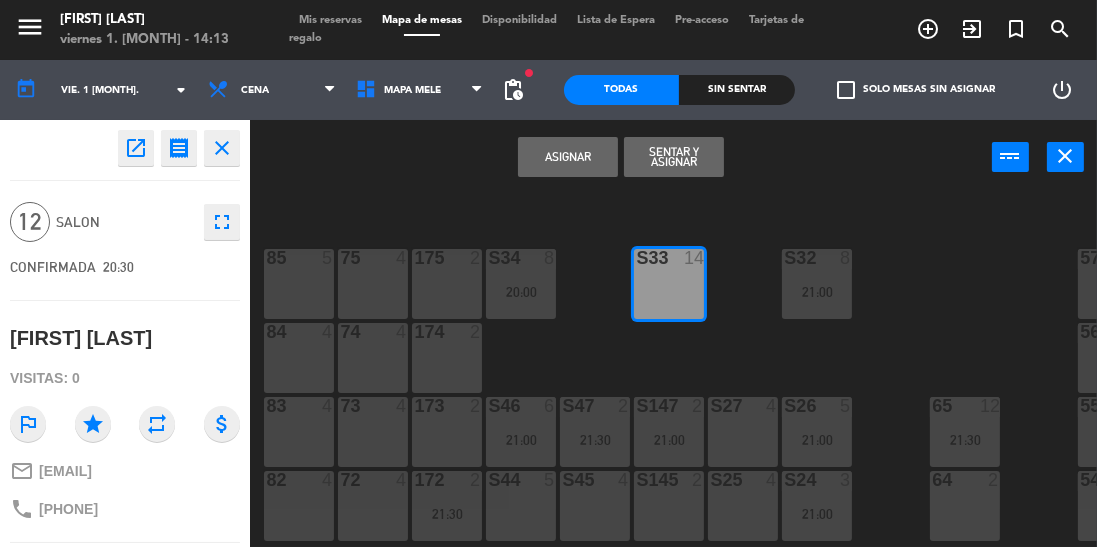 click on "Asignar" at bounding box center (568, 157) 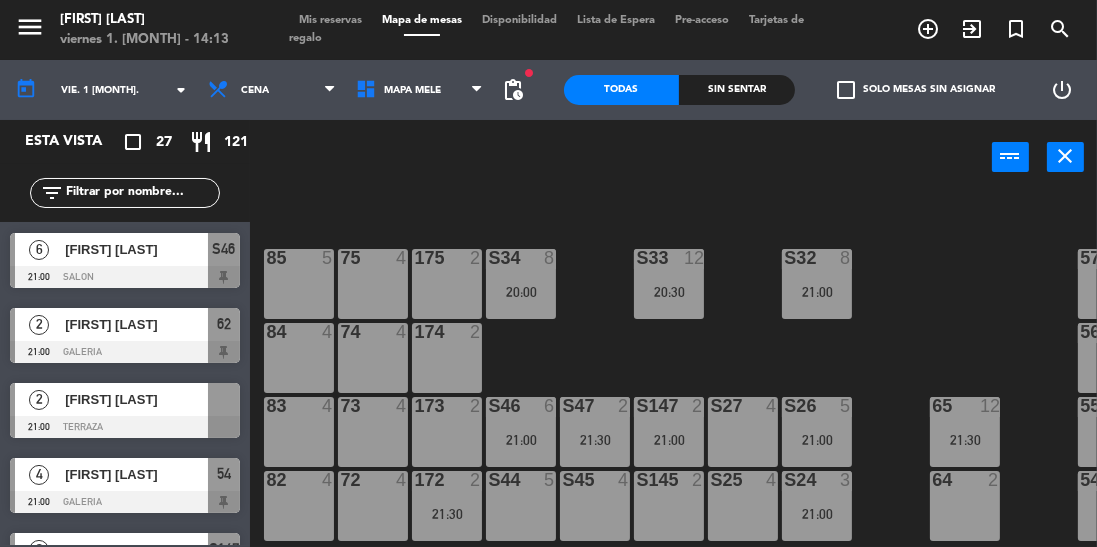 scroll, scrollTop: 673, scrollLeft: 0, axis: vertical 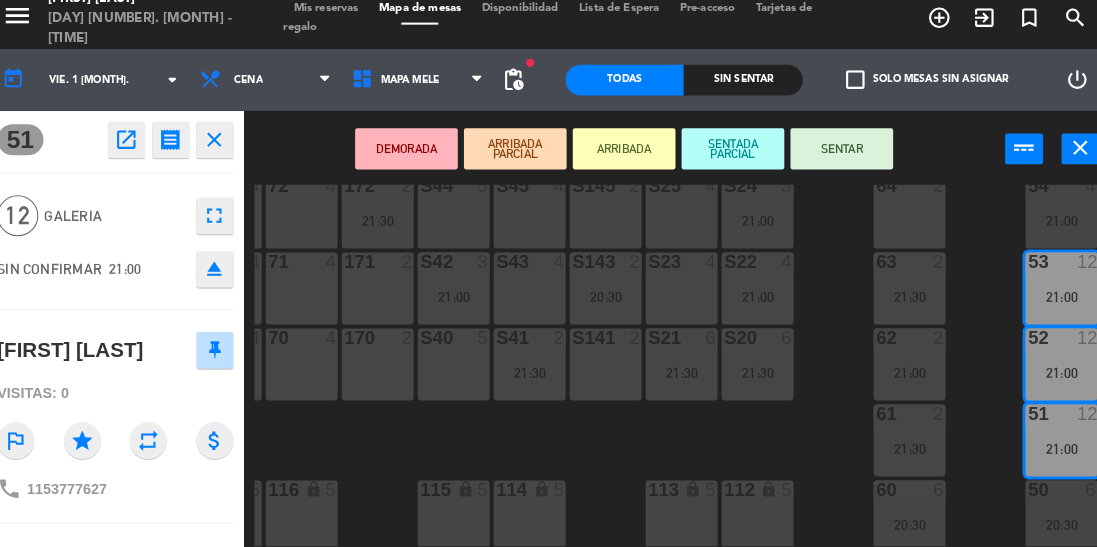 click on "100  8  101  8  102  8  103  8  104  8  S32  8   21:00  S33  12   20:30  S34  8   20:00  75  4  85  5  175  2  57  12   21:30  74  4  84  4  174  2  56  12   21:30  S26  5   21:00  S27  4  S46  6   21:00  S47  2   21:30  S147  2   21:00  73  4  83  4  173  2  65  12   21:30  55  4   21:00  S24  3   21:00  S25  4  S44  5  S45  4  S145  2  72  4  82  4  172  2   21:30  64  2  54  4   21:00  S22  4   21:00  S23  4  S42  3   21:00  S43  4  S143  2   20:30  71  4  81  4  171  2  63  2   21:30  53  12   21:00  S20  6   21:30  S21  6   21:30  S40  5  S41  2   21:30  S141  2  70  4  80  4  170  2  62  2   21:00  52  12   21:00  61  2   21:30  51  12   21:00  112 lock  5  113 lock  5  114 lock  5  115 lock  5  116 lock  5  117 lock  5  60  6   20:30  50  6   20:30" 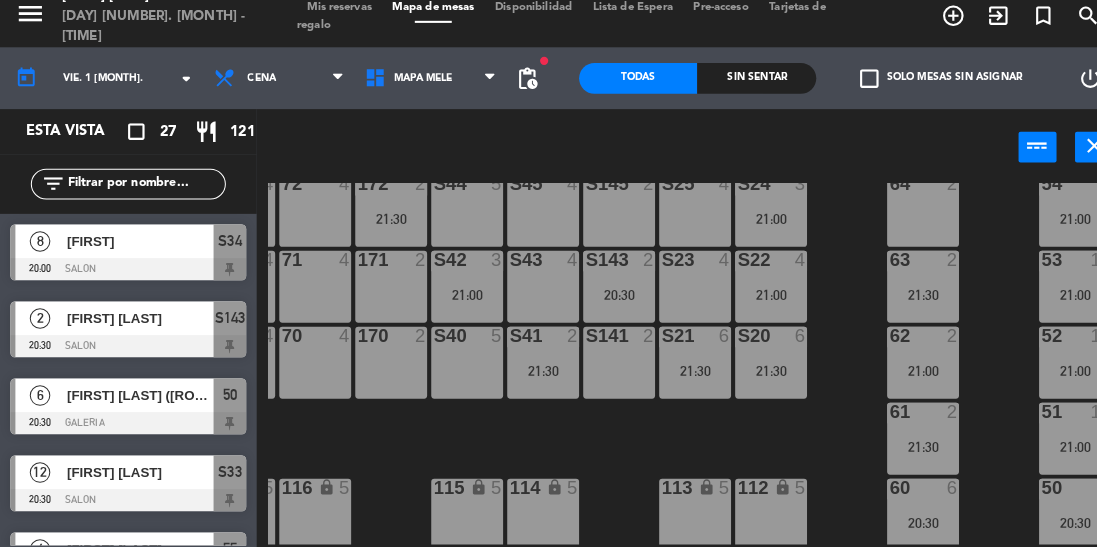 scroll, scrollTop: 0, scrollLeft: 0, axis: both 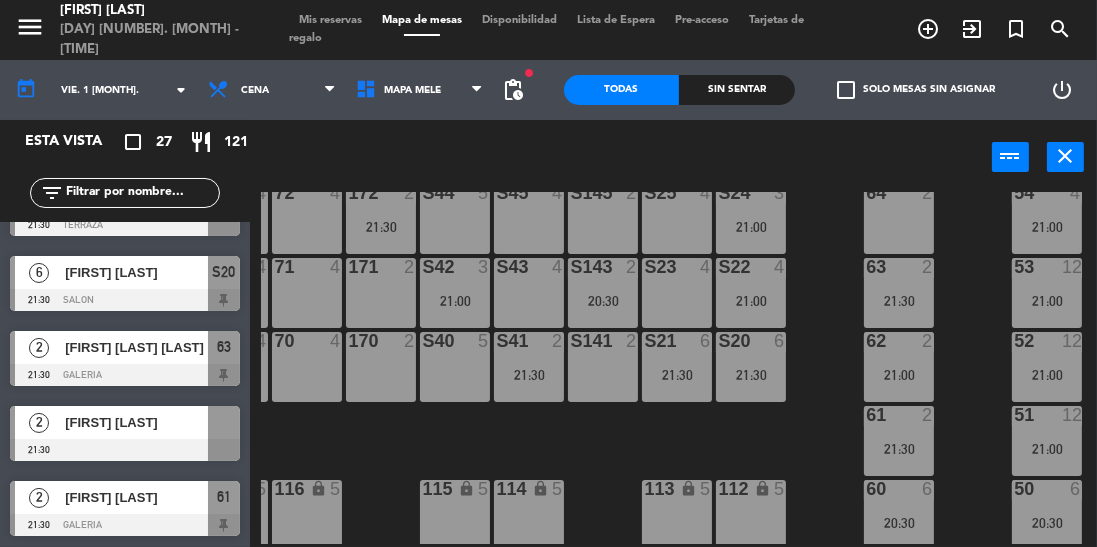 click at bounding box center [224, 422] 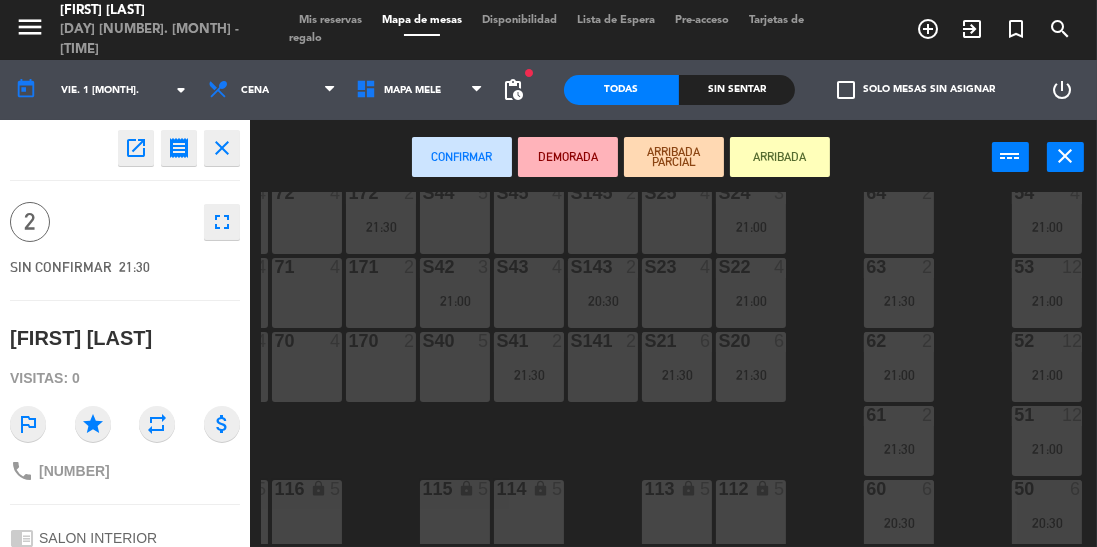 click on "S141  2" at bounding box center [603, 367] 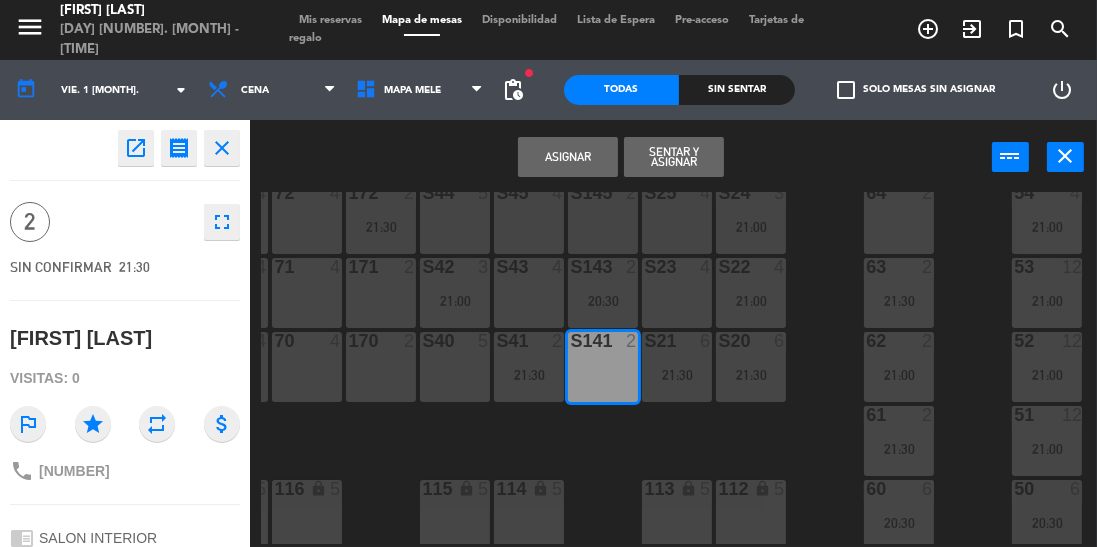 click on "Asignar" at bounding box center (568, 157) 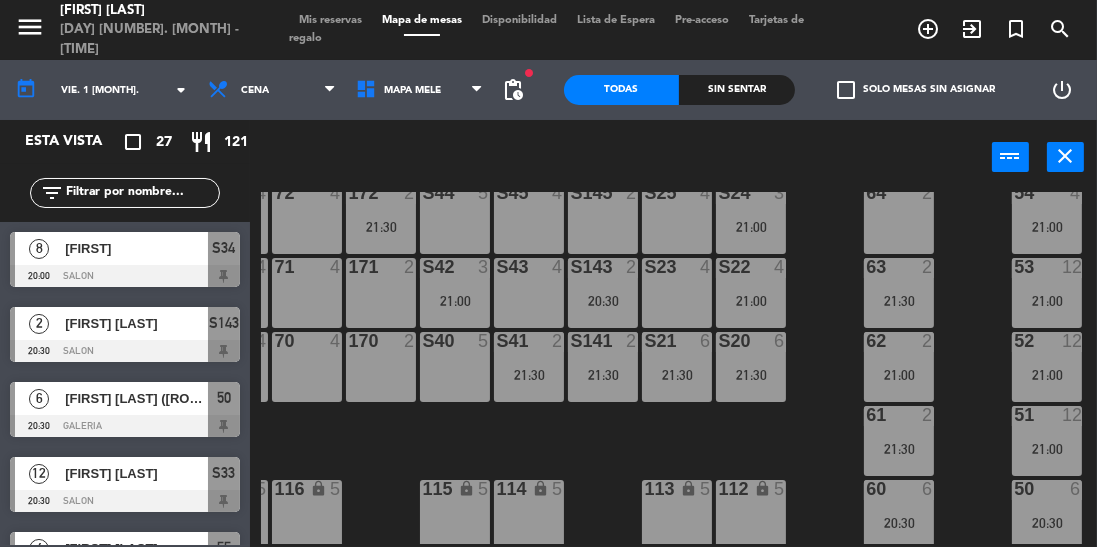 scroll, scrollTop: 0, scrollLeft: 0, axis: both 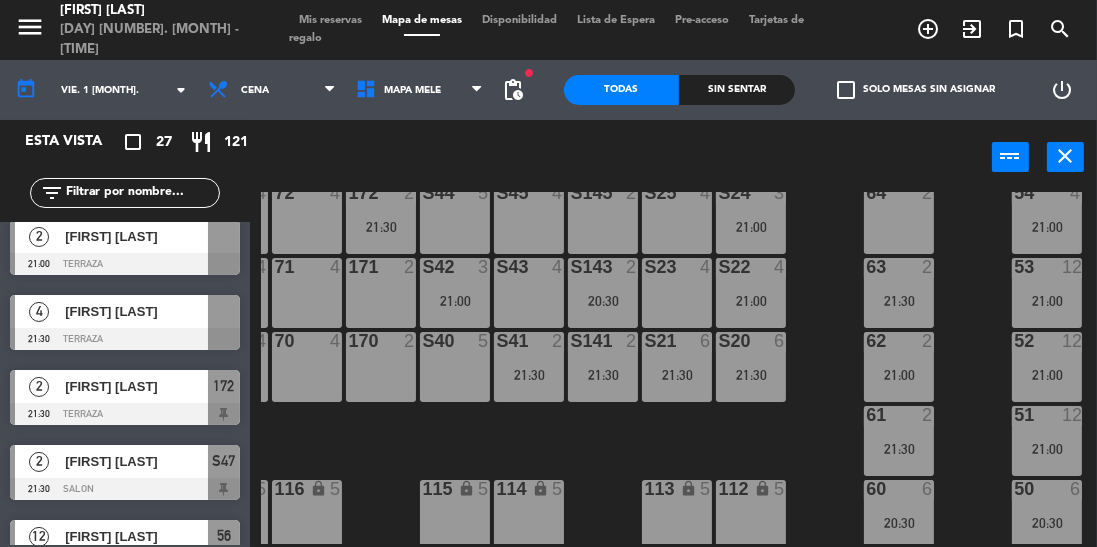 click at bounding box center [224, 311] 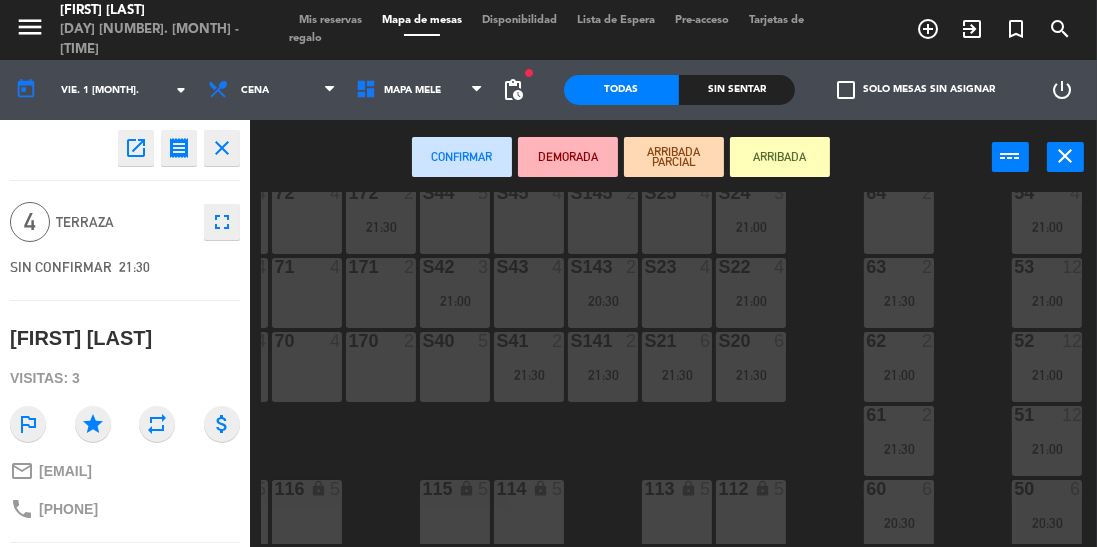click on "S40  5" at bounding box center [455, 367] 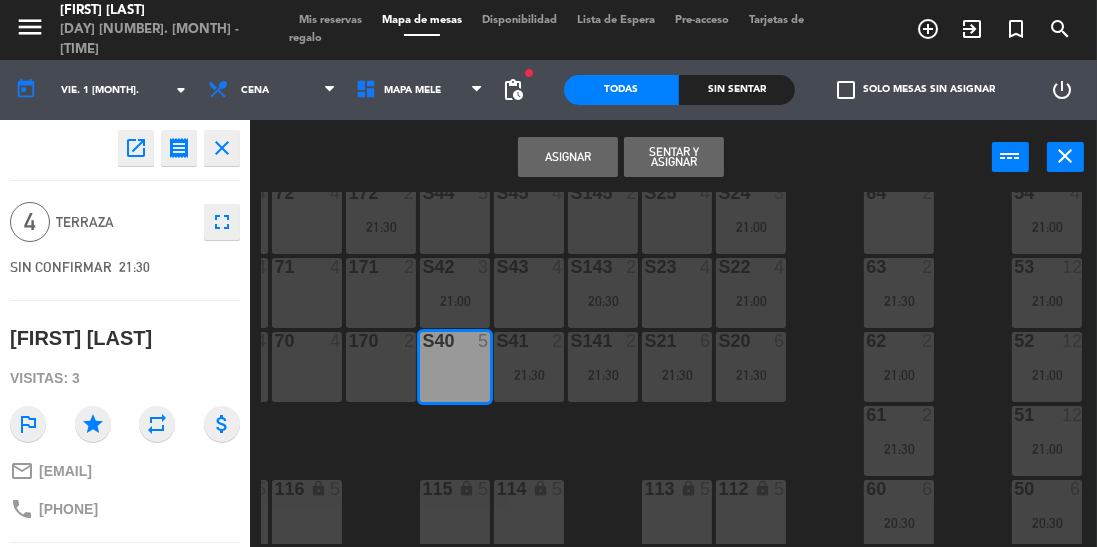 click on "Asignar" at bounding box center [568, 157] 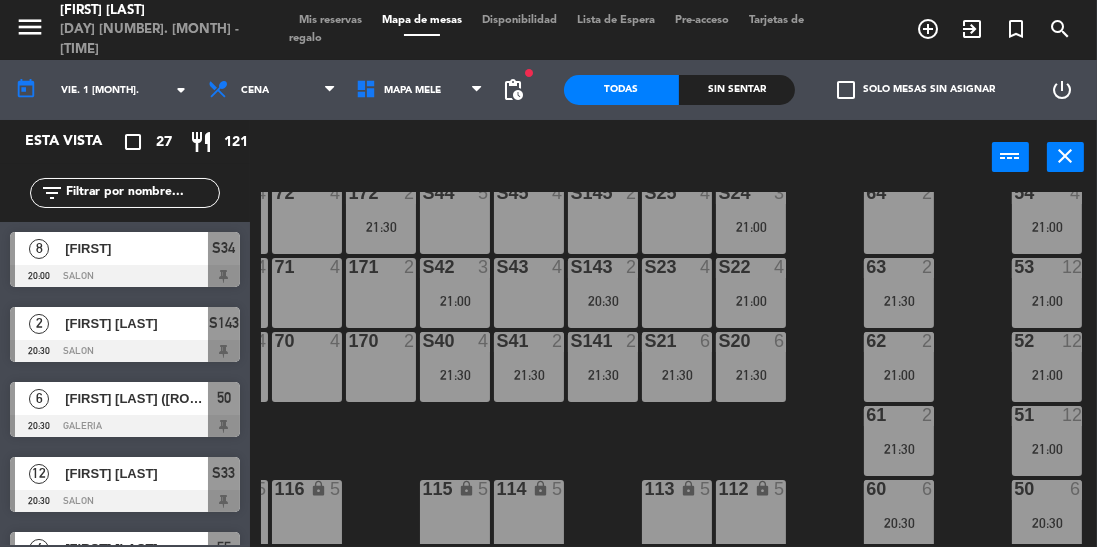 scroll, scrollTop: 0, scrollLeft: 0, axis: both 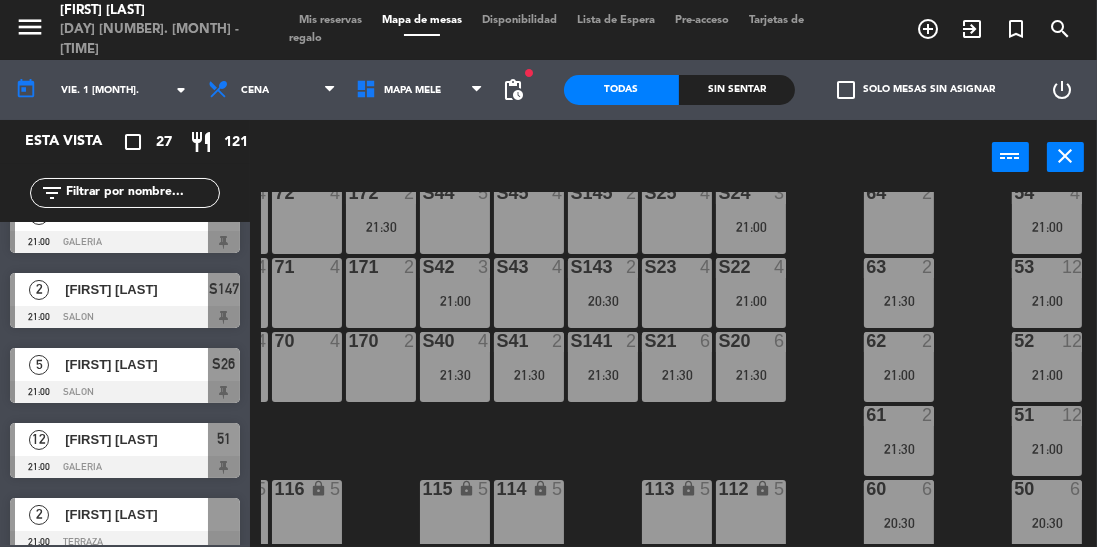 click on "100 8 101 8 102 8 103 8 104 8 S32 8 21:00 S33 12 20:30 S34 8 20:00 75 4 85 5 175 2 57 12 21:30 74 4 84 4 174 2 56 12 21:30 S26 5 21:00 S27 4 S46 6 21:00 S47 2 21:30 S147 2 21:00 73 4 83 4 173 2 65 12 21:30 55 4 21:00 S24 3 21:00 S25 4 S44 5 S45 4 S145 2 72 4 82 4 172 2 21:30 64 2 54 4 21:00 S22 4 21:00 S23 4 S42 3 21:00 S43 4 S143 2 20:30 71 4 81 4 171 2 63 2 21:30 53 12 21:00 S20 6 21:30 S21 6 21:30 S40 4 21:30 S41 2 21:30 S141 2 21:30 70 4 80 4 170 2 62 2 21:00 52 12 21:00 61 2 21:30 51 12 21:00 112 lock 5 113 lock 5 114 lock 5 115 lock 5 116 lock 5 117 lock 5 60 6 20:30 50 6 20:30" 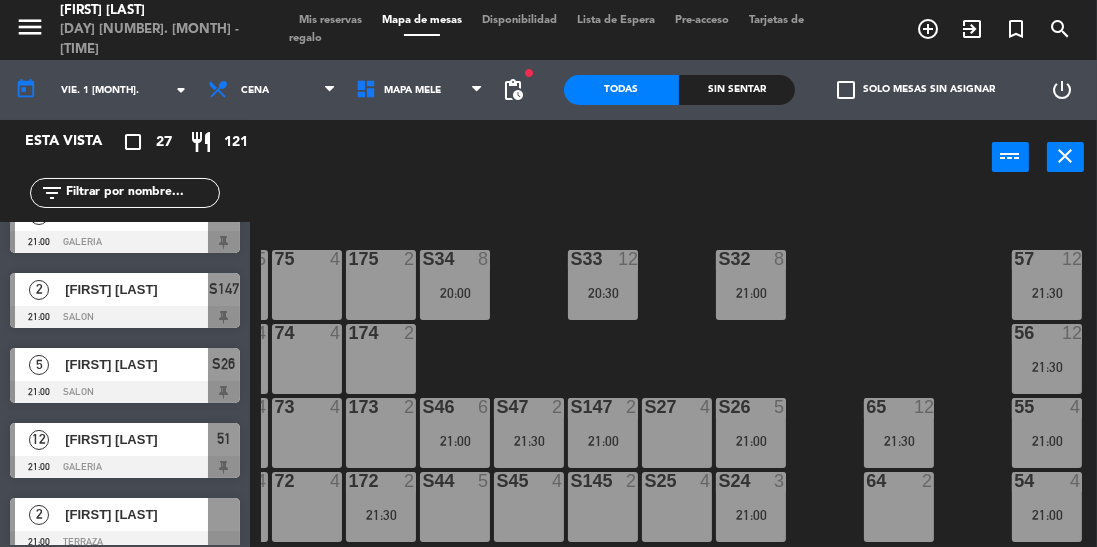 scroll, scrollTop: 130, scrollLeft: 66, axis: both 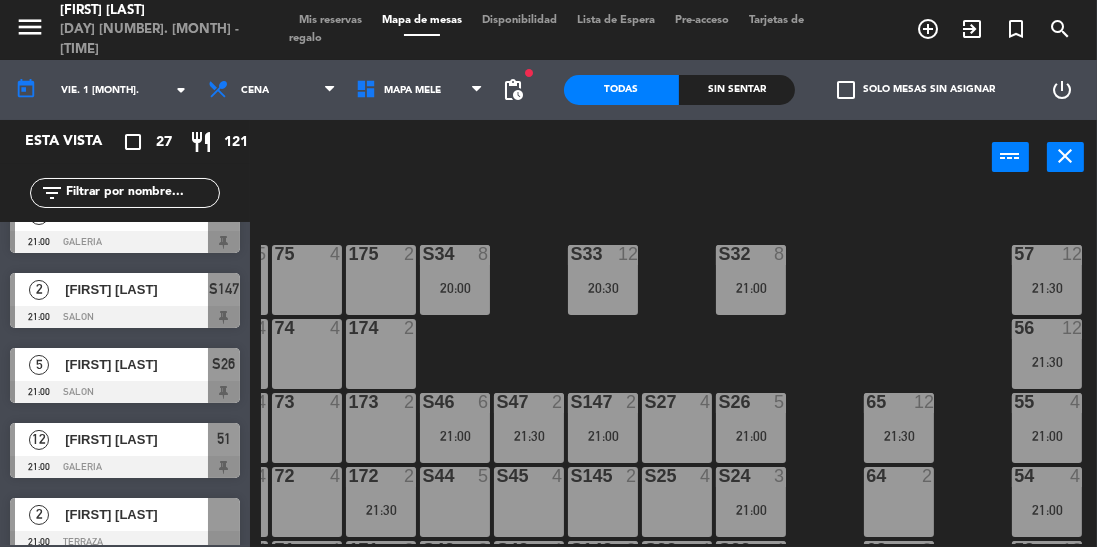 click on "100 8 101 8 102 8 103 8 104 8 S32 8 21:00 S33 12 20:30 S34 8 20:00 75 4 85 5 175 2 57 12 21:30 74 4 84 4 174 2 56 12 21:30 S26 5 21:00 S27 4 S46 6 21:00 S47 2 21:30 S147 2 21:00 73 4 83 4 173 2 65 12 21:30 55 4 21:00 S24 3 21:00 S25 4 S44 5 S45 4 S145 2 72 4 82 4 172 2 21:30 64 2 54 4 21:00 S22 4 21:00 S23 4 S42 3 21:00 S43 4 S143 2 20:30 71 4 81 4 171 2 63 2 21:30 53 12 21:00 S20 6 21:30 S21 6 21:30 S40 4 21:30 S41 2 21:30 S141 2 21:30 70 4 80 4 170 2 62 2 21:00 52 12 21:00 61 2 21:30 51 12 21:00 112 lock 5 113 lock 5 114 lock 5 115 lock 5 116 lock 5 117 lock 5 60 6 20:30 50 6 20:30" 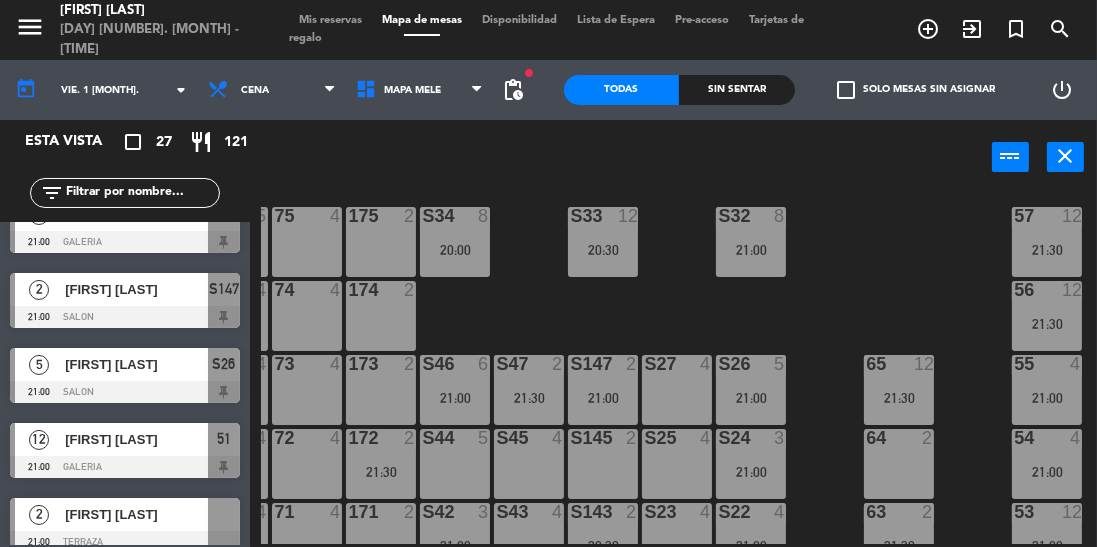scroll, scrollTop: 174, scrollLeft: 66, axis: both 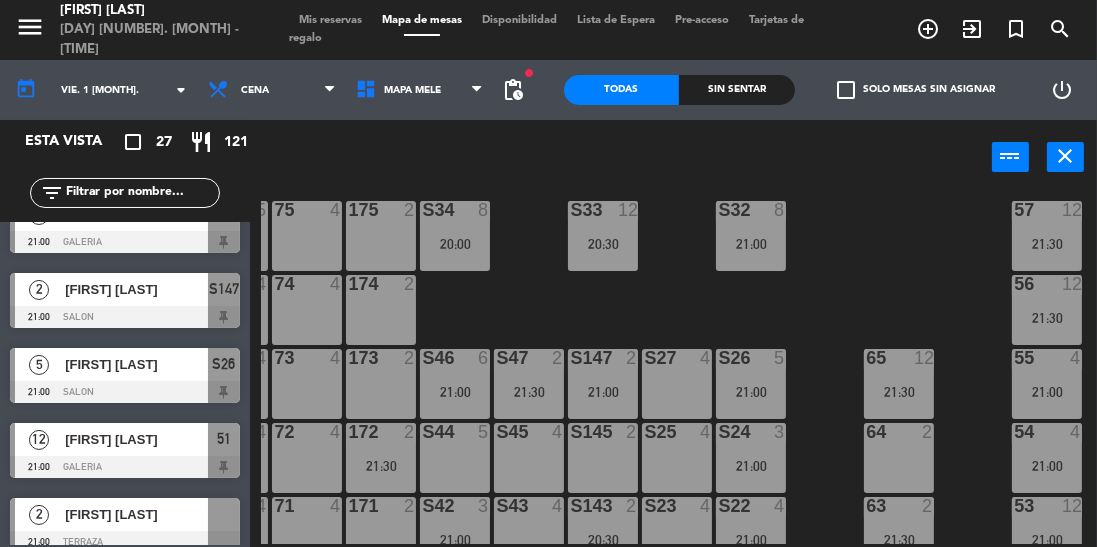 click on "5   [FIRST] [LAST]   21:00   SALON  S26" at bounding box center [125, 375] 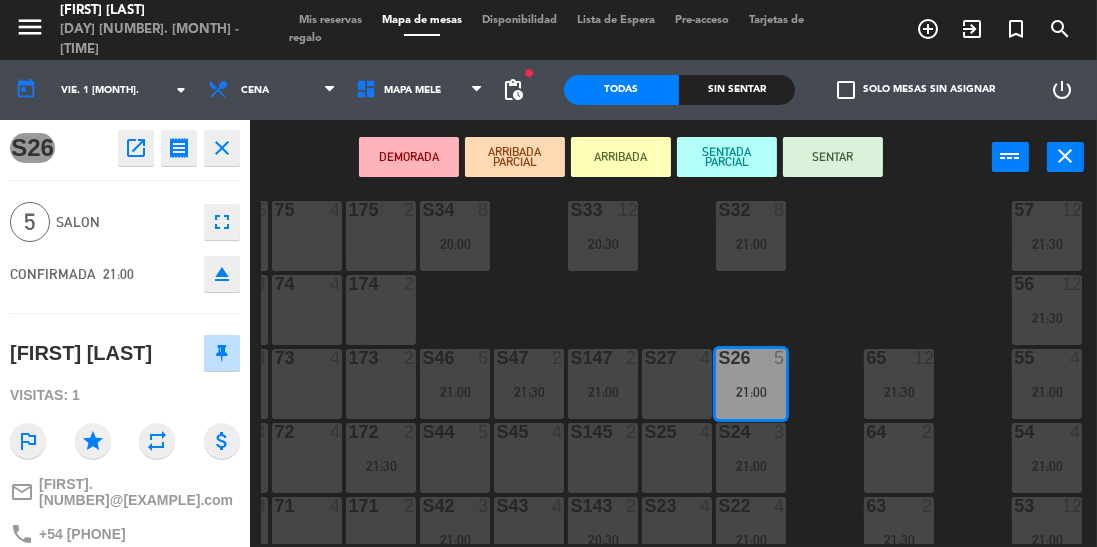 click on "100 8 101 8 102 8 103 8 104 8 S32 8 21:00 S33 12 20:30 S34 8 20:00 75 4 85 5 175 2 57 12 21:30 74 4 84 4 174 2 56 12 21:30 S26 5 21:00 S27 4 S46 6 21:00 S47 2 21:30 S147 2 21:00 73 4 83 4 173 2 65 12 21:30 55 4 21:00 S24 3 21:00 S25 4 S44 5 S45 4 S145 2 72 4 82 4 172 2 21:30 64 2 54 4 21:00 S22 4 21:00 S23 4 S42 3 21:00 S43 4 S143 2 20:30 71 4 81 4 171 2 63 2 21:30 53 12 21:00 S20 6 21:30 S21 6 21:30 S40 4 21:30 S41 2 21:30 S141 2 21:30 70 4 80 4 170 2 62 2 21:00 52 12 21:00 61 2 21:30 51 12 21:00 112 lock 5 113 lock 5 114 lock 5 115 lock 5 116 lock 5 117 lock 5 60 6 20:30 50 6 20:30" 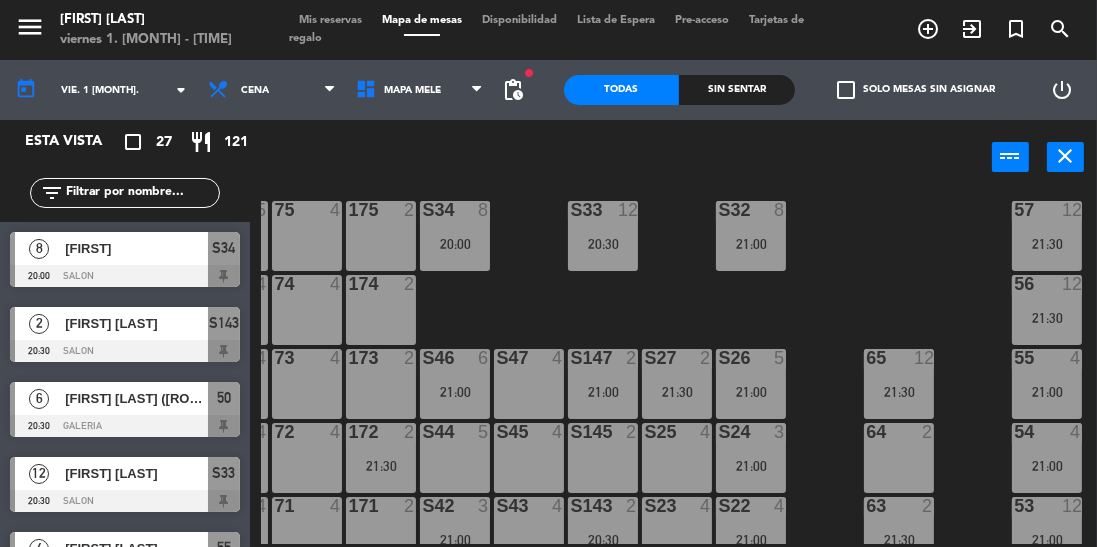 scroll, scrollTop: 0, scrollLeft: 0, axis: both 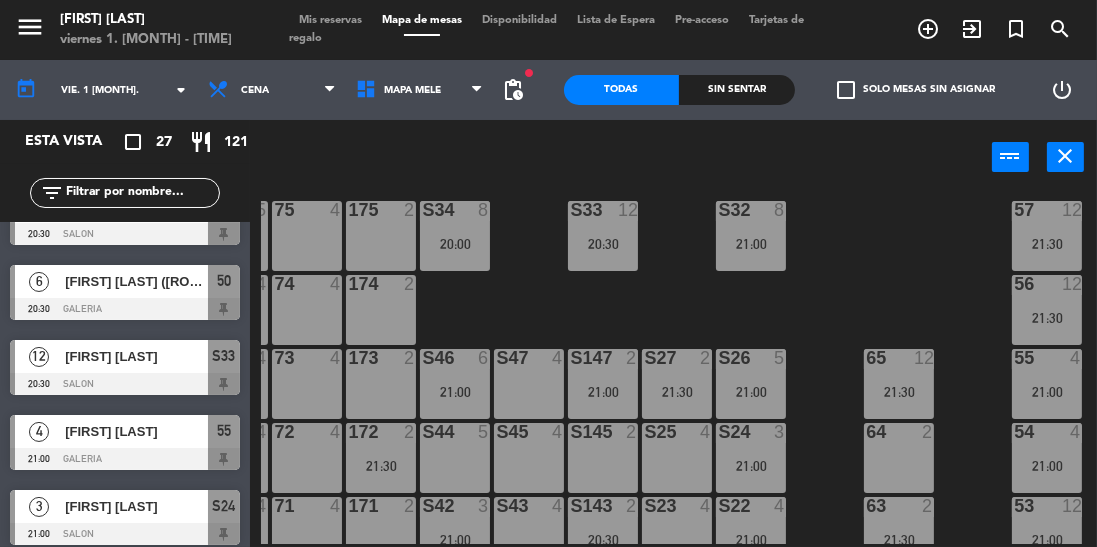 click on "100  8  101  8  102  8  103  8  104  8  S32  8   21:00  S33  12   20:30  S34  8   20:00  75  4  85  5  175  2  57  12   21:30  74  4  84  4  174  2  56  12   21:30  S26  5   21:00  S27  2   21:30  S46  6   21:00  S47  4  S147  2   21:00  73  4  83  4  173  2  65  12   21:30  55  4   21:00  S24  3   21:00  S25  4  S44  5  S45  4  S145  2  72  4  82  4  172  2   21:30  64  2  54  4   21:00  S22  4   21:00  S23  4  S42  3   21:00  S43  4  S143  2   20:30  71  4  81  4  171  2  63  2   21:30  53  12   21:00  S20  6   21:30  S21  6   21:30  S40  4   21:30  S41  2   21:30  S141  2   21:30  70  4  80  4  170  2  62  2   21:00  52  12   21:00  61  2   21:30  51  12   21:00  112 lock  5  113 lock  5  114 lock  5  115 lock  5  116 lock  5  117 lock  5  60  6   20:30  50  6   20:30" 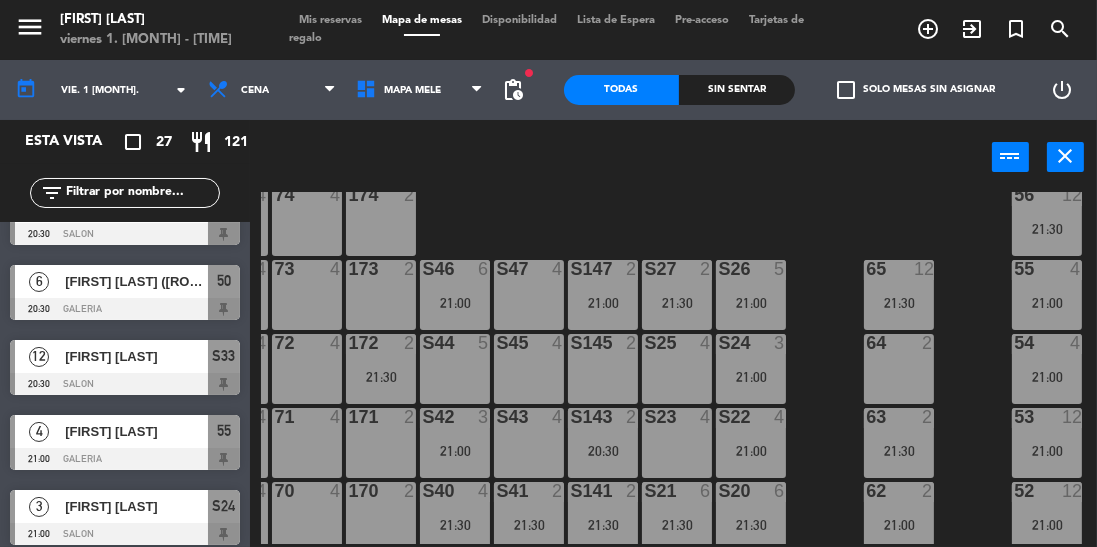 scroll, scrollTop: 273, scrollLeft: 66, axis: both 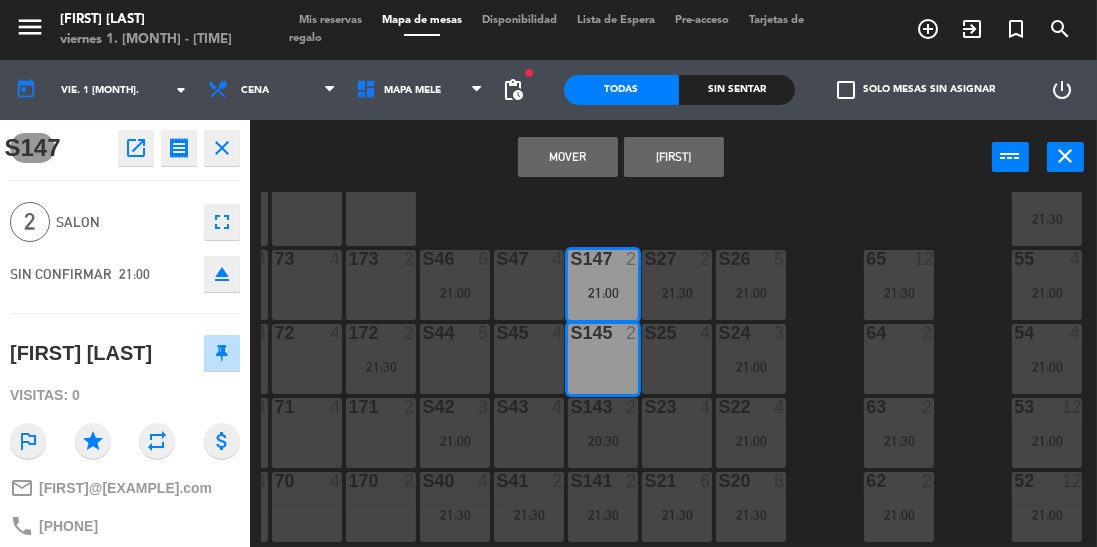 click on "Mover" at bounding box center (568, 157) 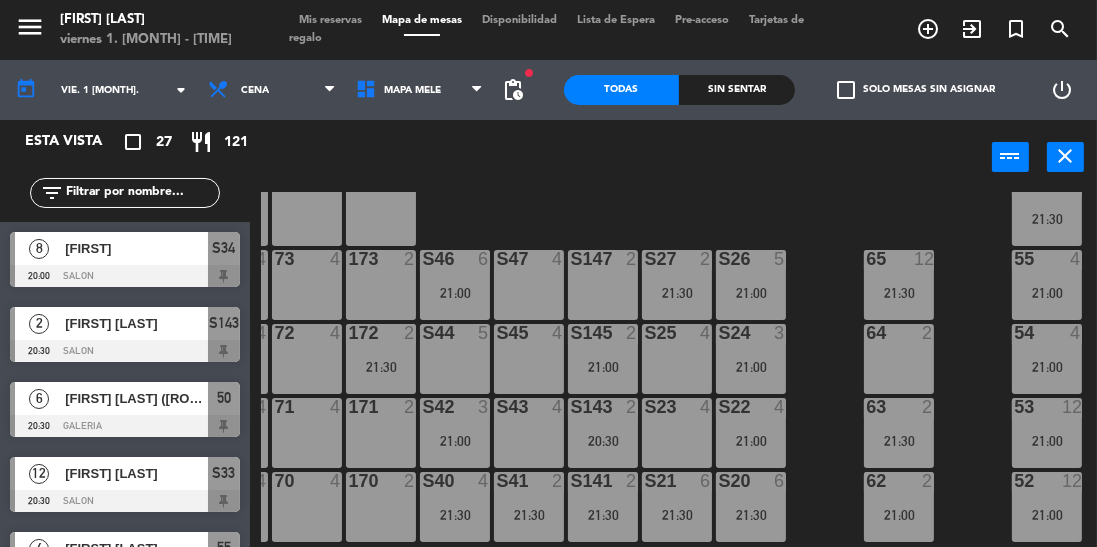 scroll, scrollTop: 0, scrollLeft: 0, axis: both 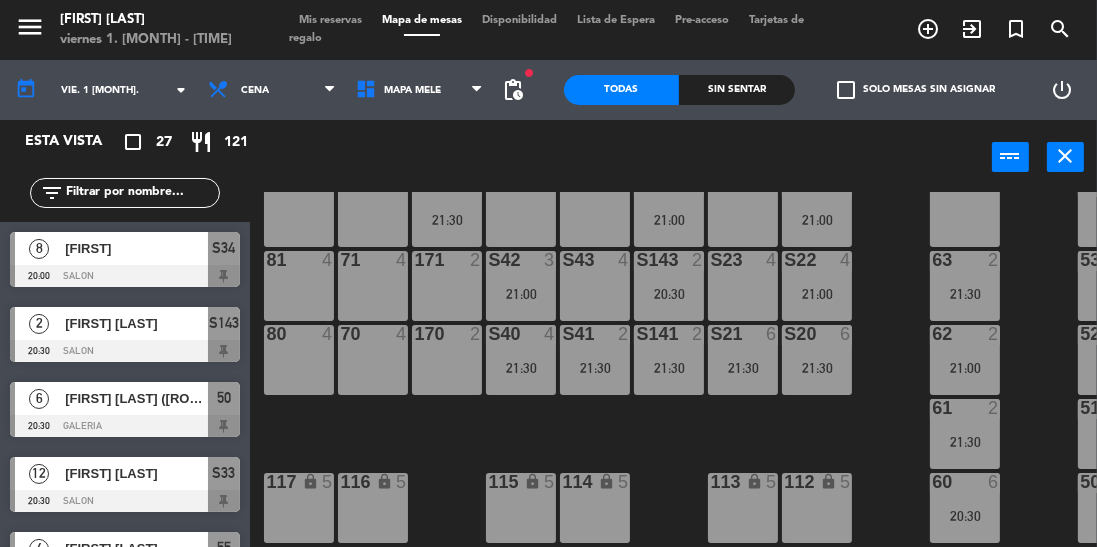 click on "63" at bounding box center (931, 260) 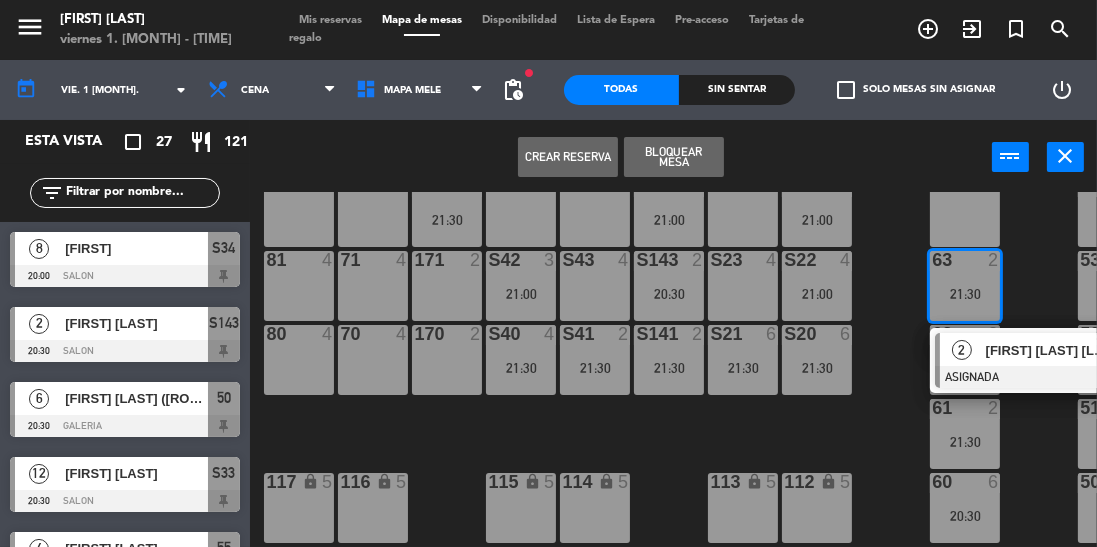 click on "100  8  101  8  102  8  103  8  104  8  S32  8   21:00  S33  12   20:30  S34  8   20:00  75  4  85  5  175  2  57  12   21:30  74  4  84  4  174  2  56  12   21:30  S26  5   21:00  S27  2   21:30  S46  6   21:00  S47  4  S147  2  73  4  83  4  173  2  65  12   21:30  55  4   21:00  S24  3   21:00  S25  4  S44  5  S45  4  S145  2   21:00  72  4  82  4  172  2   21:30  64  2  54  4   21:00  S22  4   21:00  S23  4  S42  3   21:00  S43  4  S143  2   20:30  71  4  81  4  171  2  63  2   21:30   2   [FIRST] [LAST]   ASIGNADA  21:30 53  12   21:00  S20  6   21:30  S21  6   21:30  S40  4   21:30  S41  2   21:30  S141  2   21:30  70  4  80  4  170  2  62  2   21:00  52  12   21:00  61  2   21:30  51  12   21:00  112 lock  5  113 lock  5  114 lock  5  115 lock  5  116 lock  5  117 lock  5  60  6   20:30  50  6   20:30" 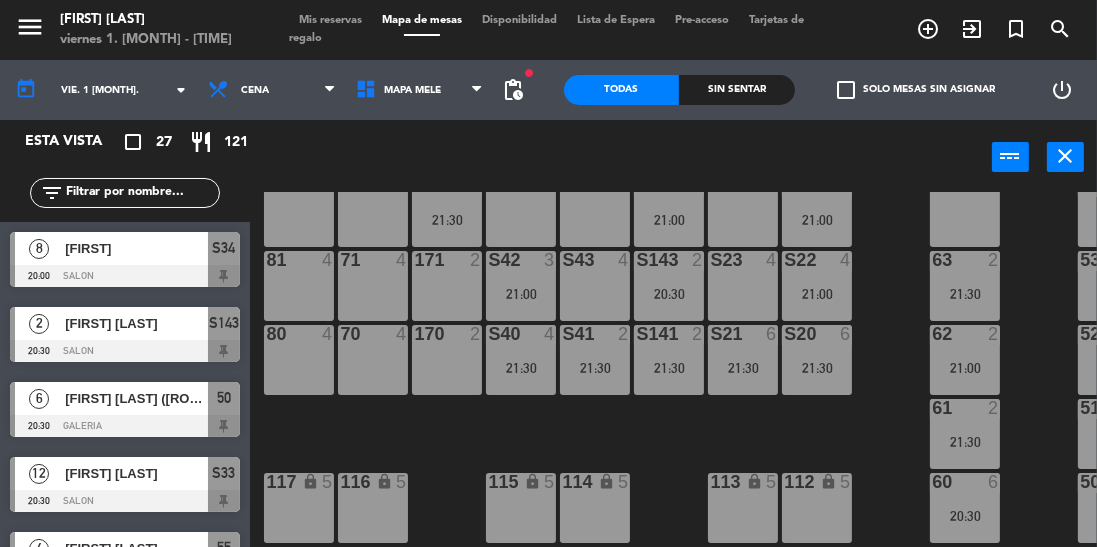 click on "100 8 101 8 102 8 103 8 104 8 S32 8 21:00 S33 12 20:30 S34 8 20:00 75 4 85 5 175 2 57 12 21:30 74 4 84 4 174 2 56 12 21:30 S26 5 21:00 S27 4 S46 6 21:00 S47 2 21:30 S147 2 21:00 73 4 83 4 173 2 65 12 21:30 55 4 21:00 S24 3 21:00 S25 4 S44 5 S45 4 S145 2 21:00 72 4 82 4 172 2 21:30 64 2 54 4 21:00 S22 4 21:00 S23 4 S42 3 21:00 S43 4 S143 2 20:30 71 4 81 4 171 2 63 2 21:30 53 12 21:00 S20 6 21:30 S21 6 21:30 S40 4 21:30 S41 2 21:30 S141 2 21:30 70 4 80 4 170 2 62 2 21:00 52 12 21:00 61 2 21:30 51 12 21:00 112 lock 5 113 lock 5 114 lock 5 115 lock 5 116 lock 5 117 lock 5 60 6 20:30 50 6 20:30" 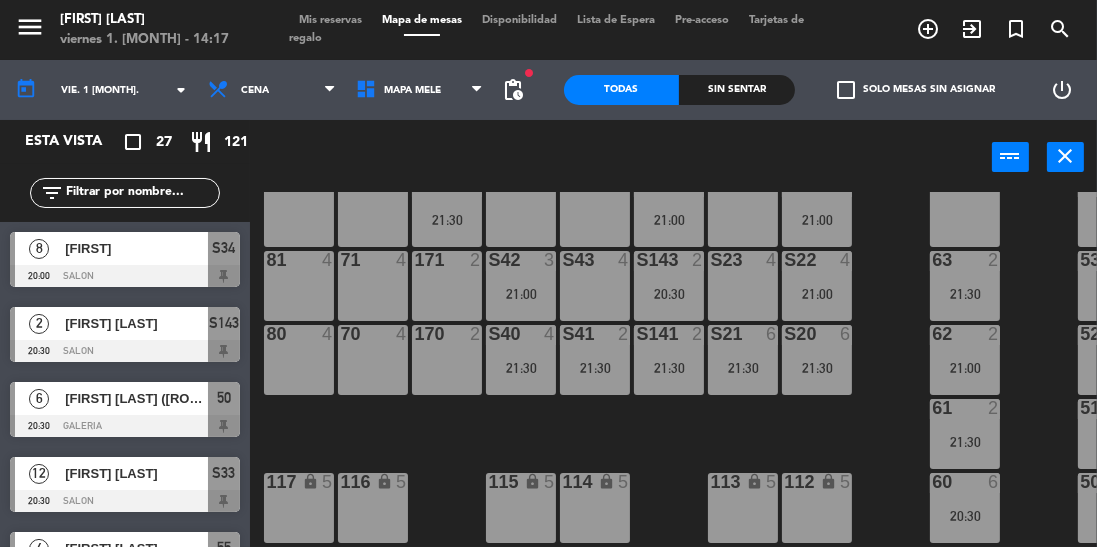 click on "100 8 101 8 102 8 103 8 104 8 S32 8 21:00 S33 12 20:30 S34 8 20:00 75 4 85 5 175 2 57 12 21:30 74 4 84 4 174 2 56 12 21:30 S26 5 21:00 S27 4 S46 6 21:00 S47 2 21:30 S147 2 21:00 73 4 83 4 173 2 65 12 21:30 55 4 21:00 S24 3 21:00 S25 4 S44 5 S45 4 S145 2 21:00 72 4 82 4 172 2 21:30 64 2 54 4 21:00 S22 4 21:00 S23 4 S42 3 21:00 S43 4 S143 2 20:30 71 4 81 4 171 2 63 2 21:30 53 12 21:00 S20 6 21:30 S21 6 21:30 S40 4 21:30 S41 2 21:30 S141 2 21:30 70 4 80 4 170 2 62 2 21:00 52 12 21:00 61 2 21:30 51 12 21:00 112 lock 5 113 lock 5 114 lock 5 115 lock 5 116 lock 5 117 lock 5 60 6 20:30 50 6 20:30" 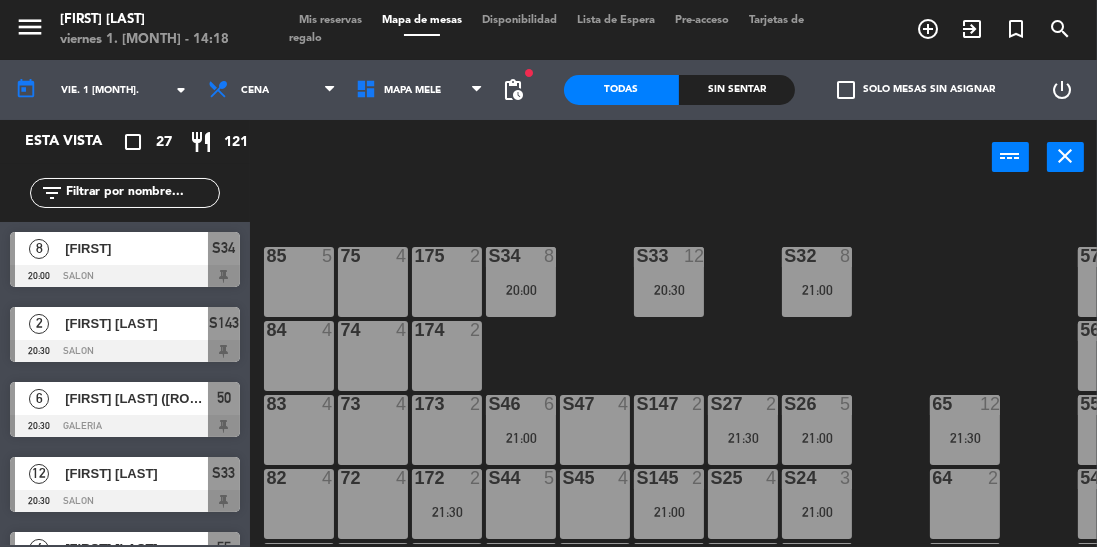 scroll, scrollTop: 129, scrollLeft: 0, axis: vertical 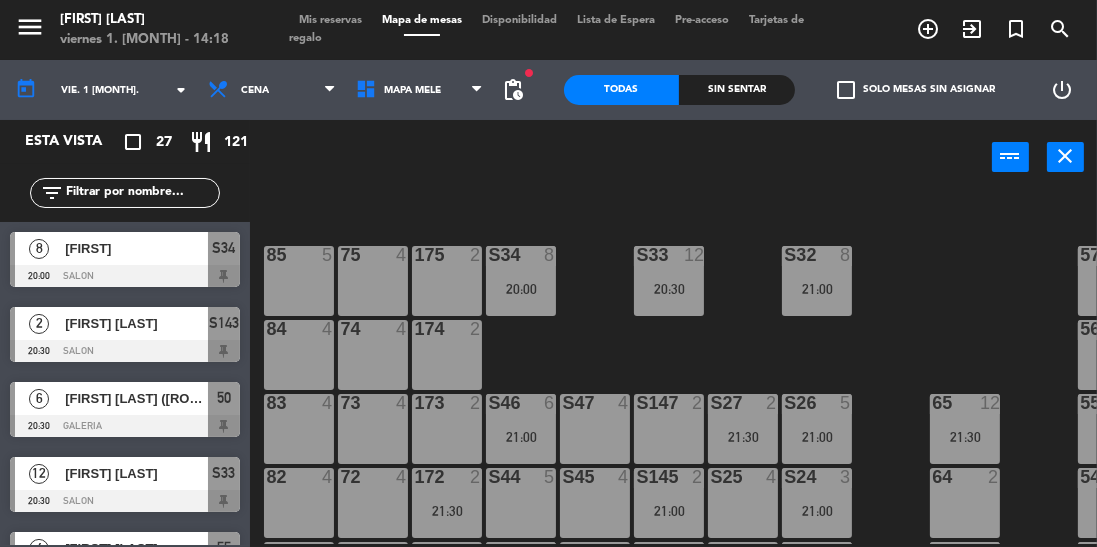 click on "100 8 101 8 102 8 103 8 104 8 S32 8 21:00 S33 12 20:30 S34 8 20:00 75 4 85 5 175 2 57 12 21:30 74 4 84 4 174 2 56 12 21:30 S26 5 21:00 S27 4 S46 6 21:00 S47 2 21:30 S147 2 21:00 73 4 83 4 173 2 65 12 21:30 55 4 21:00 S24 3 21:00 S25 4 S44 5 S45 4 S145 2 21:00 72 4 82 4 172 2 21:30 64 2 54 4 21:00 S22 4 21:00 S23 4 S42 3 21:00 S43 4 S143 2 20:30 71 4 81 4 171 2 63 2 21:30 53 12 21:00 S20 6 21:30 S21 6 21:30 S40 4 21:30 S41 2 21:30 S141 2 21:30 70 4 80 4 170 2 62 2 21:00 52 12 21:00 61 2 21:30 51 12 21:00 112 lock 5 113 lock 5 114 lock 5 115 lock 5 116 lock 5 117 lock 5 60 6 20:30 50 6 20:30" 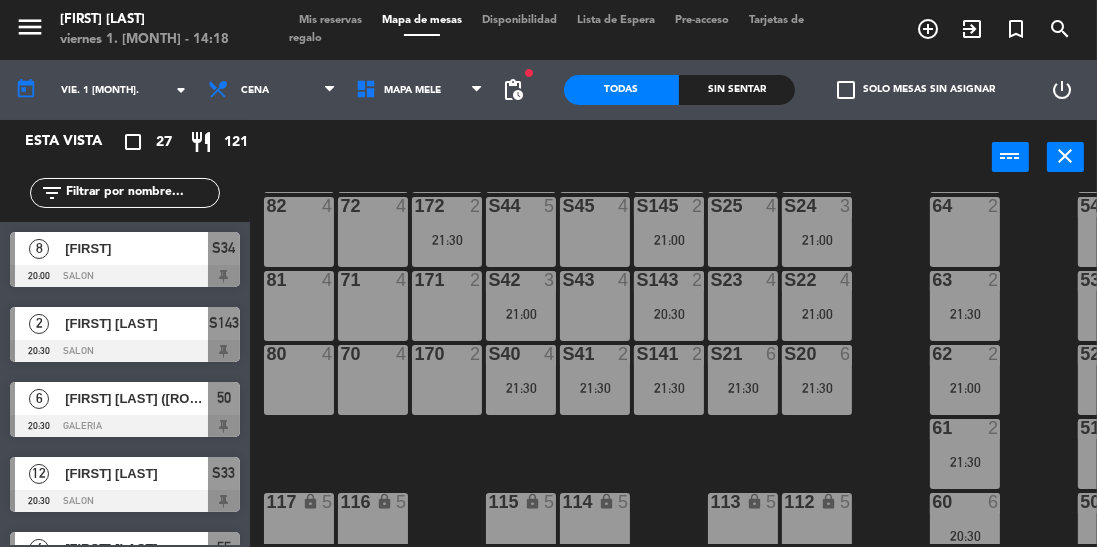 scroll, scrollTop: 416, scrollLeft: 0, axis: vertical 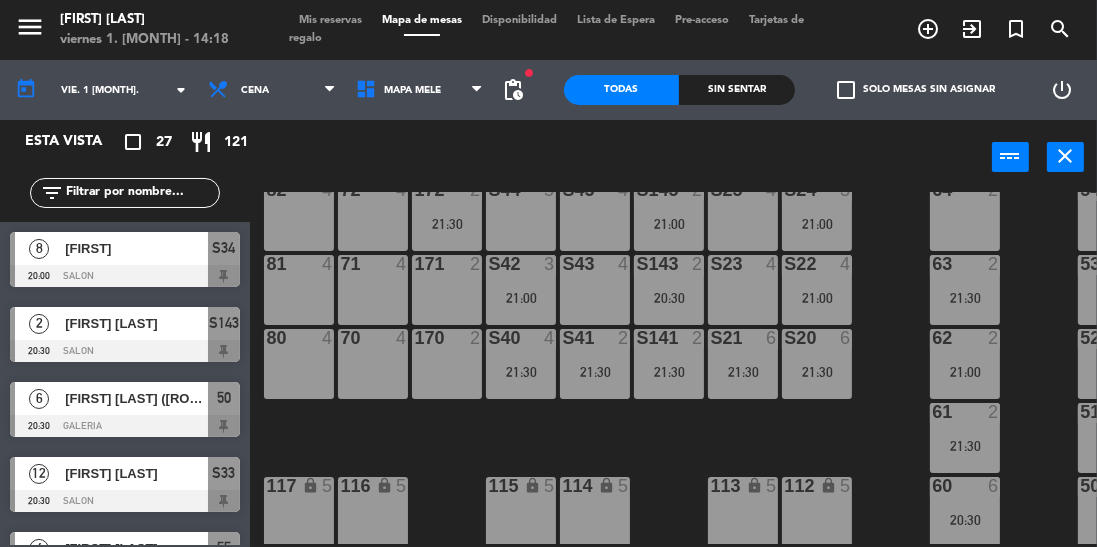 click on "100 8 101 8 102 8 103 8 104 8 S32 8 21:00 S33 12 20:30 S34 8 20:00 75 4 85 5 175 2 57 12 21:30 74 4 84 4 174 2 56 12 21:30 S26 5 21:00 S27 4 S46 6 21:00 S47 2 21:30 S147 2 21:00 73 4 83 4 173 2 65 12 21:30 55 4 21:00 S24 3 21:00 S25 4 S44 5 S45 4 S145 2 21:00 72 4 82 4 172 2 21:30 64 2 54 4 21:00 S22 4 21:00 S23 4 S42 3 21:00 S43 4 S143 2 20:30 71 4 81 4 171 2 63 2 21:30 53 12 21:00 S20 6 21:30 S21 6 21:30 S40 4 21:30 S41 2 21:30 S141 2 21:30 70 4 80 4 170 2 62 2 21:00 52 12 21:00 61 2 21:30 51 12 21:00 112 lock 5 113 lock 5 114 lock 5 115 lock 5 116 lock 5 117 lock 5 60 6 20:30 50 6 20:30" 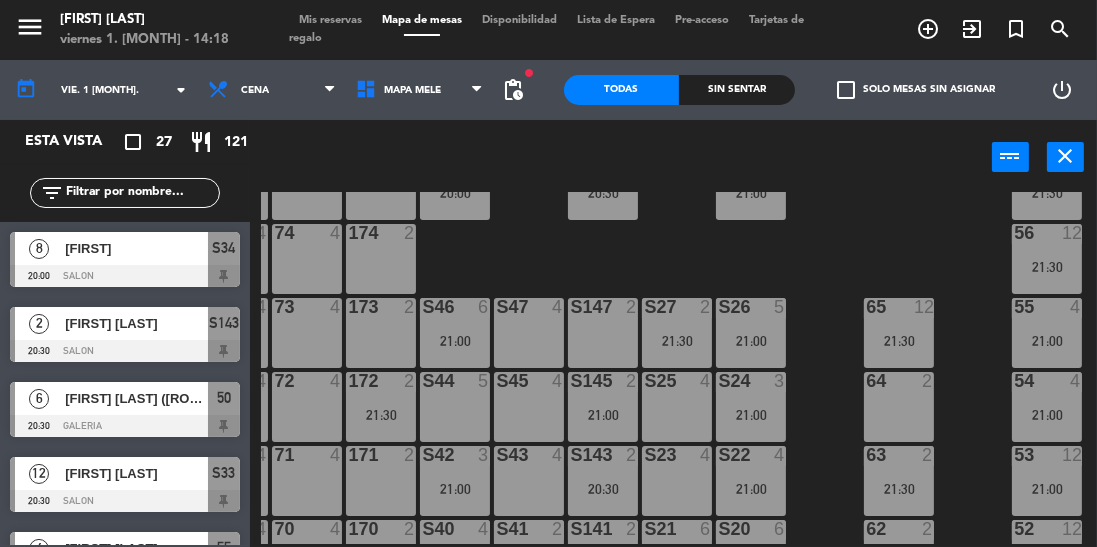 scroll, scrollTop: 214, scrollLeft: 66, axis: both 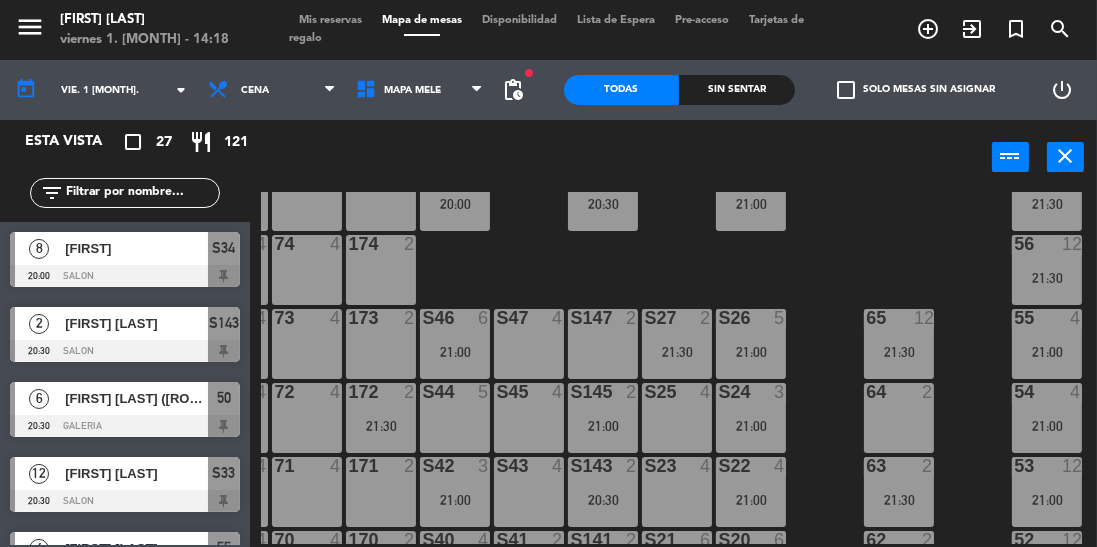 click on "54  4   21:00" at bounding box center (1047, 418) 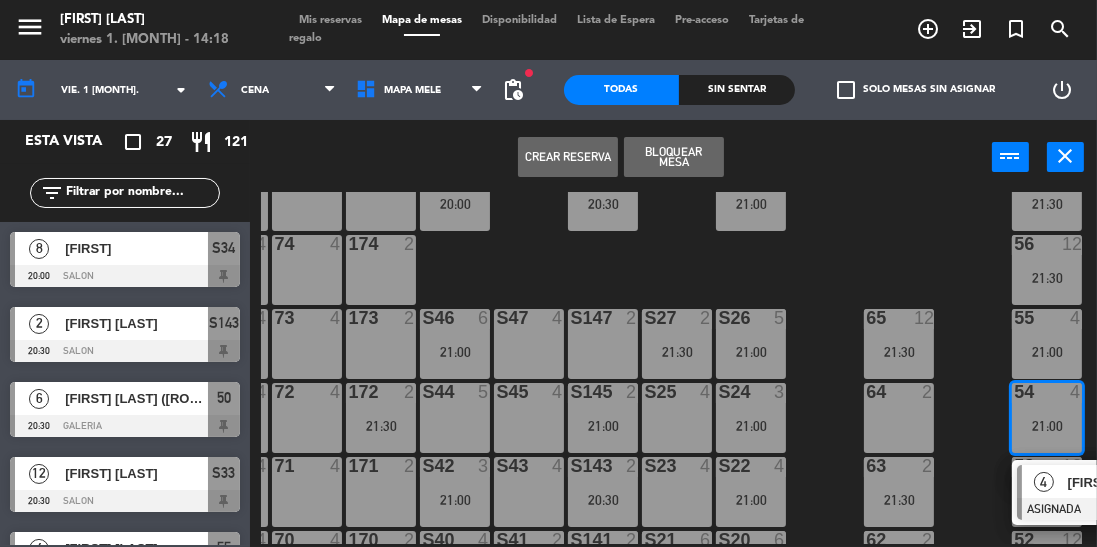 click on "100  8  101  8  102  8  103  8  104  8  S32  8   21:00  S33  12   20:30  S34  8   20:00  75  4  85  5  175  2  57  12   21:30  74  4  84  4  174  2  56  12   21:30  S26  5   21:00  S27  2   21:30  S46  6   21:00  S47  4  S147  2  73  4  83  4  173  2  65  12   21:30  55  4   21:00  S24  3   21:00  S25  4  S44  5  S45  4  S145  2   21:00  72  4  82  4  172  2   21:30  64  2  54  4   21:00   4   [FIRST] [LAST]  ASIGNADA  21:00 S22  4   21:00  S23  4  S42  3   21:00  S43  4  S143  2   20:30  71  4  81  4  171  2  63  2   21:30  53  12   21:00  S20  6   21:30  S21  6   21:30  S40  4   21:30  S41  2   21:30  S141  2   21:30  70  4  80  4  170  2  62  2   21:00  52  12   21:00  61  2   21:30  51  12   21:00  112 lock  5  113 lock  5  114 lock  5  115 lock  5  116 lock  5  117 lock  5  60  6   20:30  50  6   20:30" 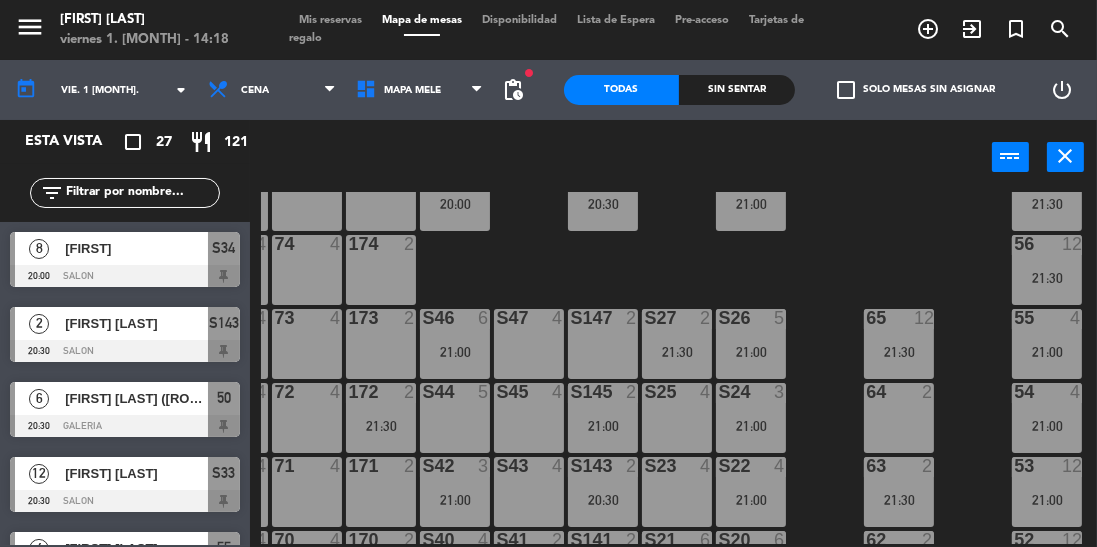 click on "55  4   21:00" at bounding box center [1047, 344] 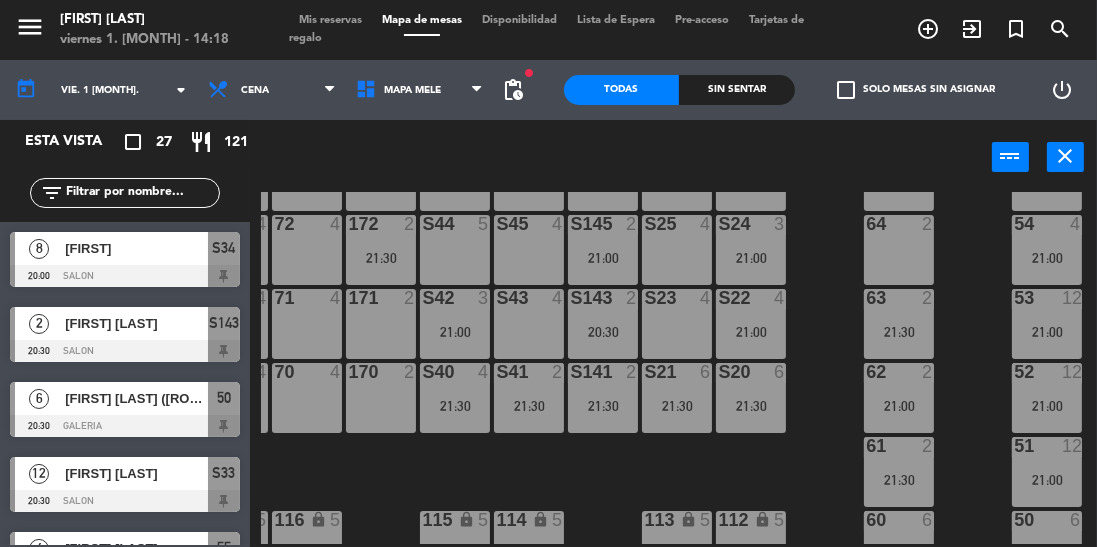 scroll, scrollTop: 430, scrollLeft: 66, axis: both 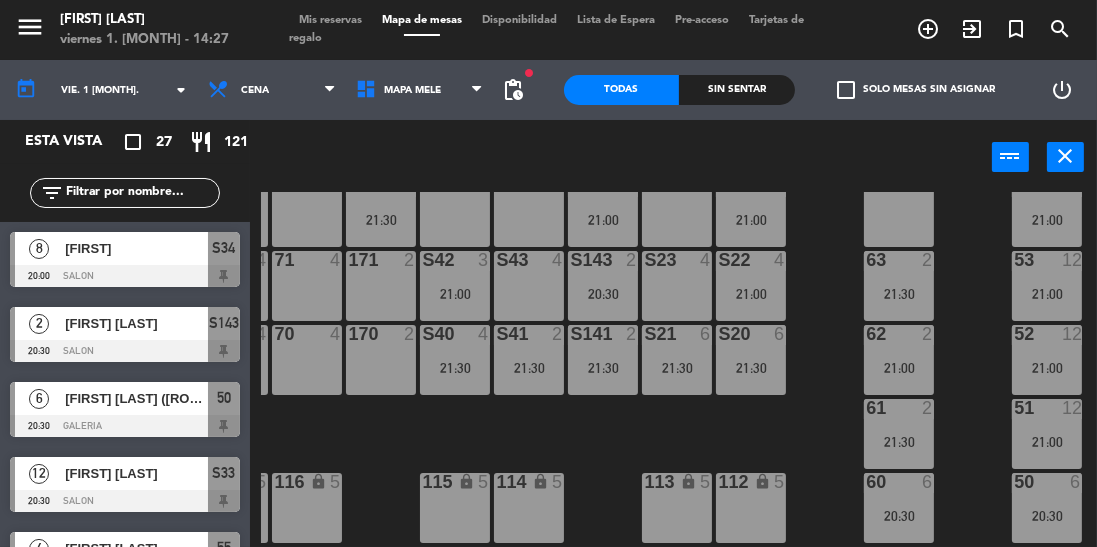 click on "vie. 1 [MONTH]." 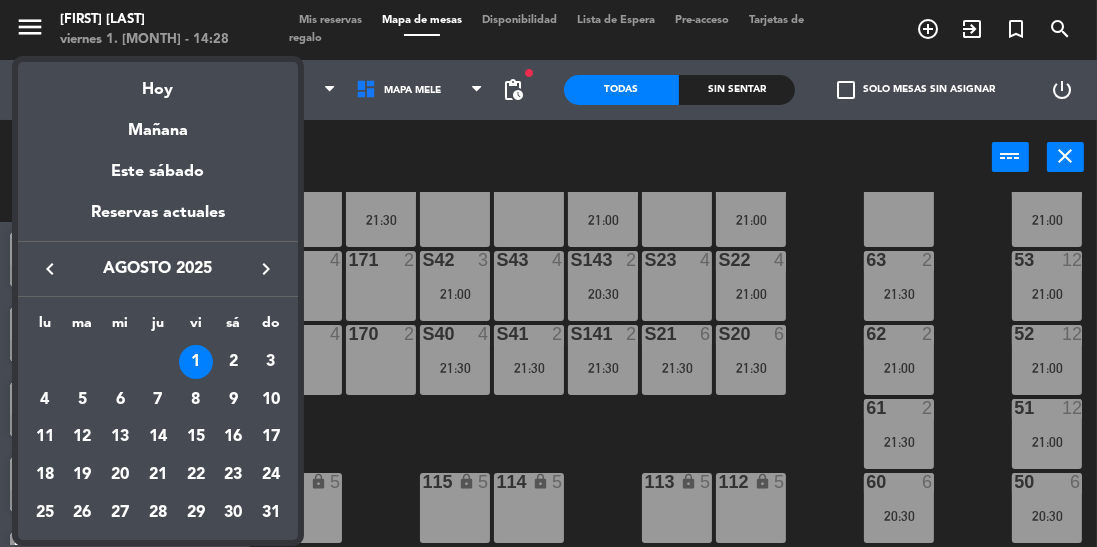 click at bounding box center [548, 273] 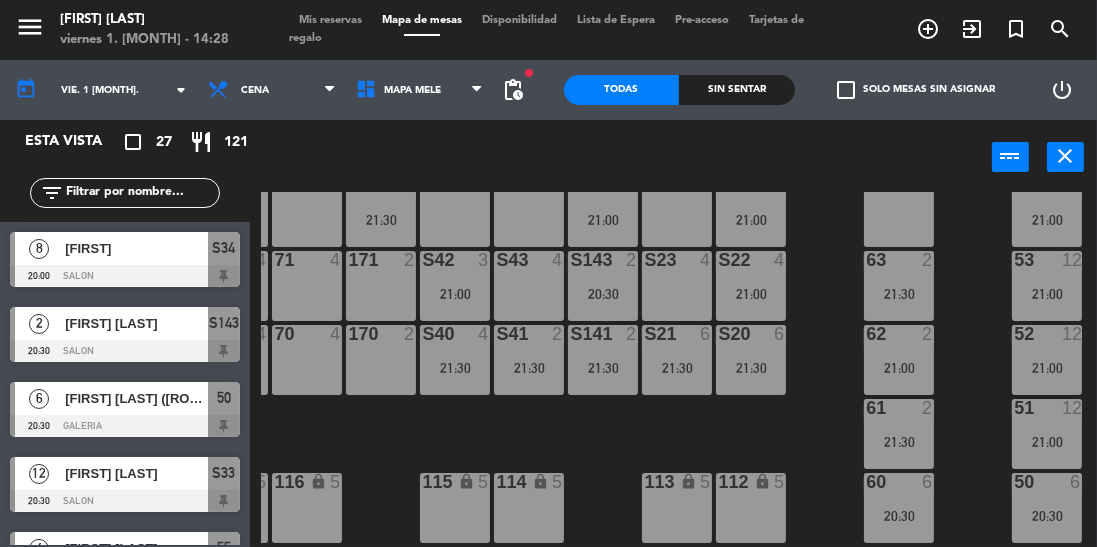 click on "vie. 1 [MONTH]." 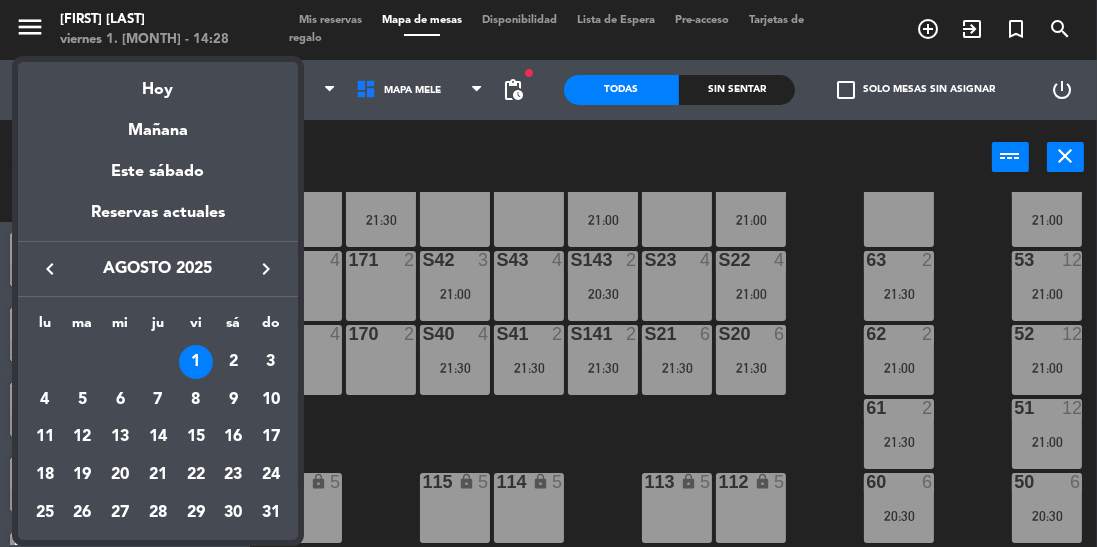 click at bounding box center [548, 273] 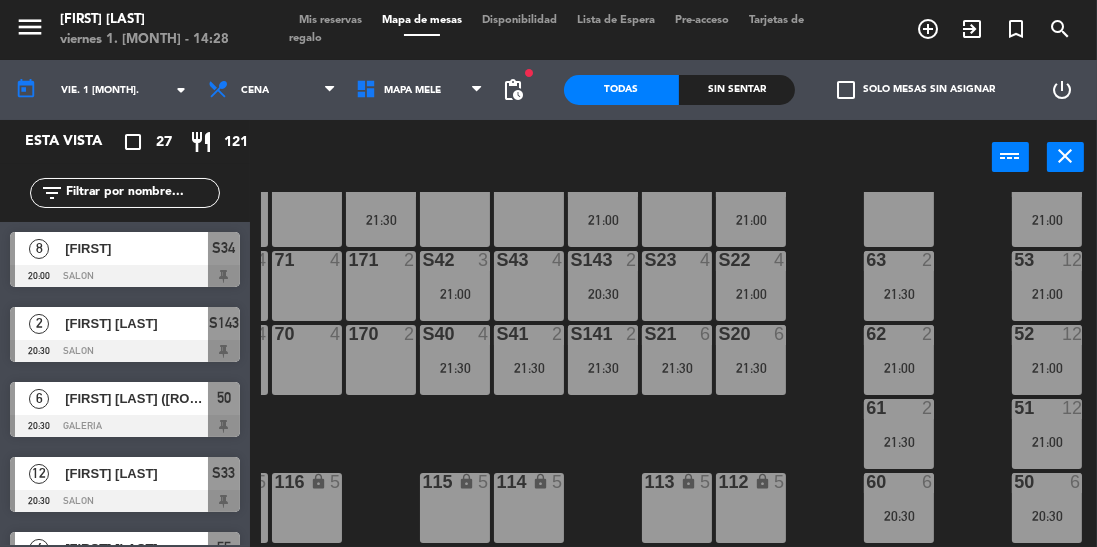 click on "100 8 101 8 102 8 103 8 104 8 S32 8 21:00 S33 12 20:30 S34 8 20:00 75 4 85 5 175 2 57 12 21:30 74 4 84 4 174 2 56 12 21:30 S26 5 21:00 S27 4 S46 6 21:00 S47 2 21:30 S147 2 21:00 73 4 83 4 173 2 65 12 21:30 55 4 21:00 S24 3 21:00 S25 4 S44 5 S45 4 S145 2 21:00 72 4 82 4 172 2 21:30 64 2 54 4 21:00 S22 4 21:00 S23 4 S42 3 21:00 S43 4 S143 2 20:30 71 4 81 4 171 2 63 2 21:30 53 12 21:00 S20 6 21:30 S21 6 21:30 S40 4 21:30 S41 2 21:30 S141 2 21:30 70 4 80 4 170 2 62 2 21:00 52 12 21:00 61 2 21:30 51 12 21:00 112 lock 5 113 lock 5 114 lock 5 115 lock 5 116 lock 5 117 lock 5 60 6 20:30 50 6 20:30" 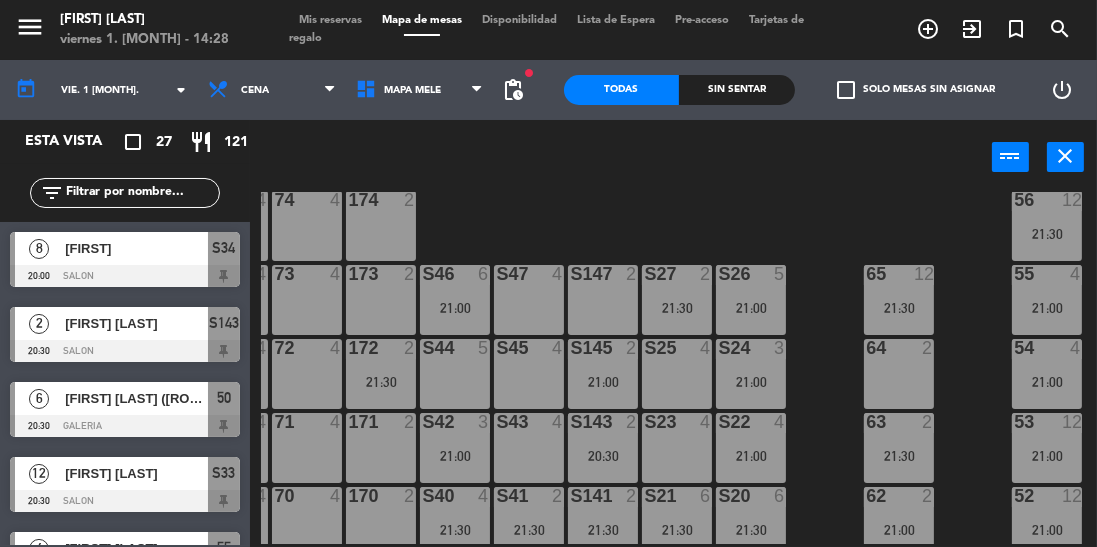 scroll, scrollTop: 251, scrollLeft: 66, axis: both 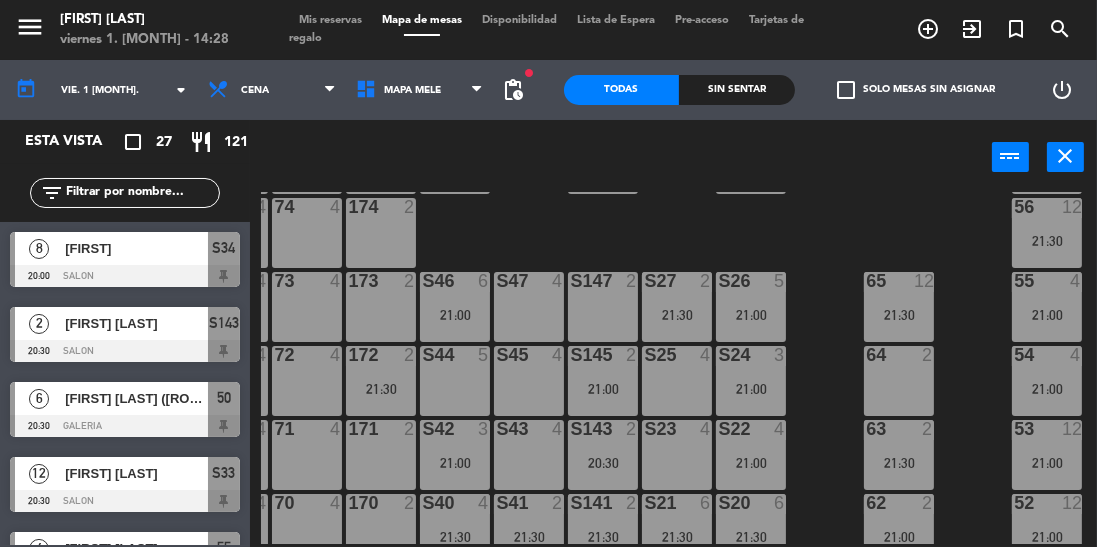 click on "5" at bounding box center (784, 281) 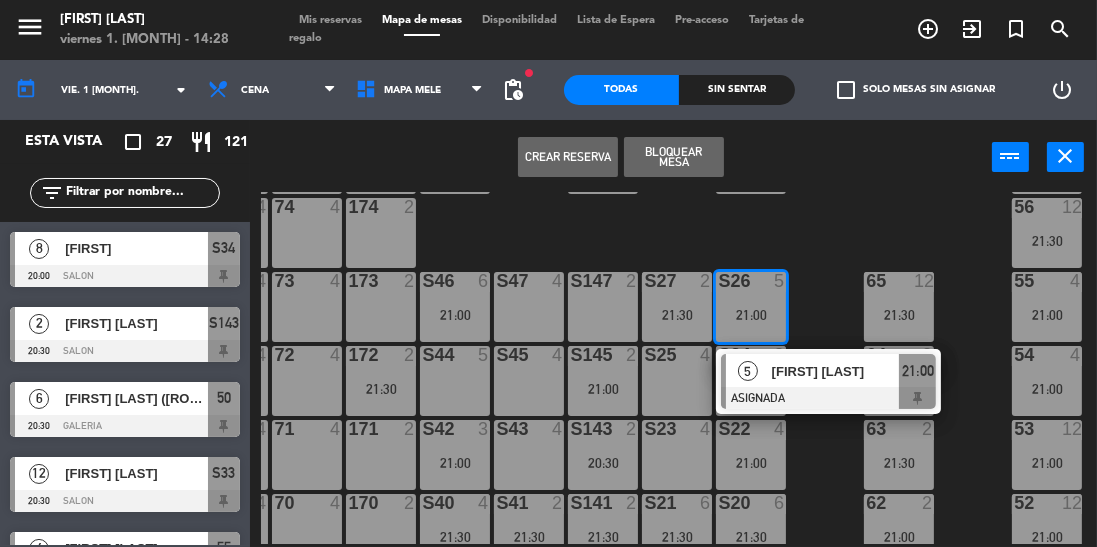 click on "100  8  101  8  102  8  103  8  104  8  S32  8   21:00  S33  12   20:30  S34  8   20:00  75  4  85  5  175  2  57  12   21:30  74  4  84  4  174  2  56  12   21:30  S26  5   21:00   5   [FIRST] [LAST]   ASIGNADA  21:00 S27  2   21:30  S46  6   21:00  S47  4  S147  2  73  4  83  4  173  2  65  12   21:30  55  4   21:00  S24  3   21:00  S25  4  S44  5  S45  4  S145  2   21:00  72  4  82  4  172  2   21:30  64  2  54  4   21:00  S22  4   21:00  S23  4  S42  3   21:00  S43  4  S143  2   20:30  71  4  81  4  171  2  63  2   21:30  53  12   21:00  S20  6   21:30  S21  6   21:30  S40  4   21:30  S41  2   21:30  S141  2   21:30  70  4  80  4  170  2  62  2   21:00  52  12   21:00  61  2   21:30  51  12   21:00  112 lock  5  113 lock  5  114 lock  5  115 lock  5  116 lock  5  117 lock  5  60  6   20:30  50  6   20:30" 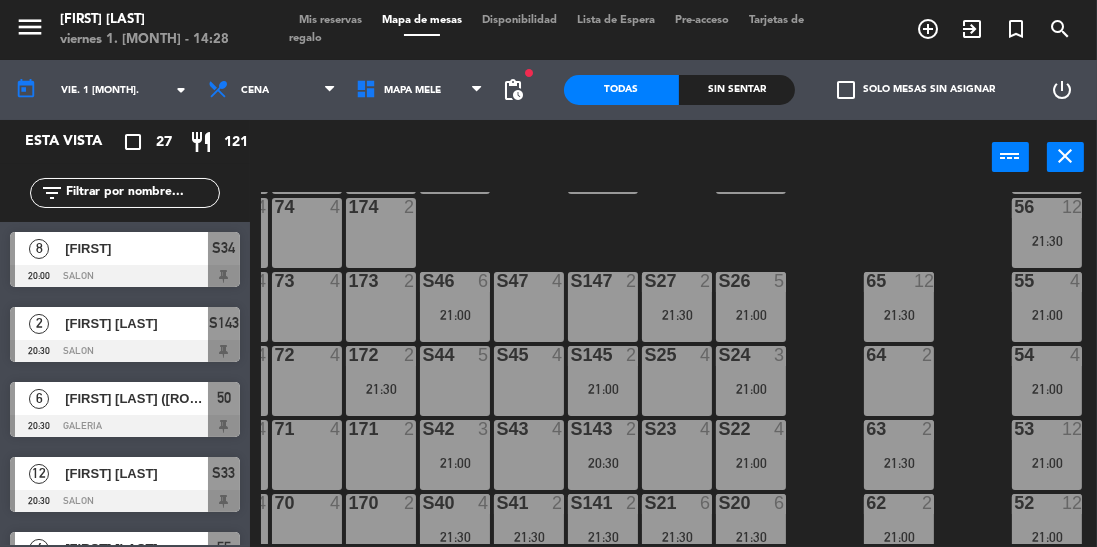 click on "vie. 1 [MONTH]." 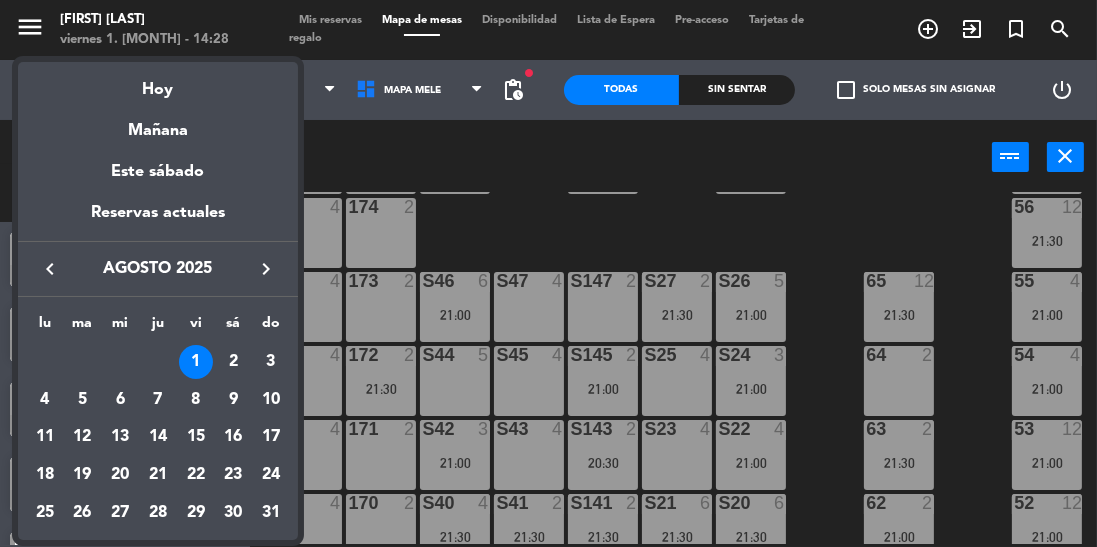click on "2" at bounding box center (233, 362) 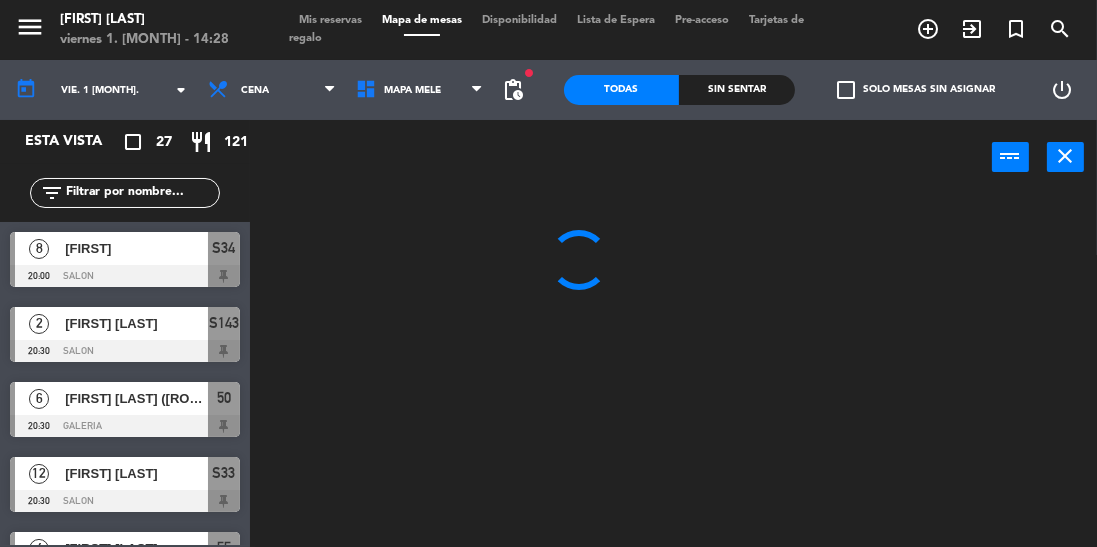 type on "sáb. 2 [MONTH]" 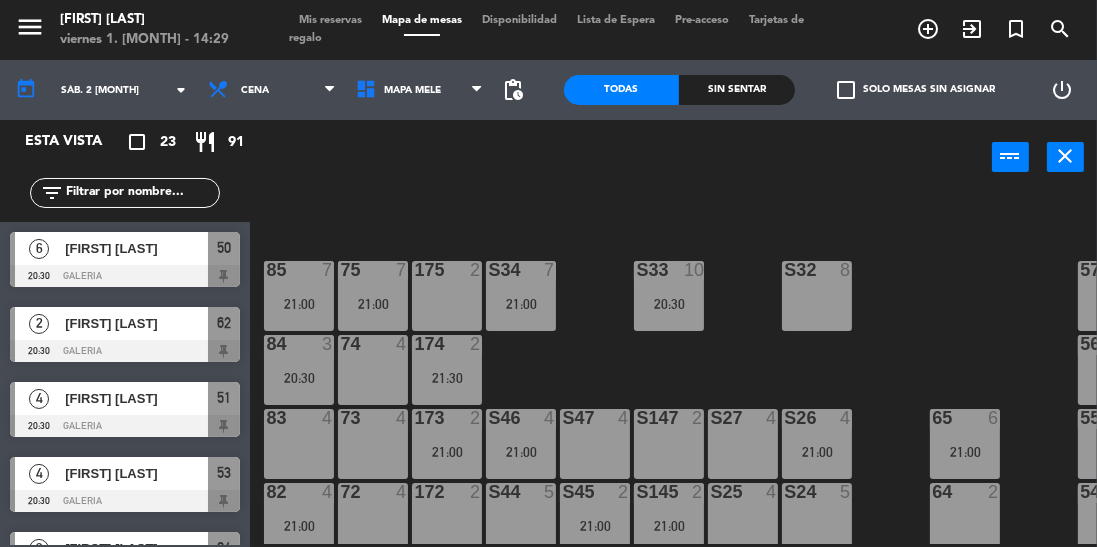 scroll, scrollTop: 113, scrollLeft: 0, axis: vertical 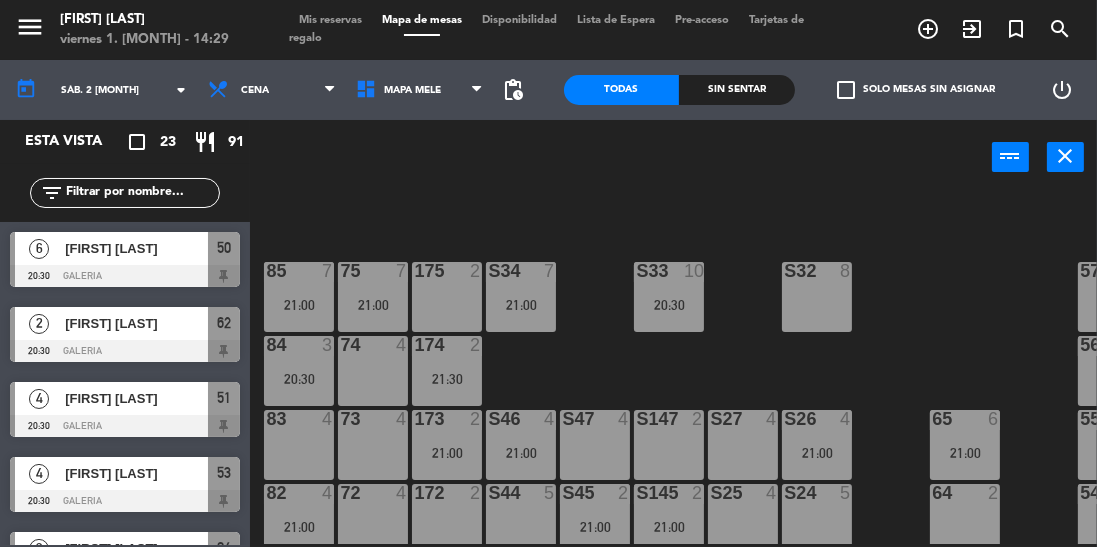 click on "S147 2" at bounding box center (669, 420) 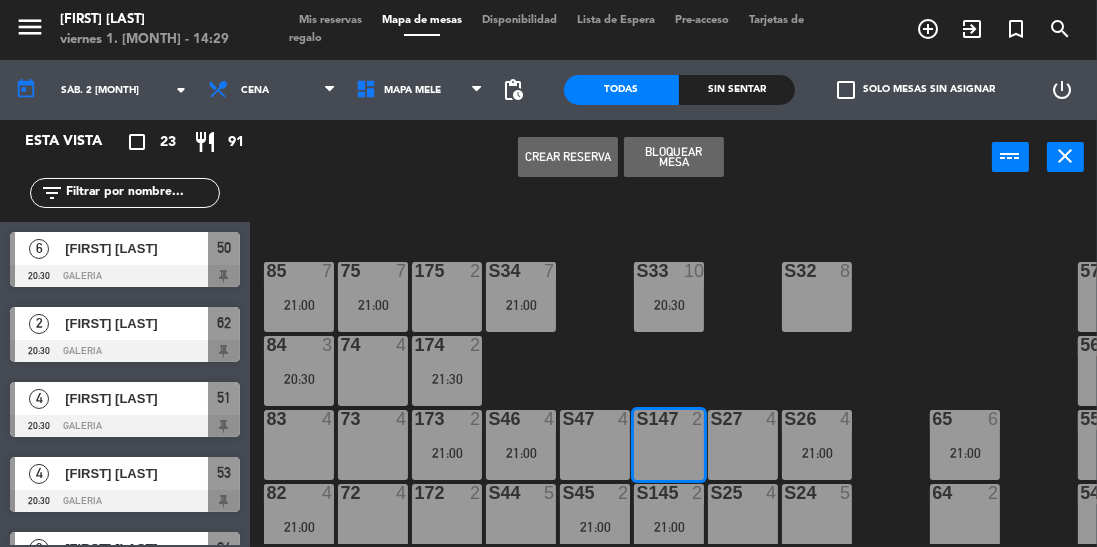 click on "Crear Reserva" at bounding box center [568, 157] 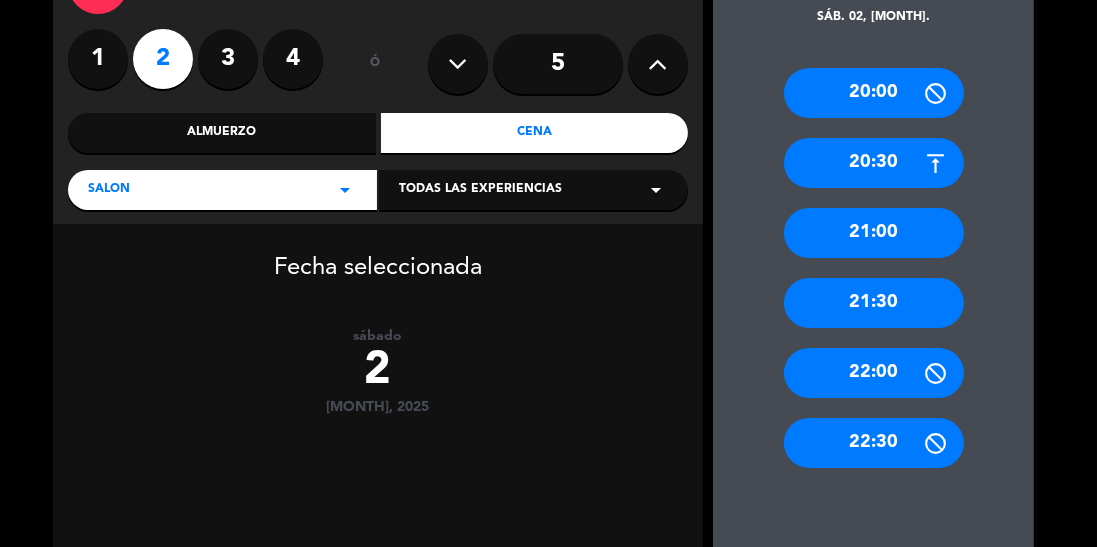 scroll, scrollTop: 141, scrollLeft: 0, axis: vertical 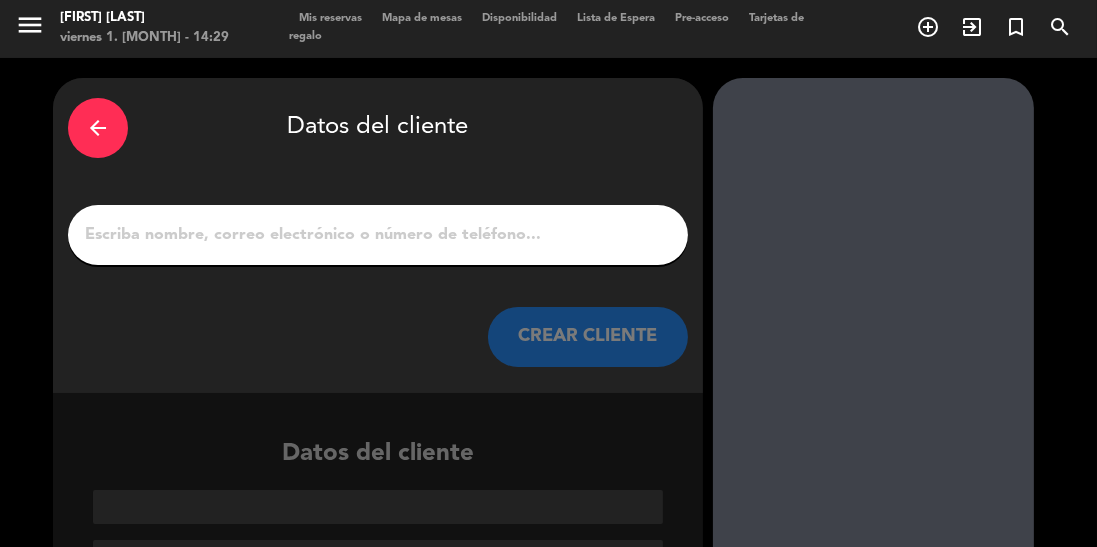 click on "1" at bounding box center [378, 235] 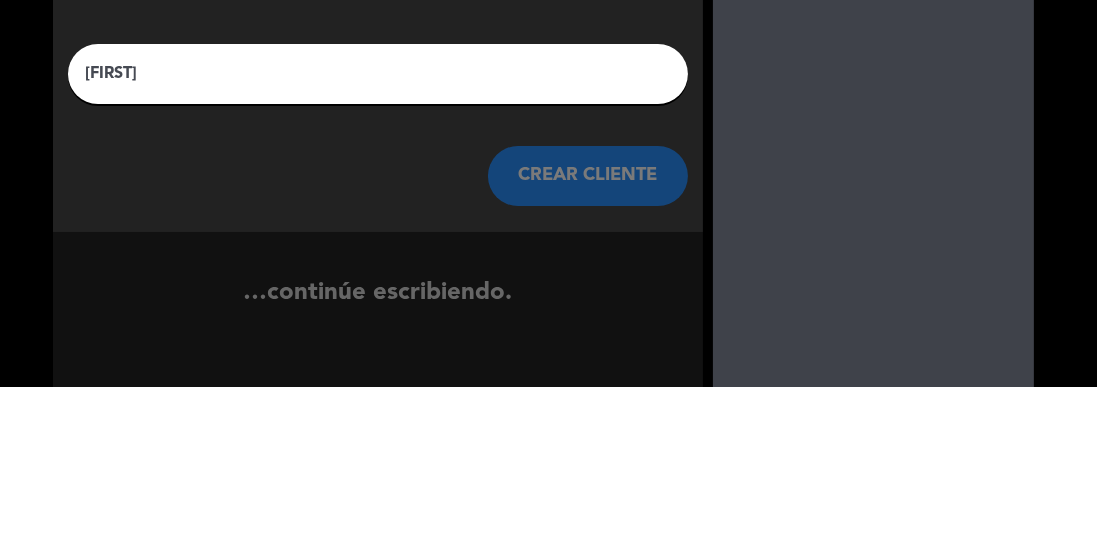 scroll, scrollTop: 0, scrollLeft: 0, axis: both 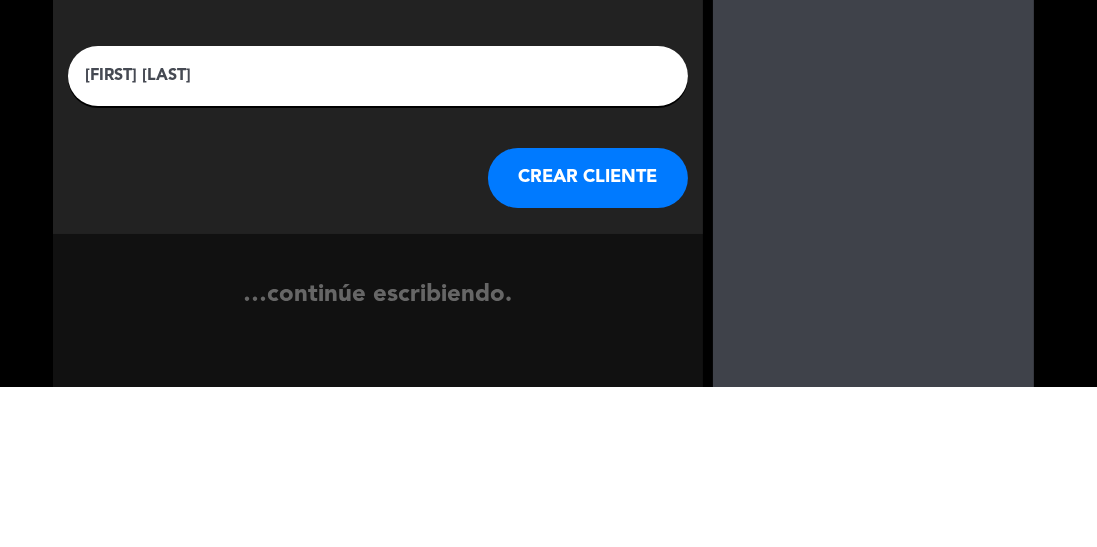 type on "[FIRST] [LAST]" 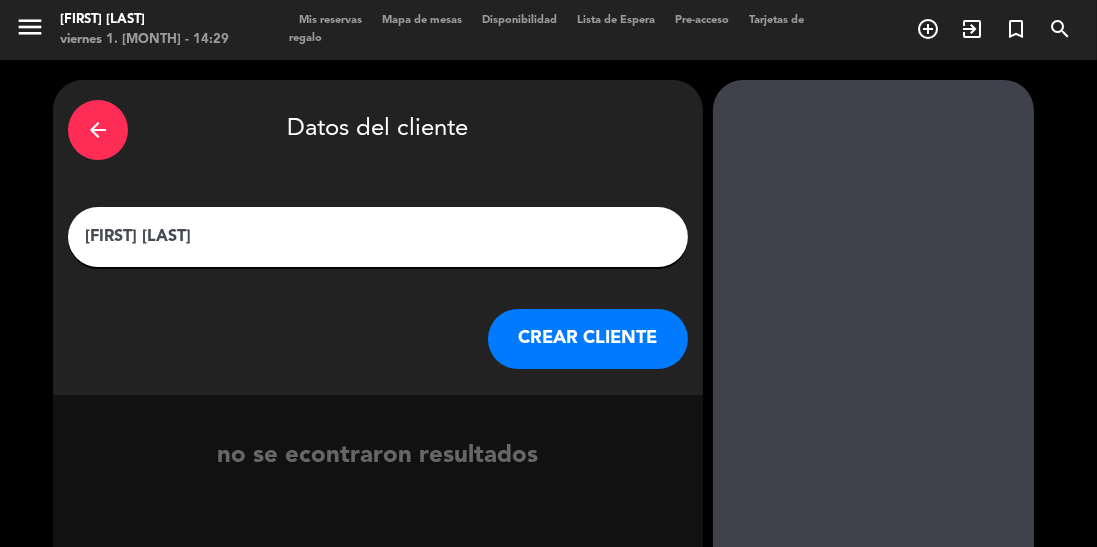 scroll, scrollTop: 96, scrollLeft: 0, axis: vertical 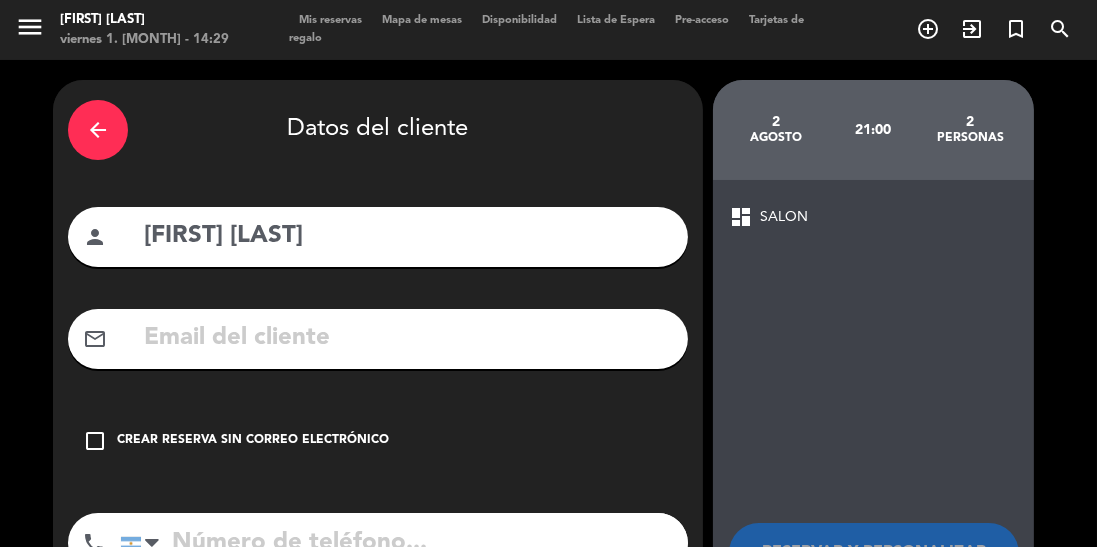 click at bounding box center (404, 543) 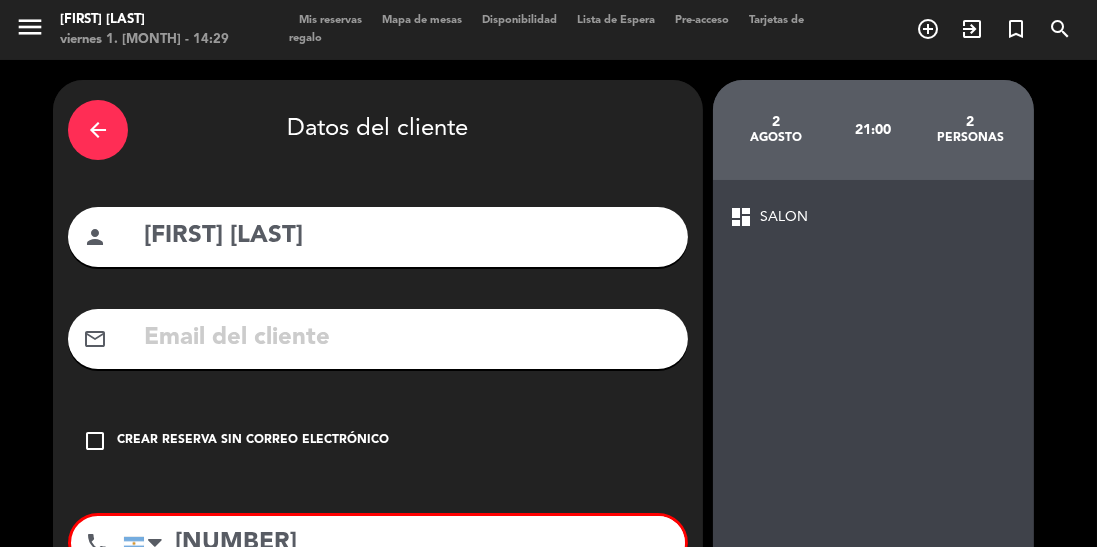 click on "[NUMBER]" at bounding box center (404, 543) 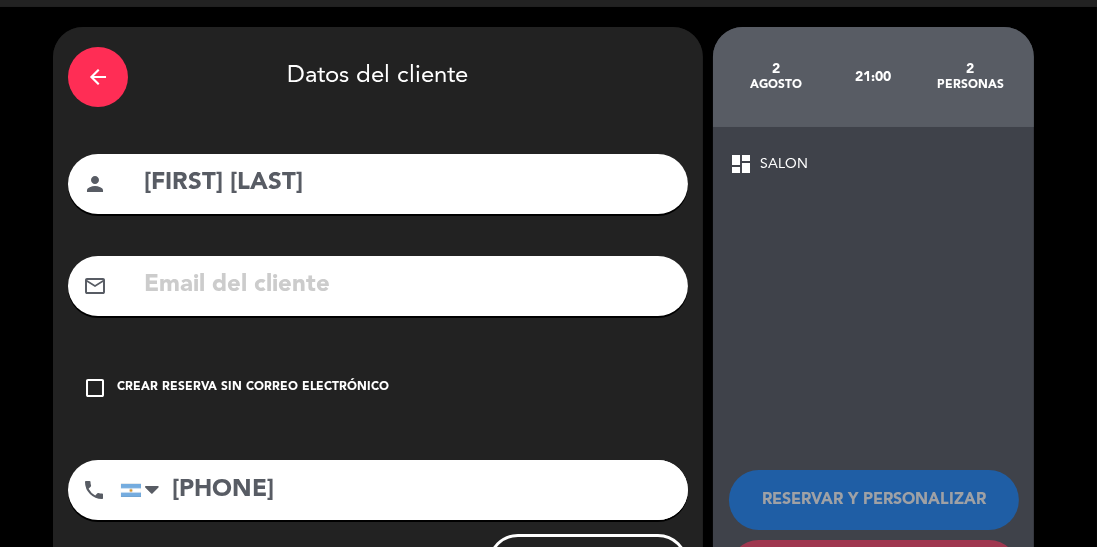 scroll, scrollTop: 52, scrollLeft: 0, axis: vertical 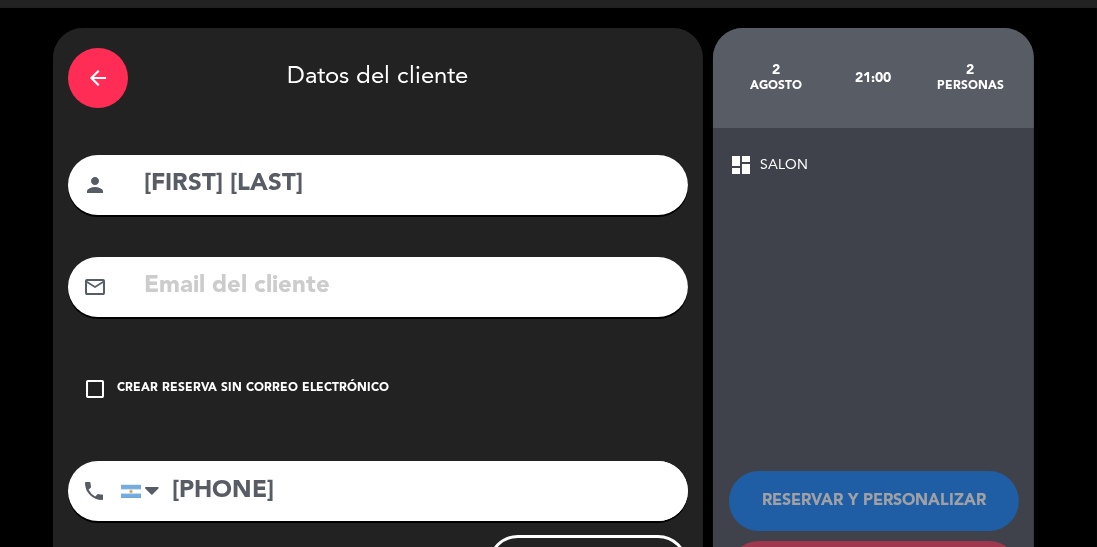 type on "[PHONE]" 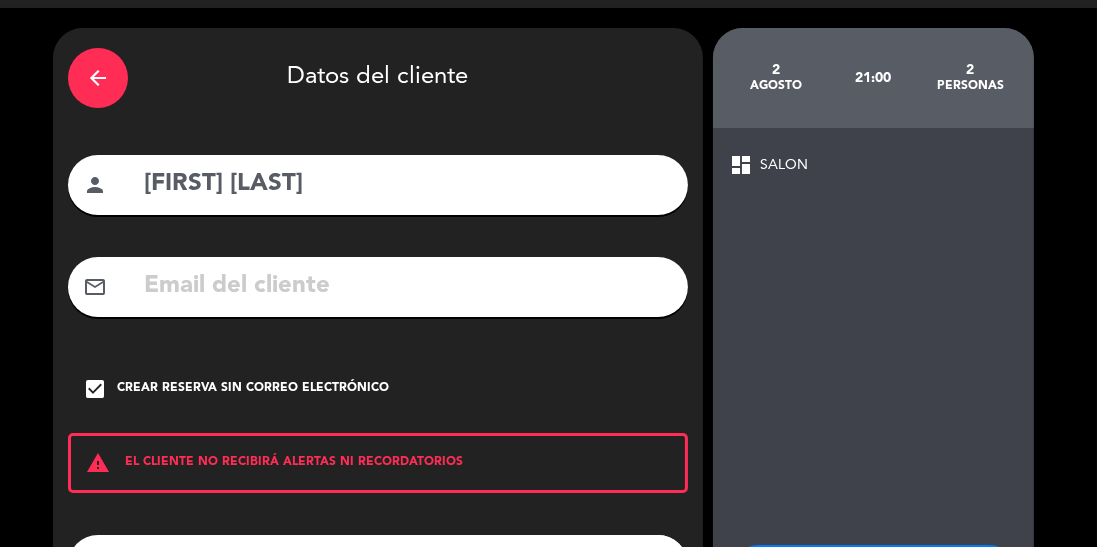 scroll, scrollTop: 127, scrollLeft: 0, axis: vertical 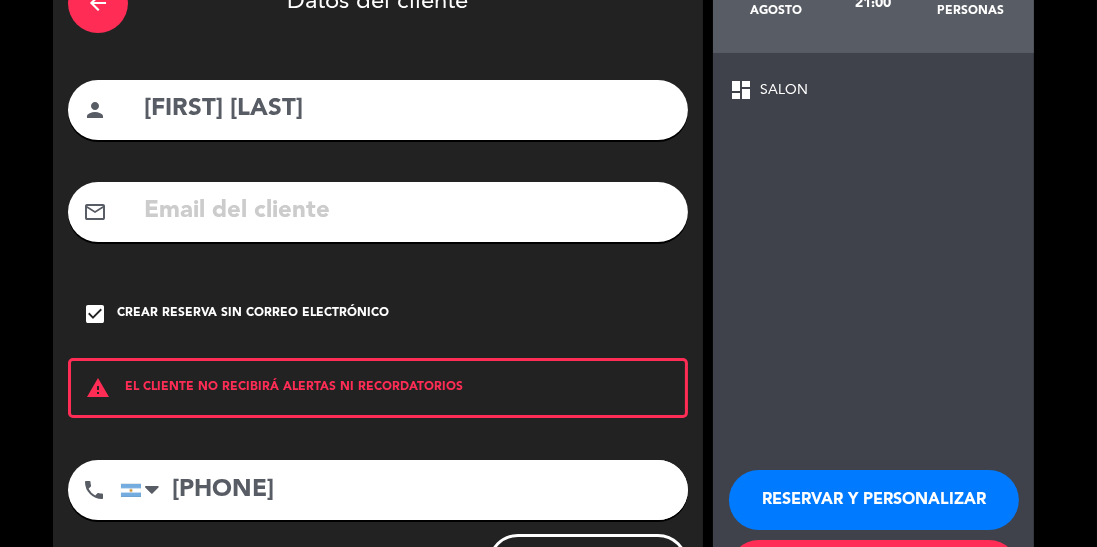 click on "RESERVAR Y TERMINAR" at bounding box center [874, 570] 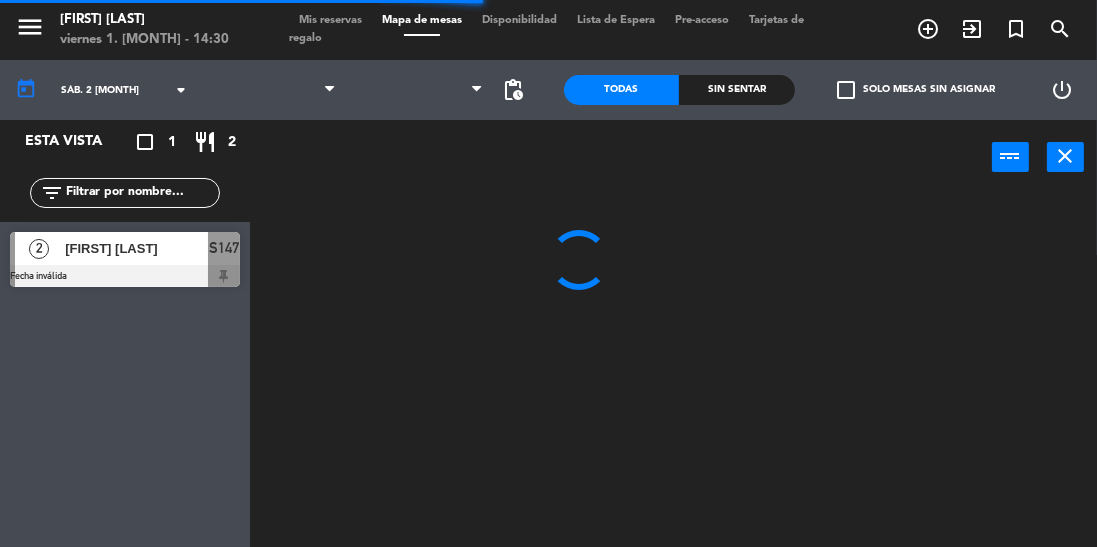 scroll, scrollTop: 0, scrollLeft: 0, axis: both 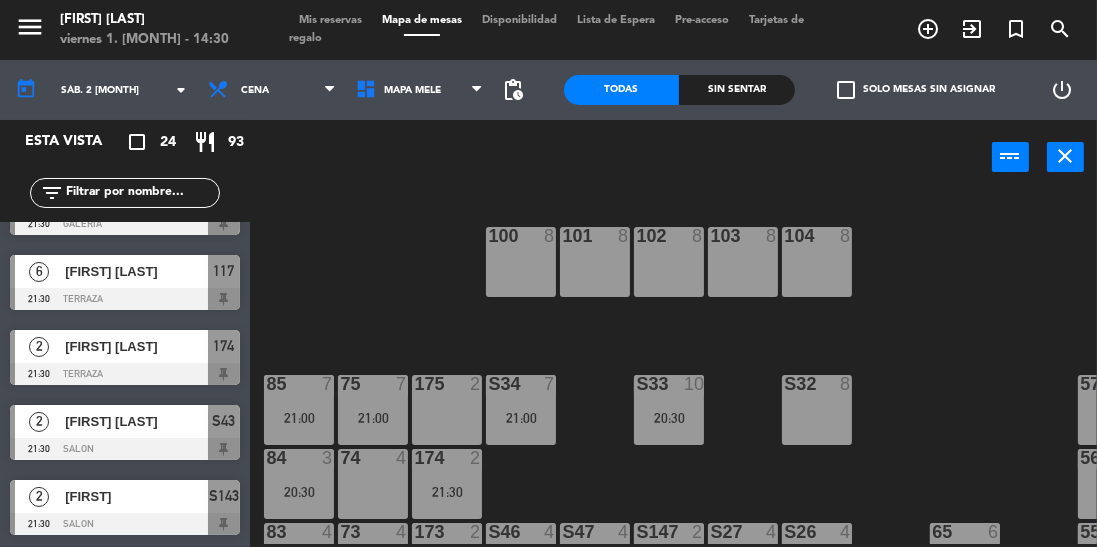 click on "100  8  101  8  102  8  103  8  104  8  S32  8  S33  10   20:30  S34  7   21:00  75  7   21:00  85  7   21:00  175  2  57  5  74  4  84  3   20:30  174  2   21:30  56  6   21:00  S26  4   21:00  S27  4  S46  4   21:00  S47  4  S147  2   21:00  73  4  83  4  173  2   21:00  65  6   21:00  55  4   20:30  S24  5  S25  4  S44  5  S45  2   21:00  S145  2   21:00  72  4  82  4   21:00  172  2  64  2  54  3   21:30  S22  3   21:00  S23  4  S42  5  S43  2   21:30  S143  2   21:30  71  4  81  4  171  2  63  2  53  4   20:30  S20  5  S21  4  S40  5  S41  4  S141  2   21:00  70  4  80  4  170  2  62  2   20:30  52  5  61  2  51  4   20:30  112 lock  5  113 lock  5  114 lock  5  115 lock  5  116 lock  5  117 lock  6   21:30  60  6   20:30  50  6   20:30" 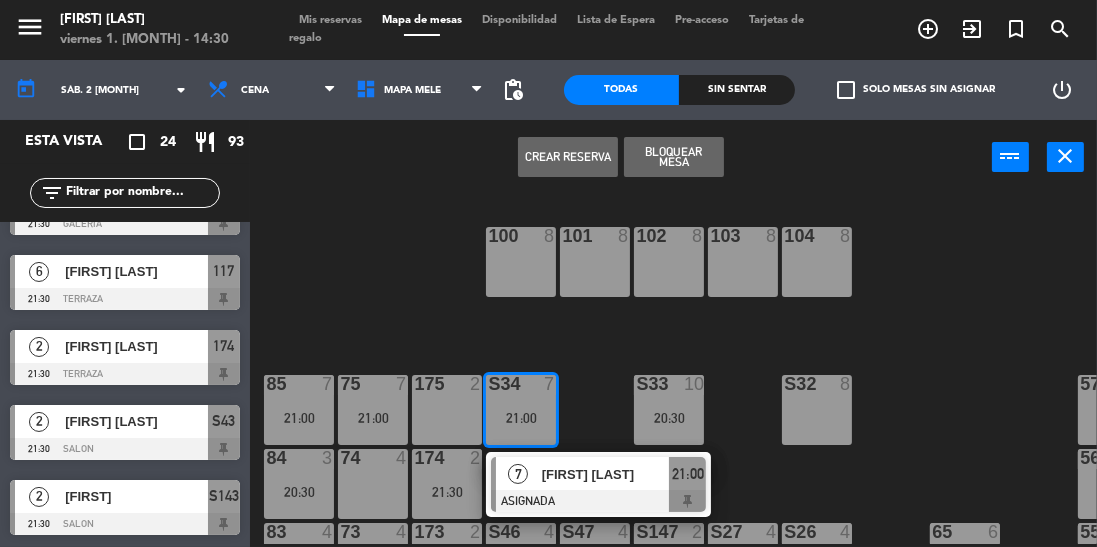 click on "100  8  101  8  102  8  103  8  104  8  S32  8  S33  10   20:30  S34  7   21:00   7   [FIRST] [LAST]   ASIGNADA  21:00 75  7   21:00  85  7   21:00  175  2  57  5  74  4  84  3   20:30  174  2   21:30  56  6   21:00  S26  4   21:00  S27  4  S46  4   21:00  S47  4  S147  2   21:00  73  4  83  4  173  2   21:00  65  6   21:00  55  4   20:30  S24  5  S25  4  S44  5  S45  2   21:00  S145  2   21:00  72  4  82  4   21:00  172  2  64  2  54  3   21:30  S22  3   21:00  S23  4  S42  5  S43  2   21:30  S143  2   21:30  71  4  81  4  171  2  63  2  53  4   20:30  S20  5  S21  4  S40  5  S41  4  S141  2   21:00  70  4  80  4  170  2  62  2   20:30  52  5  61  2  51  4   20:30  112 lock  5  113 lock  5  114 lock  5  115 lock  5  116 lock  5  117 lock  6   21:30  60  6   20:30  50  6   20:30" 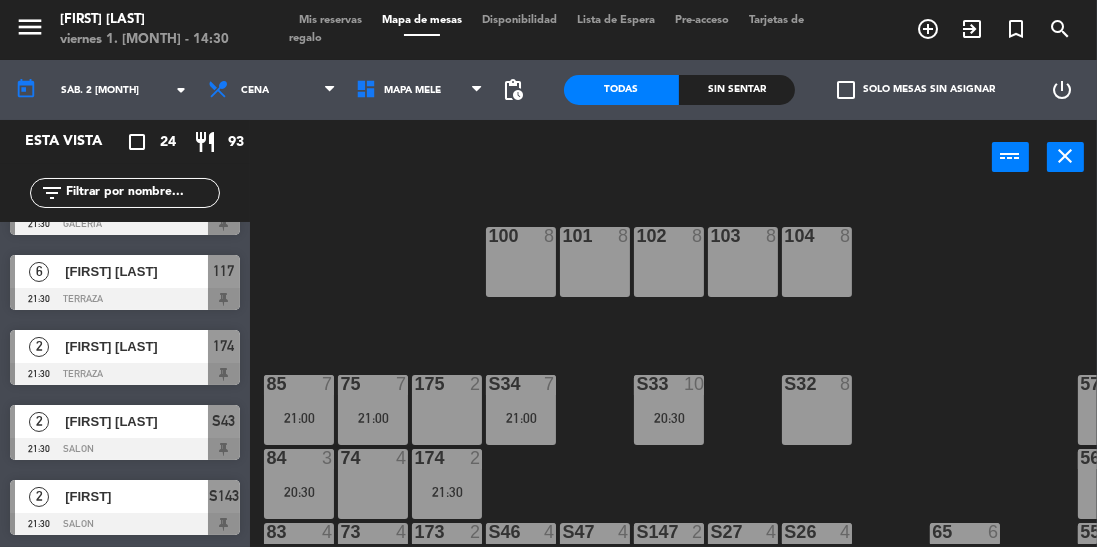 click on "S33  10" at bounding box center (669, 385) 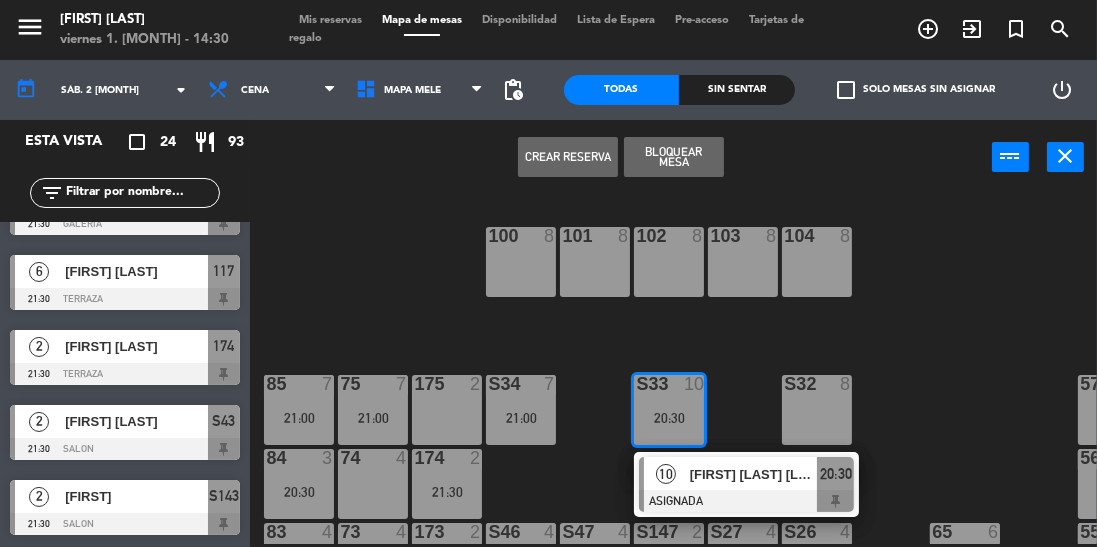 click on "100  8  101  8  102  8  103  8  104  8  S32  8  S33  10   20:30   10   [FIRST] [LAST]   ASIGNADA  20:30 S34  7   21:00  75  7   21:00  85  7   21:00  175  2  57  5  74  4  84  3   20:30  174  2   21:30  56  6   21:00  S26  4   21:00  S27  4  S46  4   21:00  S47  4  S147  2   21:00  73  4  83  4  173  2   21:00  65  6   21:00  55  4   20:30  S24  5  S25  4  S44  5  S45  2   21:00  S145  2   21:00  72  4  82  4   21:00  172  2  64  2  54  3   21:30  S22  3   21:00  S23  4  S42  5  S43  2   21:30  S143  2   21:30  71  4  81  4  171  2  63  2  53  4   20:30  S20  5  S21  4  S40  5  S41  4  S141  2   21:00  70  4  80  4  170  2  62  2   20:30  52  5  61  2  51  4   20:30  112 lock  5  113 lock  5  114 lock  5  115 lock  5  116 lock  5  117 lock  6   21:30  60  6   20:30  50  6   20:30" 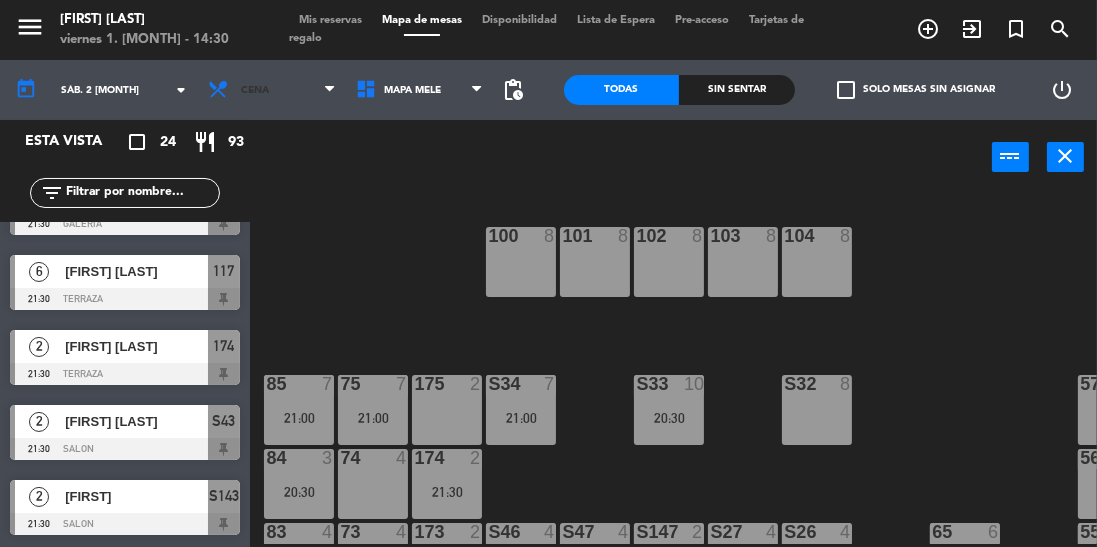 click at bounding box center (221, 90) 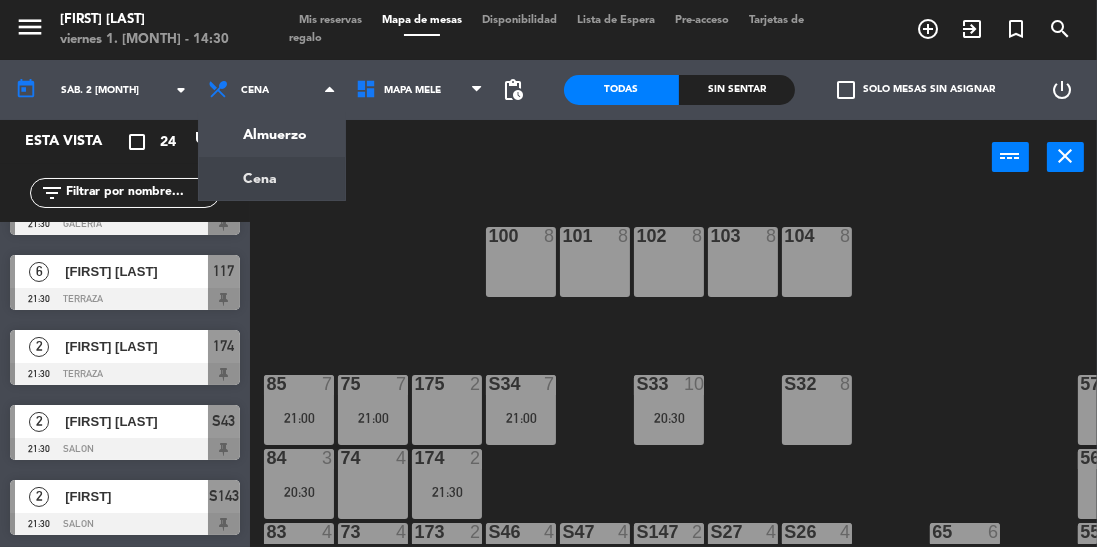 click on "menu Mele Fuegos [DAY] [NUMBER]. [MONTH] - [TIME] Mis reservas Mapa de mesas Disponibilidad Lista de Espera Pre-acceso Tarjetas de regalo add_circle_outline exit_to_app turned_in_not search today [DAY]. [NUMBER] [MONTH] arrow_drop_down Almuerzo Cena Cena Almuerzo Cena MAPA MELE MAPA MELE MAPA MELE pending_actions Todas Sin sentar check_box_outline_blank Solo mesas sin asignar power_settings_new Esta vista crop_square 24 restaurant 93 filter_list 6   [FIRST] [LAST]   20:30   GALERIA  50  2   [FIRST] [LAST]   20:30   GALERIA  62  4   [FIRST] [LAST]   20:30   GALERIA  51  4   [FIRST] [LAST]   20:30   GALERIA  53  3   [FIRST] [LAST]   20:30   TERRAZA  84  10   [FIRST] [LAST]   20:30   SALON  S33  4   [FIRST] [LAST]   20:30   GALERIA  55  2   [FIRST] [LAST]   21:00   TERRAZA  173  4   [FIRST] [LAST]   21:00   SALON  S26  7   [FIRST] [LAST]   21:00   TERRAZA  75  2   [FIRST] [LAST]   21:00   SALON  S145  4   [FIRST] [LAST]   21:00   TERRAZA  82  2   [FIRST]   21:00" 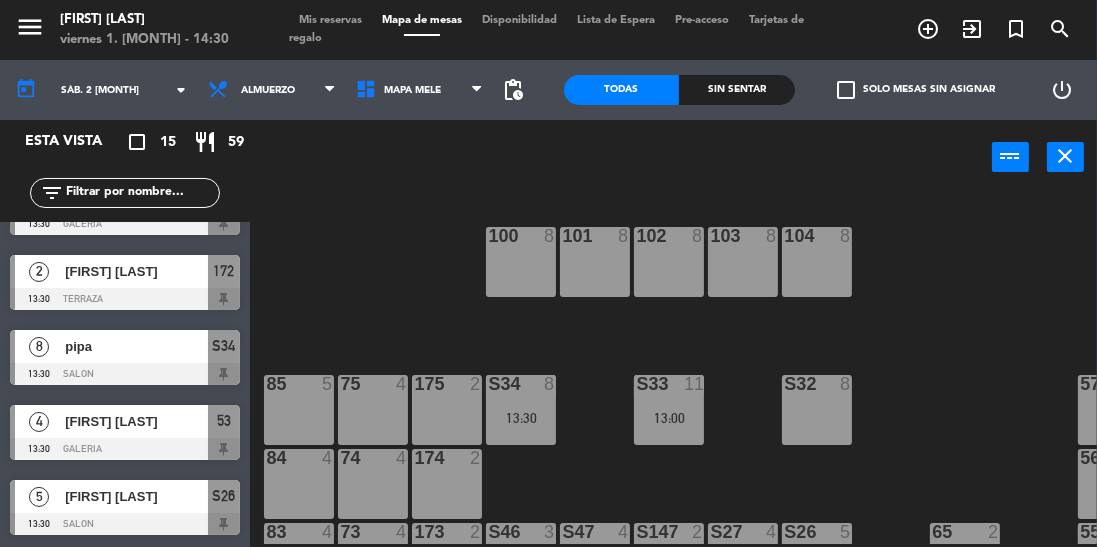 scroll, scrollTop: 802, scrollLeft: 0, axis: vertical 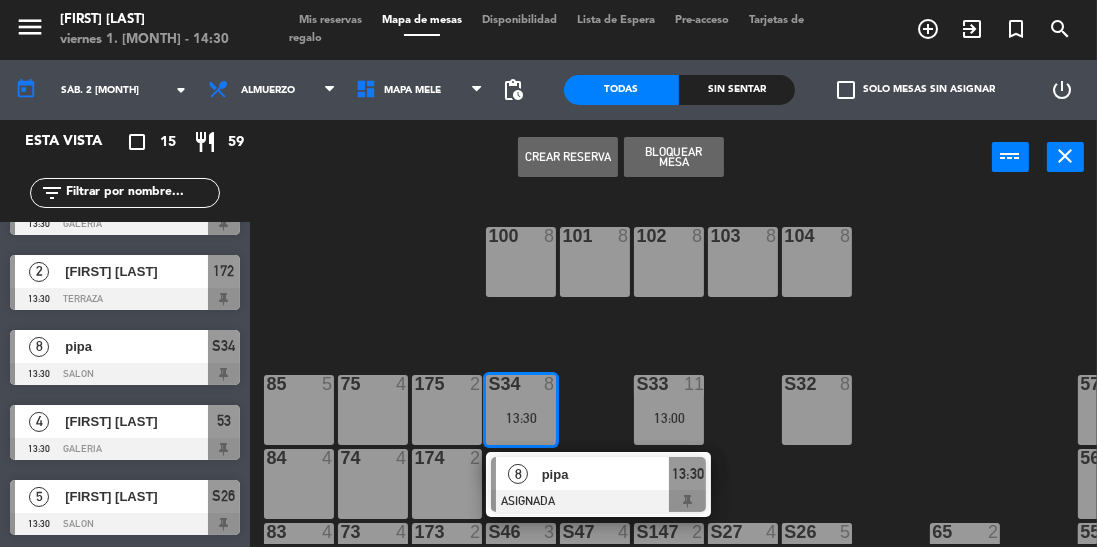 click on "100  8  101  8  102  8  103  8  104  8  S32  8  S33  11   13:00  S34  8   13:30   8   pipa   ASIGNADA  13:30 75  4  85  5  175  2  57  5  74  4  84  4  174  2  56  5  S26  5   13:30  S27  4  S46  3   13:30  S47  4  S147  2  73  4  83  4  173  2  65  2  55  4   13:30  S24  5  S25  4  S44  3   13:00  S45  4  S145  2  72  4  82  4  172  2   13:30  64  2   13:30  54  5  S22  5  S23  4  S42  4   13:30  S43  4  S143  2  71  4  81  4  171  2  63  2   13:30  53  4   13:30  S20  3   13:30  S21  4  S40  5  S41  4  S141  2  70  4  80  4  170  2   13:00  62  2  52  4   13:00  61  2   13:30  51  5  112 lock  5  113 lock  5  114 lock  5  115 lock  5  116 lock  5  117 lock  5  60  2  50  5" 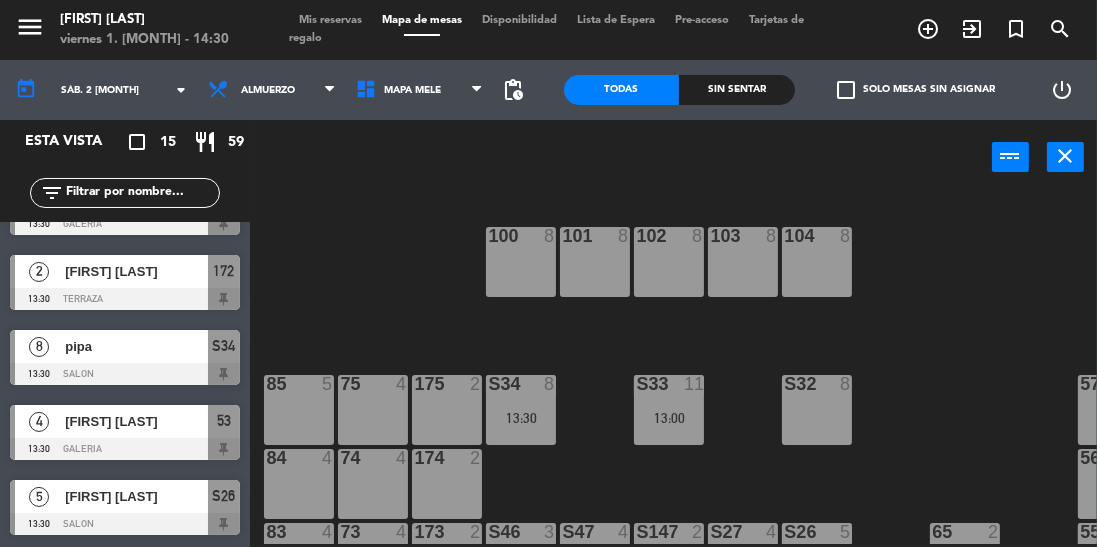 click on "S33  [NUMBER]   [TIME]" at bounding box center (669, 410) 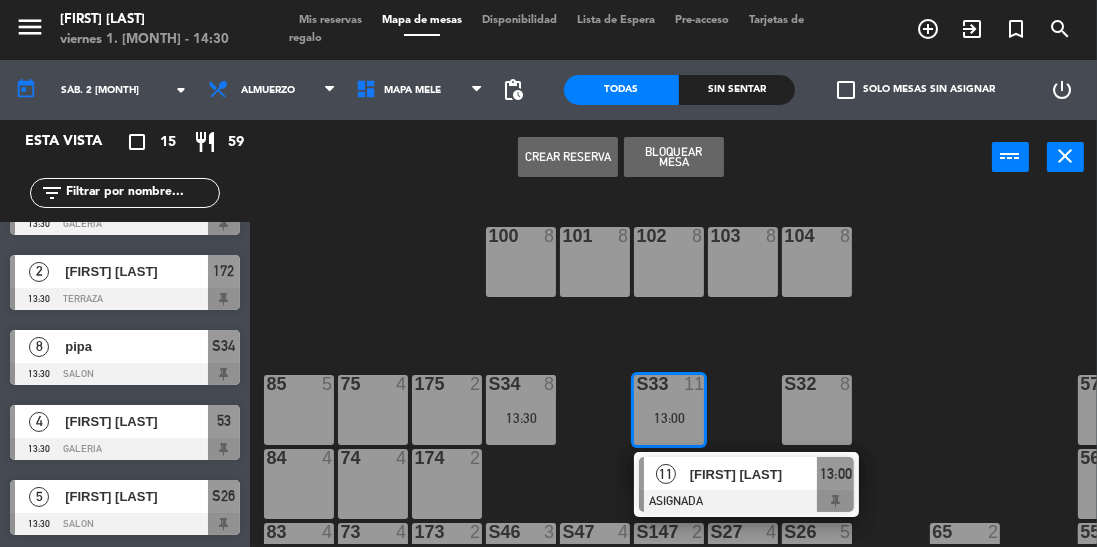 click on "100 8 101 8 102 8 103 8 104 8 S32 8 21:00 S33 12 13:00 11 [FIRST] [LAST] ASIGNADA 13:00 S34 8 13:30 75 4 85 5 175 2 57 5 74 4 84 4 174 2 56 5 S26 5 13:30 S27 4 S46 3 13:30 S47 4 S147 2 73 4 83 4 173 2 65 2 55 4 13:30 S24 5 S25 4 S44 3 13:00 S45 4 S145 2 72 4 82 4 172 2 13:30 64 2 13:30 54 5 S22 5 S23 4 S42 4 13:30 S43 4 S143 2 71 4 81 4 171 2 63 2 13:30 53 4 13:30 S20 3 13:30 S21 4 S40 5 S41 4 S141 2 70 4 80 4 170 2 13:00 62 2 52 4 13:00 61 2 13:30 51 5 112 lock 5 113 lock 5 114 lock 5 115 lock 5 116 lock 5 117 lock 5 60 2 50 5" 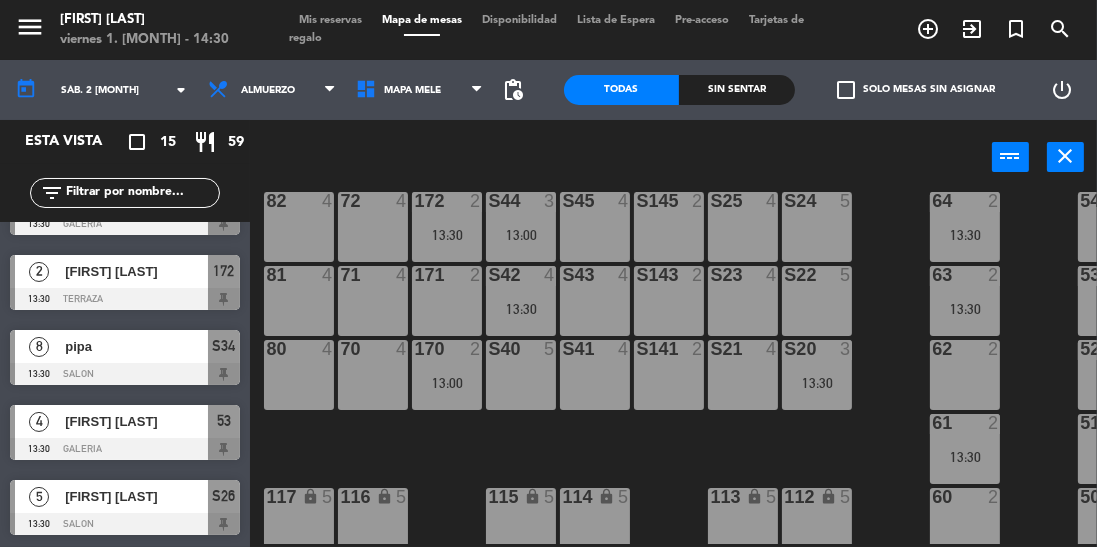 scroll, scrollTop: 430, scrollLeft: 0, axis: vertical 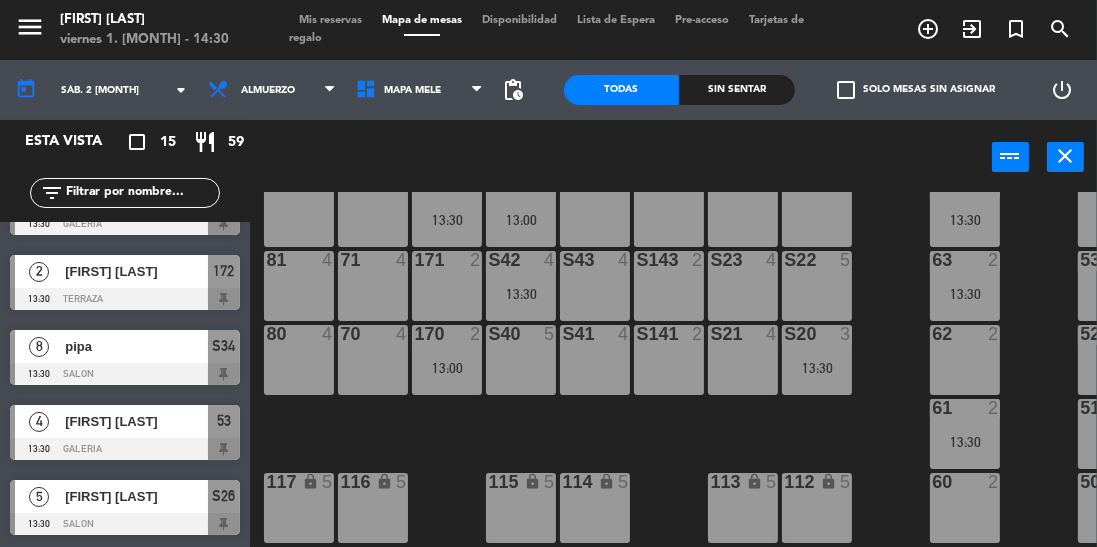 click on "sáb. 2 [MONTH]" 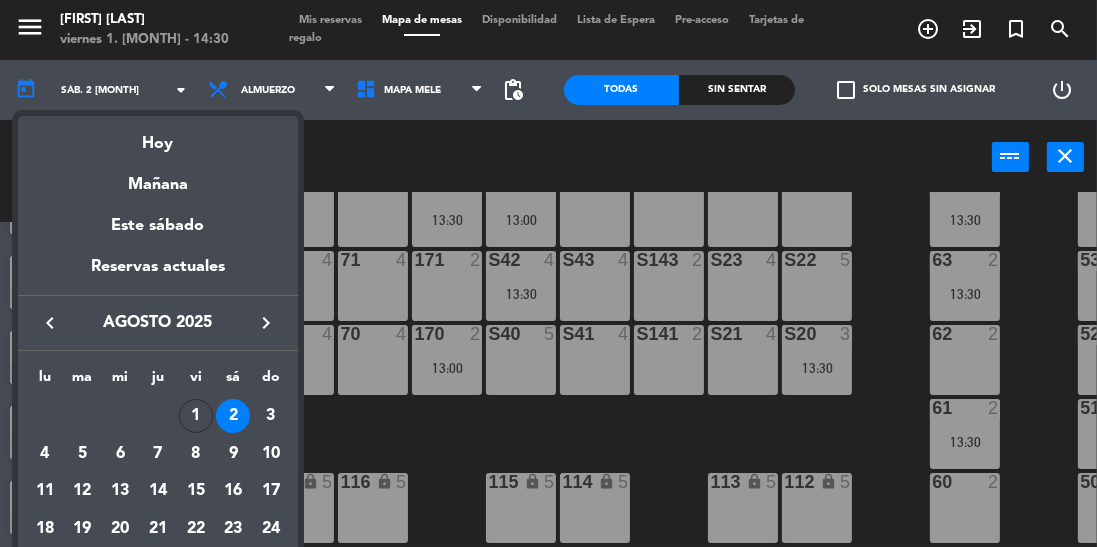 click on "1" at bounding box center (196, 416) 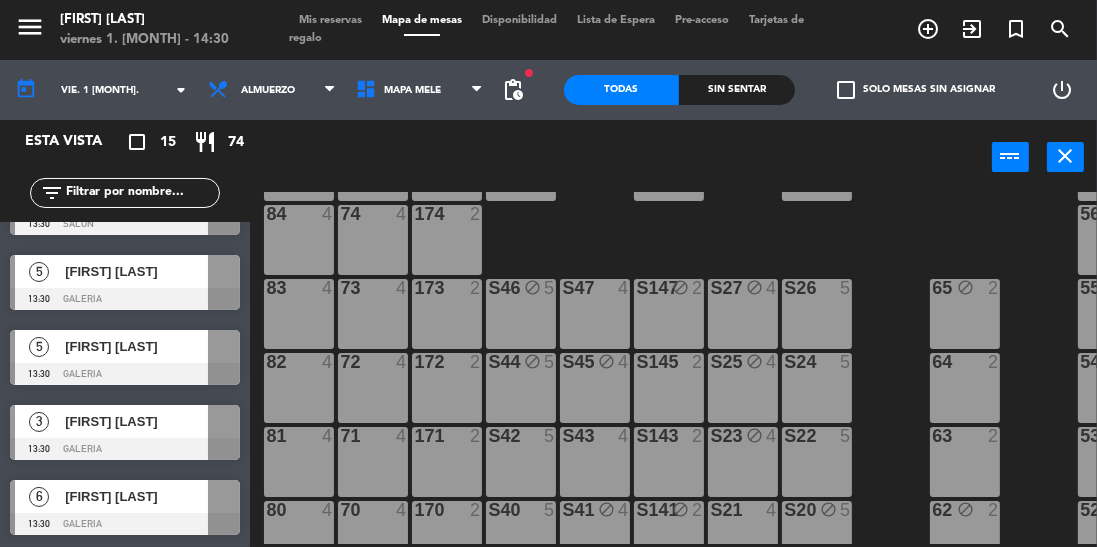 scroll, scrollTop: 430, scrollLeft: 0, axis: vertical 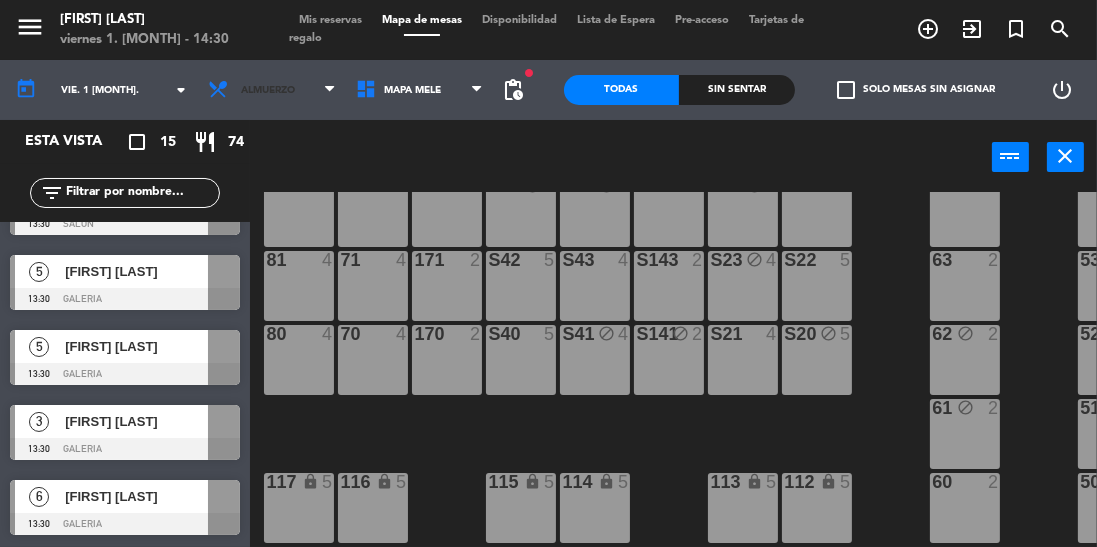 click on "Almuerzo" at bounding box center (272, 90) 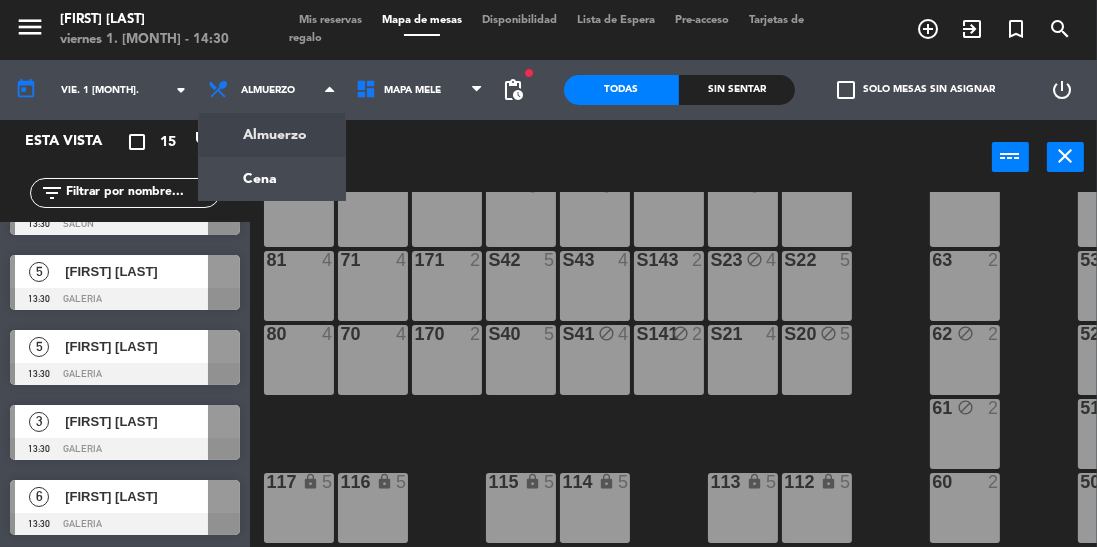 click on "menu Mele Fuegos [DAY] [NUMBER]. [MONTH] - [TIME] Mis reservas Mapa de mesas Disponibilidad Lista de Espera Pre-acceso Tarjetas de regalo add_circle_outline exit_to_app turned_in_not search today [DAY]. [NUMBER] [MONTH] arrow_drop_down Almuerzo Cena Almuerzo Almuerzo Cena MAPA MELE MAPA MELE MAPA MELE fiber_manual_record pending_actions Todas Sin sentar check_box_outline_blank Solo mesas sin asignar power_settings_new Esta vista crop_square 15 restaurant 74 filter_list 8   [FIRST] [LAST]   12:00   SALON   10   [FIRST] [LAST]   12:00   SALON   6   [FIRST] [LAST]   12:30   TERRAZA   8   [FIRST] [LAST]   12:30   SALON   2   [FIRST] [LAST]   12:30   SALON   4   [FIRST] [LAST]   13:00   SALON   2   [FIRST] [LAST]   13:00   SALON   3   [FIRST] [LAST]   13:00   SALON   4   [FIRST] [LAST]   13:30   SALON   5   [FIRST] [LAST]   13:30   SALON   3   [FIRST] [LAST]   13:30   SALON   5   [FIRST] [LAST]   13:30   GALERIA   5   [FIRST] [LAST]   13:30   GALERIA   3   [FIRST] [LAST]   6" 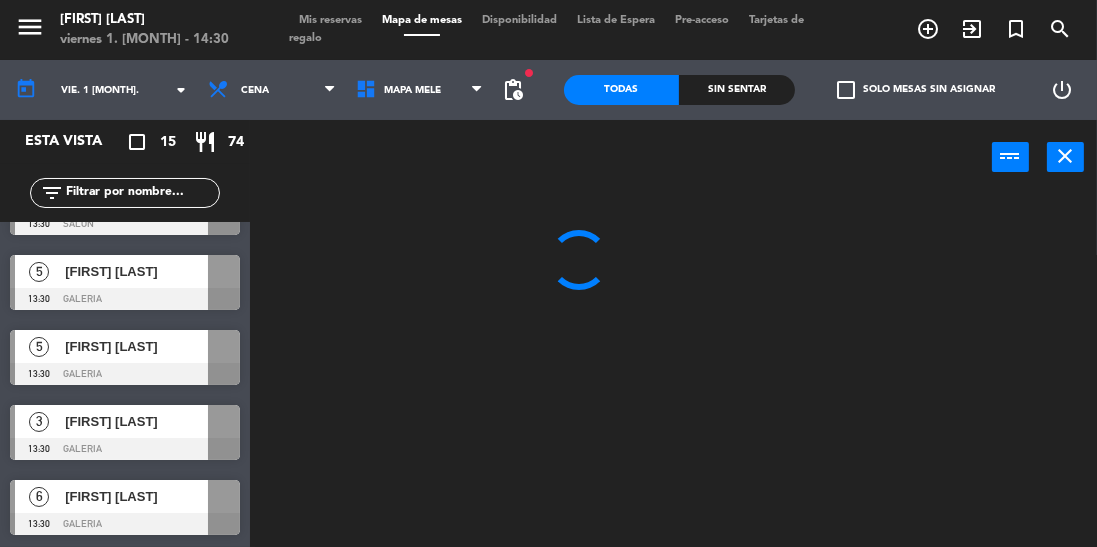 scroll, scrollTop: 0, scrollLeft: 0, axis: both 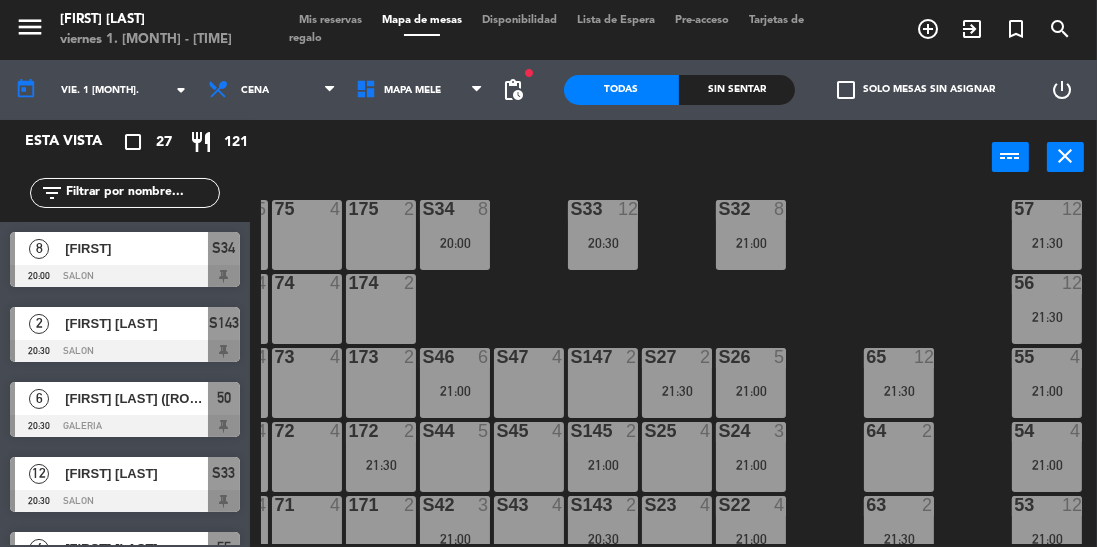 click on "vie. 1 [MONTH]." 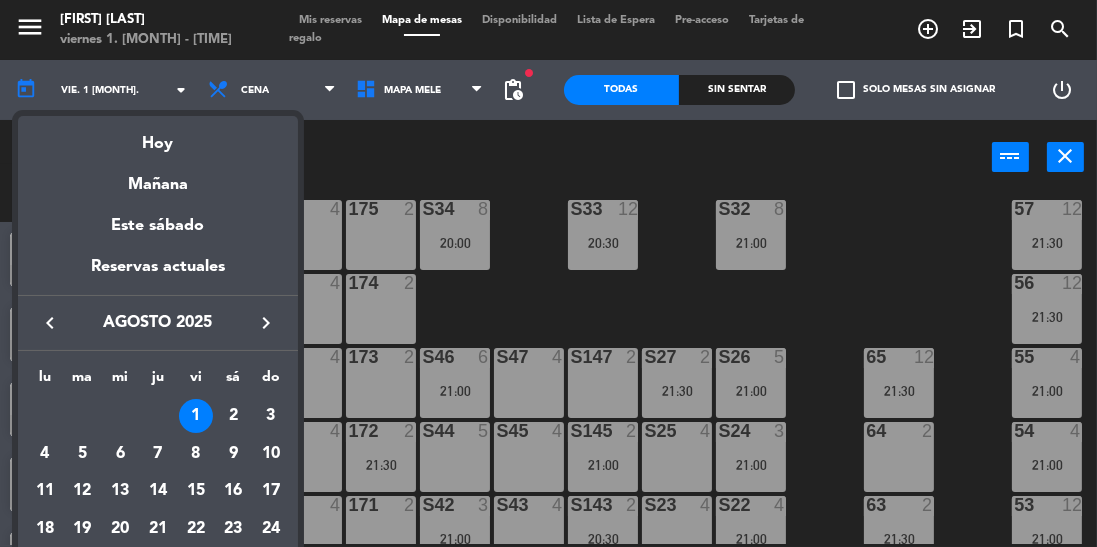 click on "2" at bounding box center [233, 416] 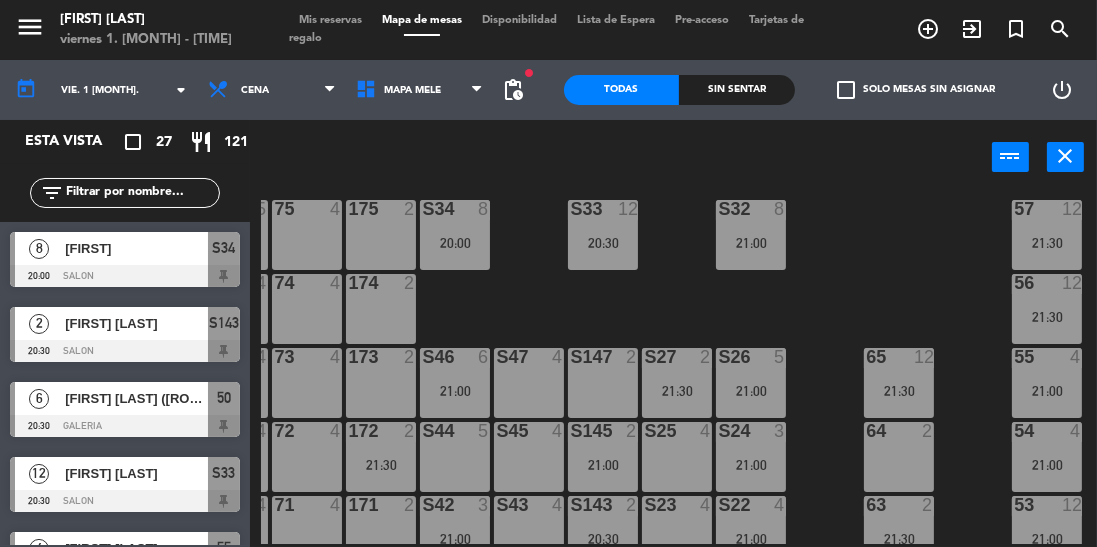 type on "sáb. 2 [MONTH]" 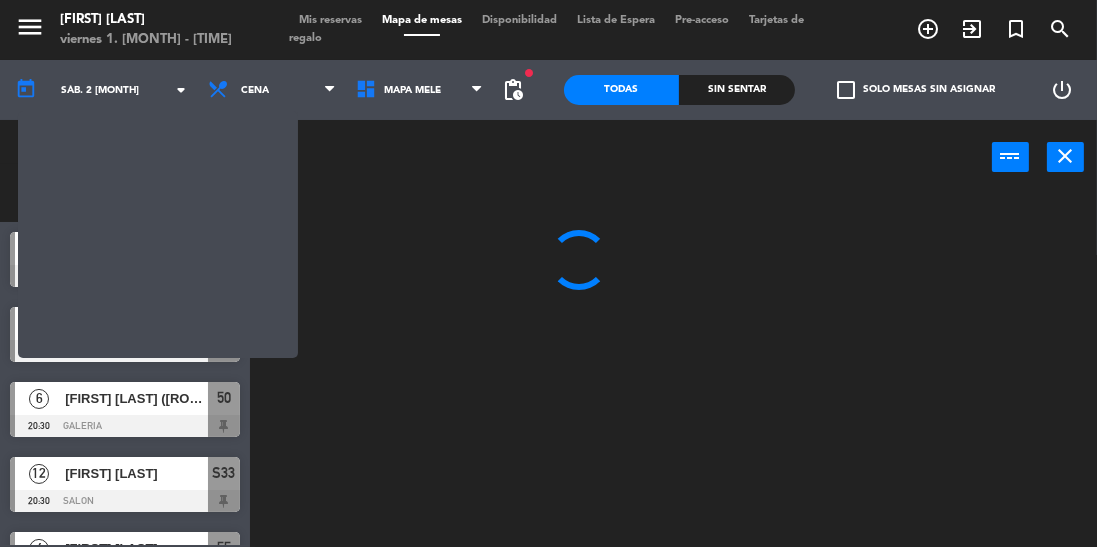 scroll, scrollTop: 0, scrollLeft: 0, axis: both 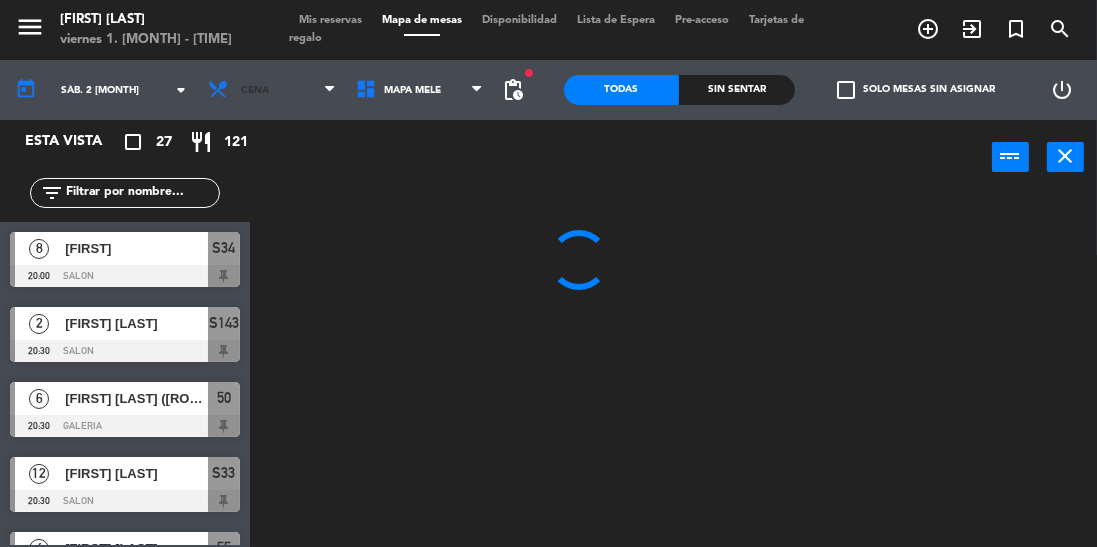 click on "Cena" at bounding box center [255, 90] 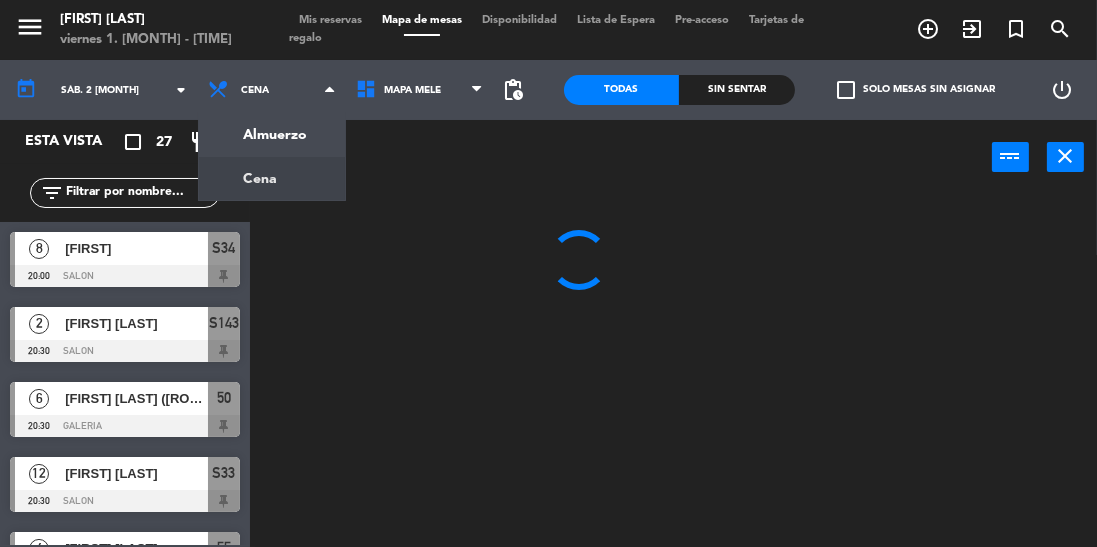 click on "menu [FIRST] [LAST] viernes 1. [MONTH] - 14:40 Mis reservas Mapa de mesas Disponibilidad Lista de Espera Pre-acceso Tarjetas de regalo add_circle_outline exit_to_app turned_in_not search today sáb. 2 [MONTH] arrow_drop_down Almuerzo Cena Cena Almuerzo Cena MAPA MELE MAPA MELE MAPA MELE pending_actions Todas Sin sentar check_box_outline_blank Solo mesas sin asignar power_settings_new Esta vista crop_square 27 restaurant 121 filter_list 8 [FIRST] 20:00 SALON S34 2 Camille [LAST] 20:30 SALON S143 6 Gaston [LAST] (SOCIO) 20:30 GALERIA 50 12 Manuela [LAST] 20:30 SALON S33 4 Agustina [LAST] 21:00 GALERIA 55 3 Alejandro [LAST] 21:00 SALON S24 3 Bettina [LAST] 21:00 SALON S42 4 Camila [LAST] 21:00 SALON S22 8 Carlos 21:00 SALON S32 6 ELVIRA [LAST] 21:00 SALON S46 2 Felipe [LAST] 21:00 GALERIA 62 2 Gabriela [LAST] 21:00 TERRAZA 4 Gustavo [LAST] 21:00 GALERIA 54 2 S145" 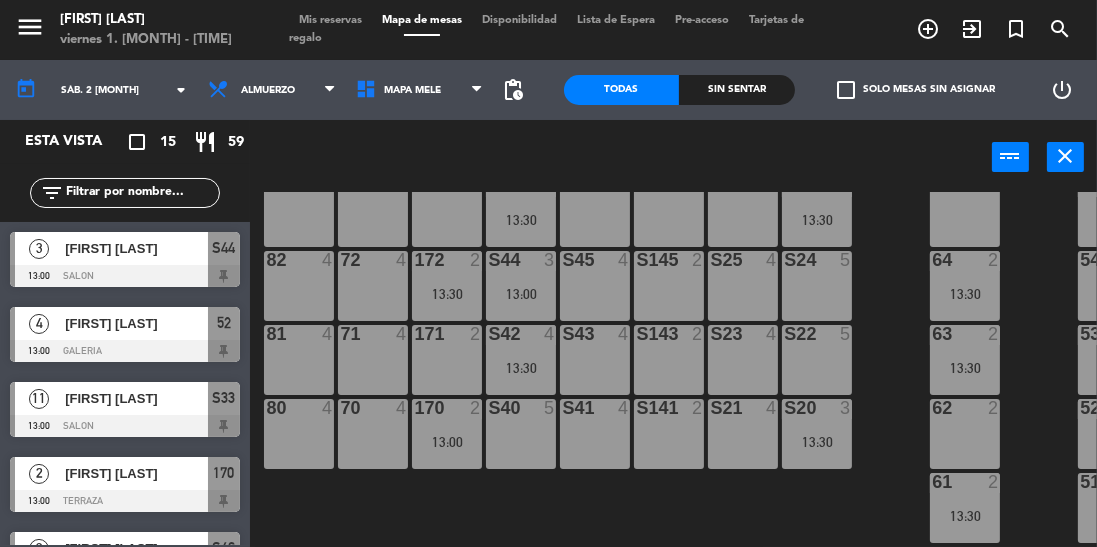 scroll, scrollTop: 409, scrollLeft: 0, axis: vertical 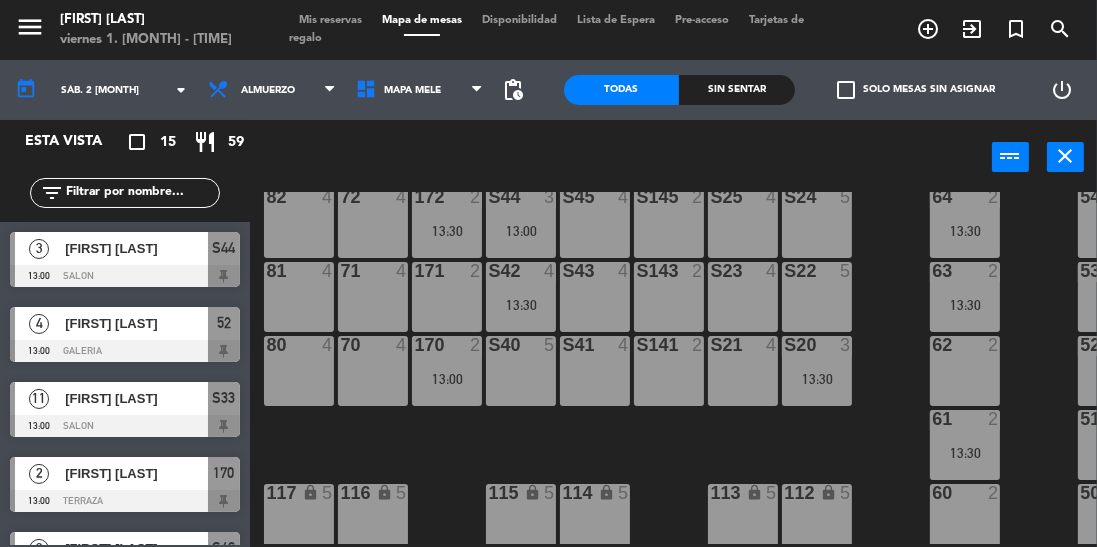 click on "S40  5" at bounding box center (521, 371) 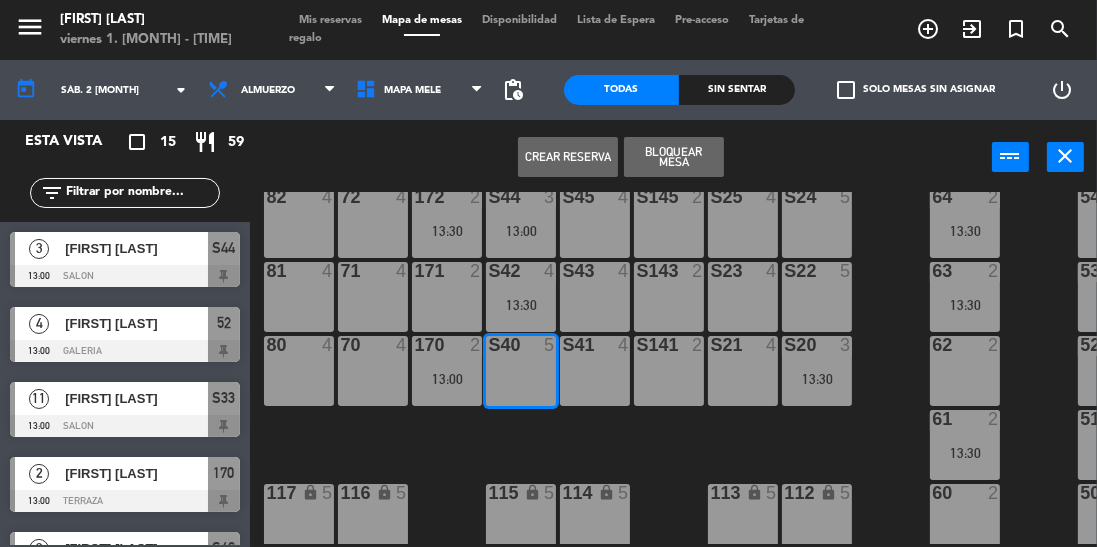 click on "Crear Reserva" at bounding box center (568, 157) 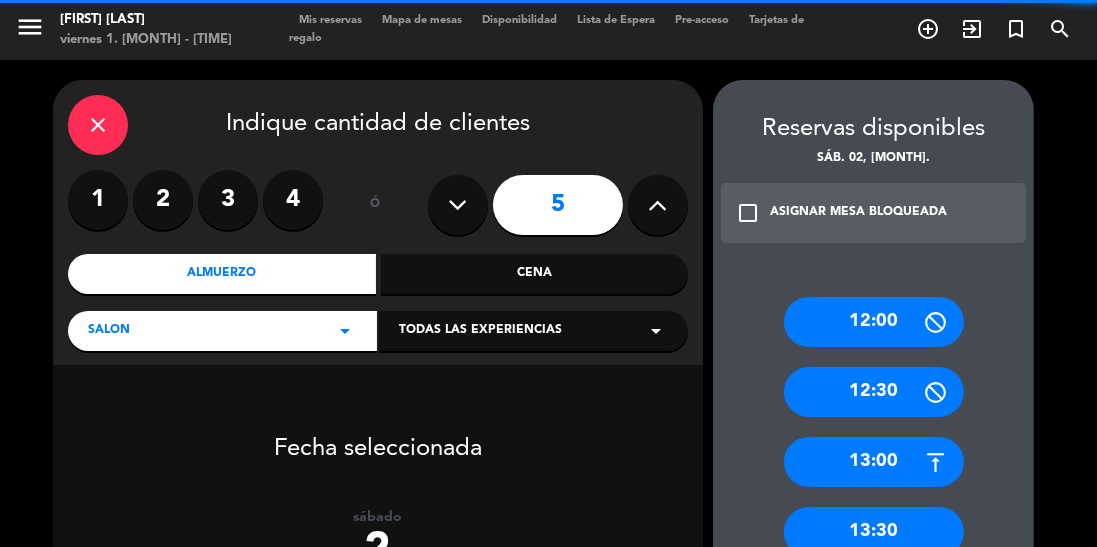 click on "3" at bounding box center (228, 200) 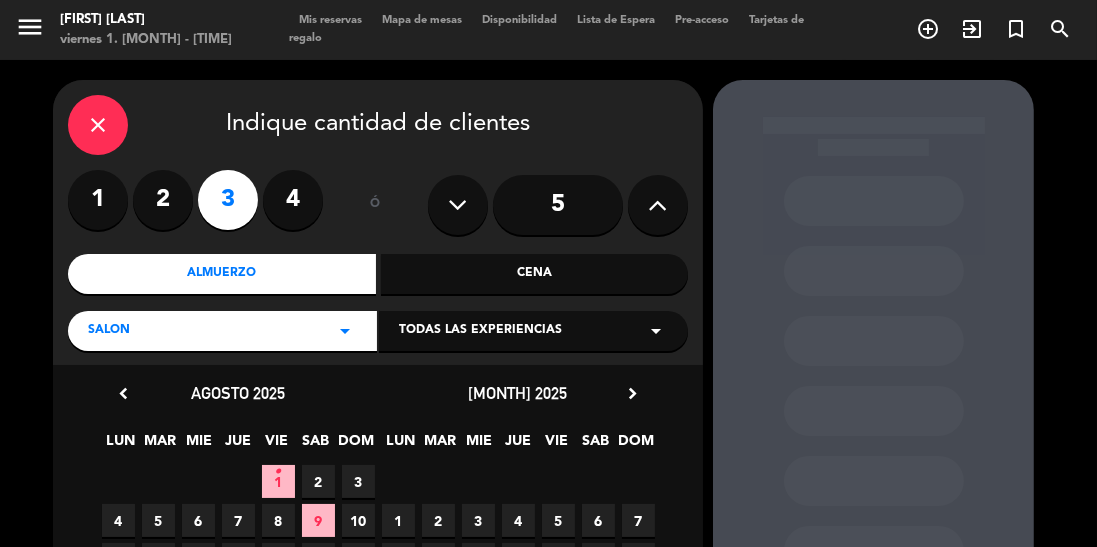 click on "2" at bounding box center (318, 481) 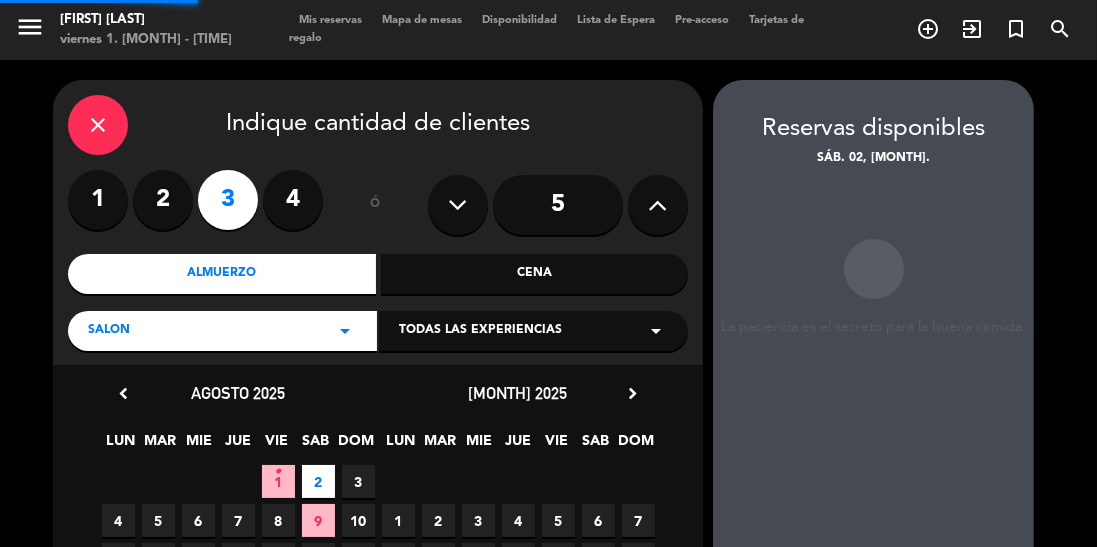 scroll, scrollTop: 4, scrollLeft: 0, axis: vertical 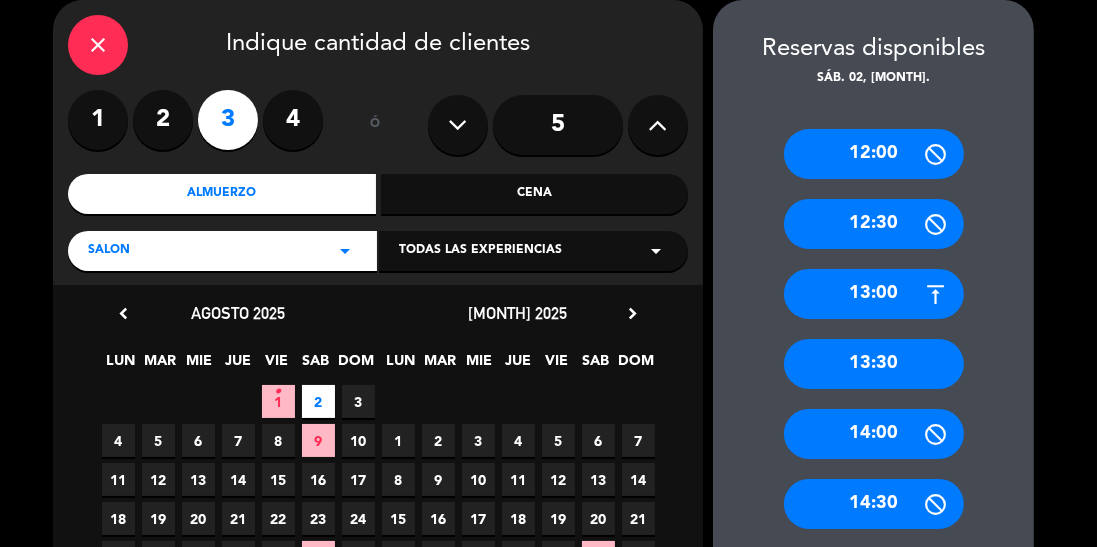 click on "Todas las experiencias" at bounding box center [480, 251] 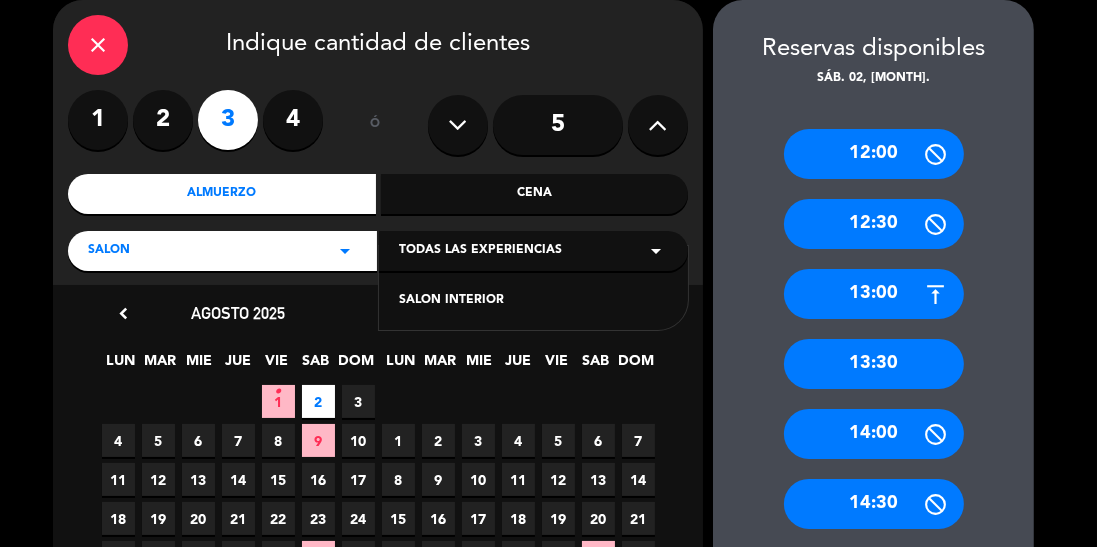 click on "SALON INTERIOR" at bounding box center (533, 301) 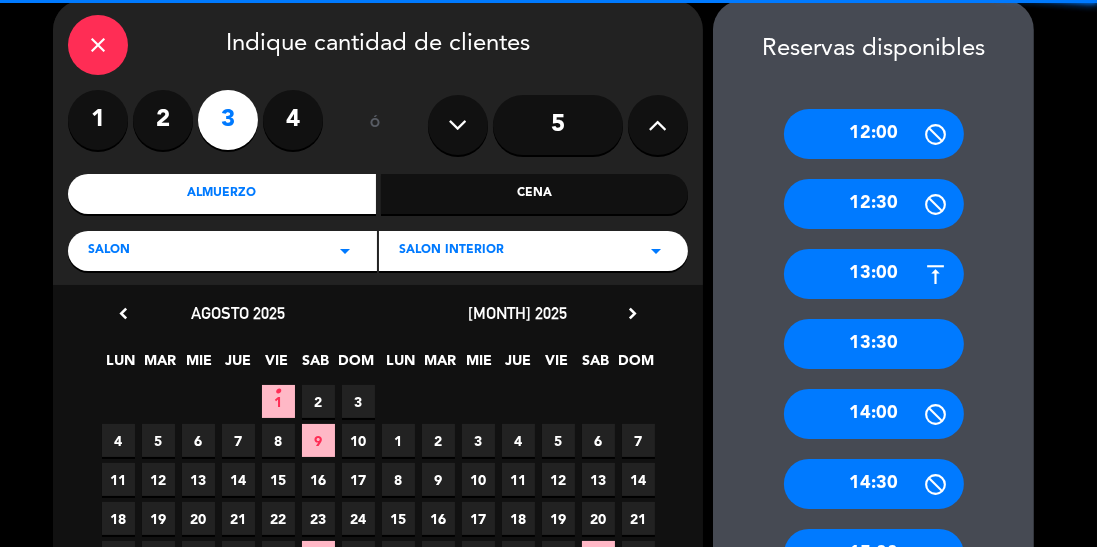 click on "13:00" at bounding box center (874, 274) 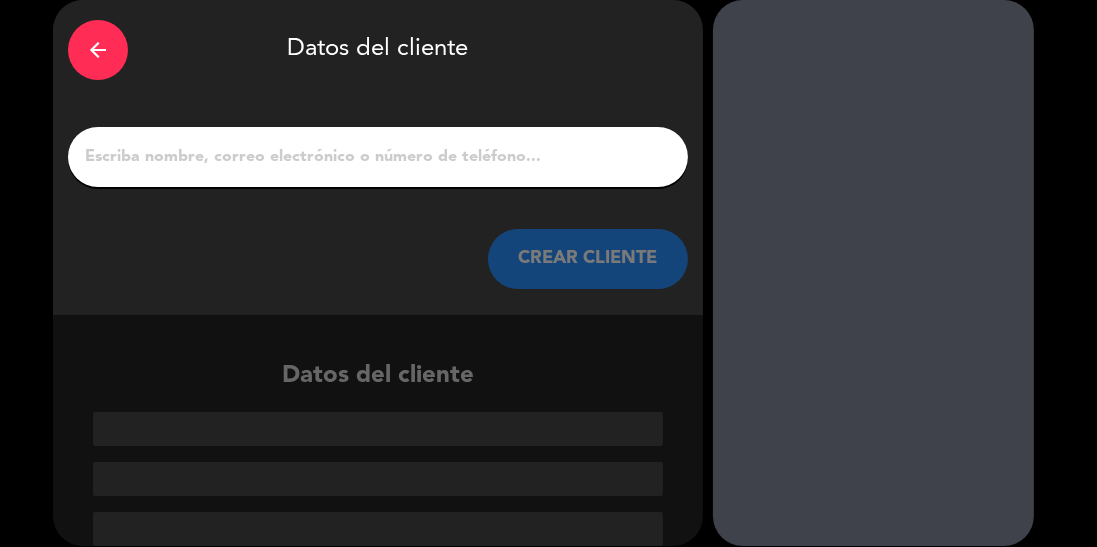 scroll, scrollTop: 2, scrollLeft: 0, axis: vertical 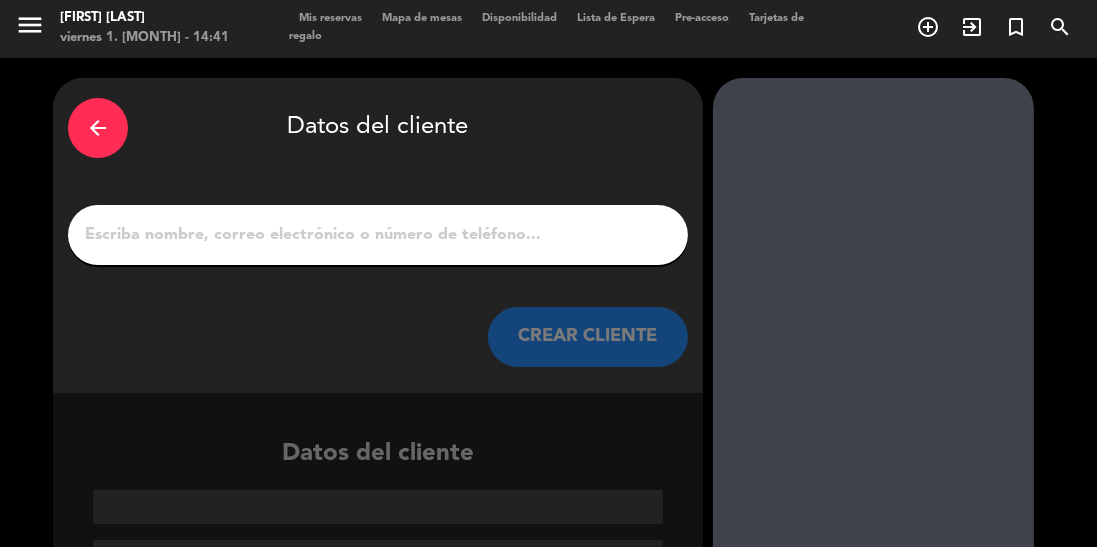 click on "1" at bounding box center [378, 235] 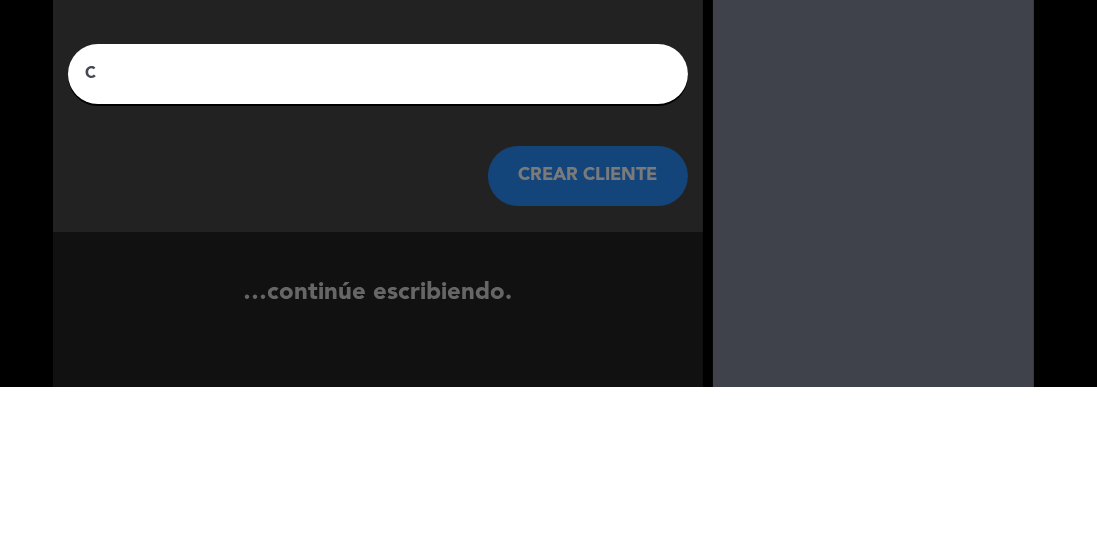 scroll, scrollTop: 0, scrollLeft: 0, axis: both 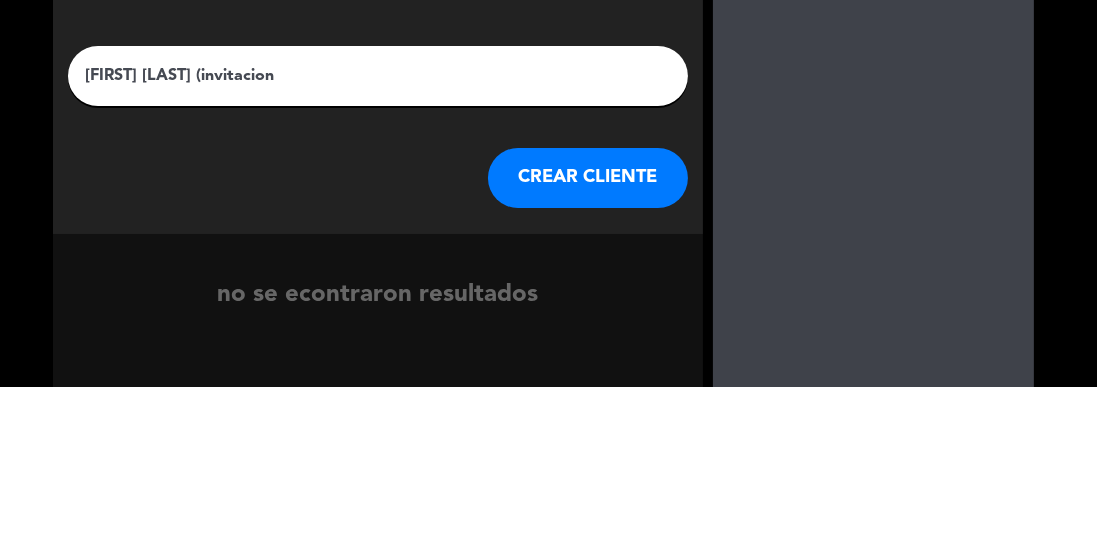 type on "[FIRST] [LAST] (invitacion)" 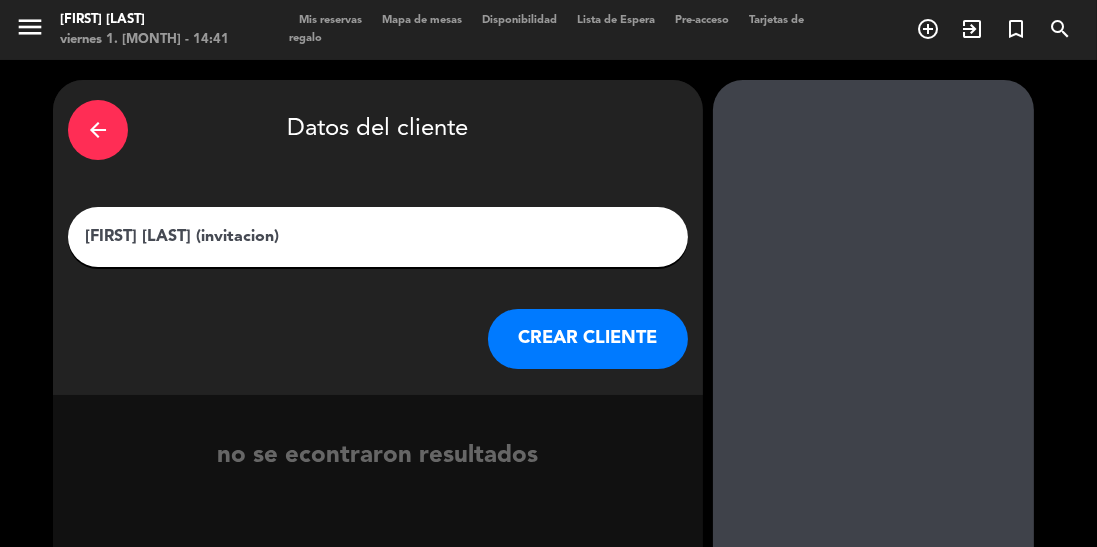 click on "CREAR CLIENTE" at bounding box center (588, 339) 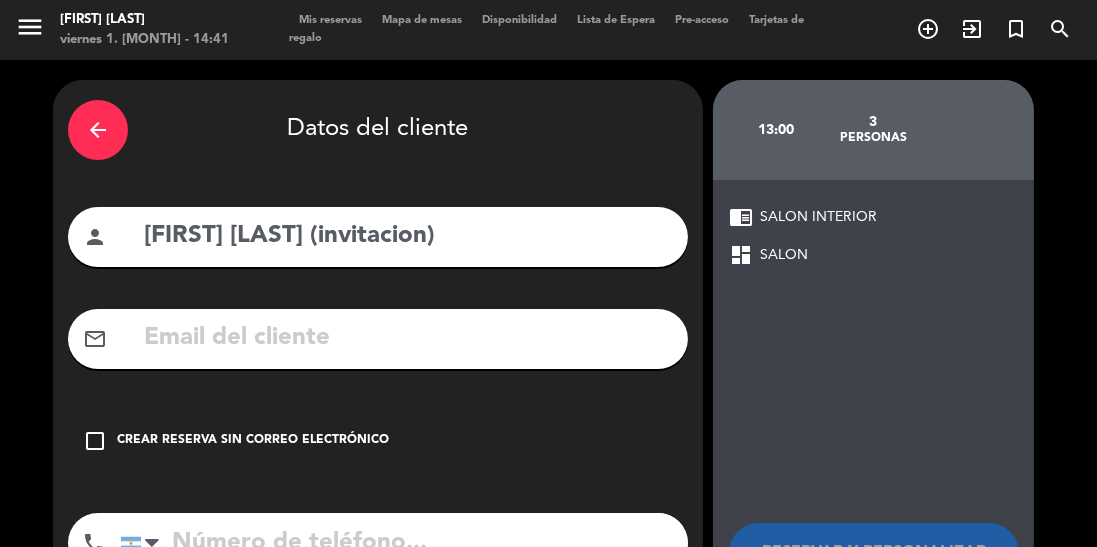 scroll, scrollTop: 53, scrollLeft: 0, axis: vertical 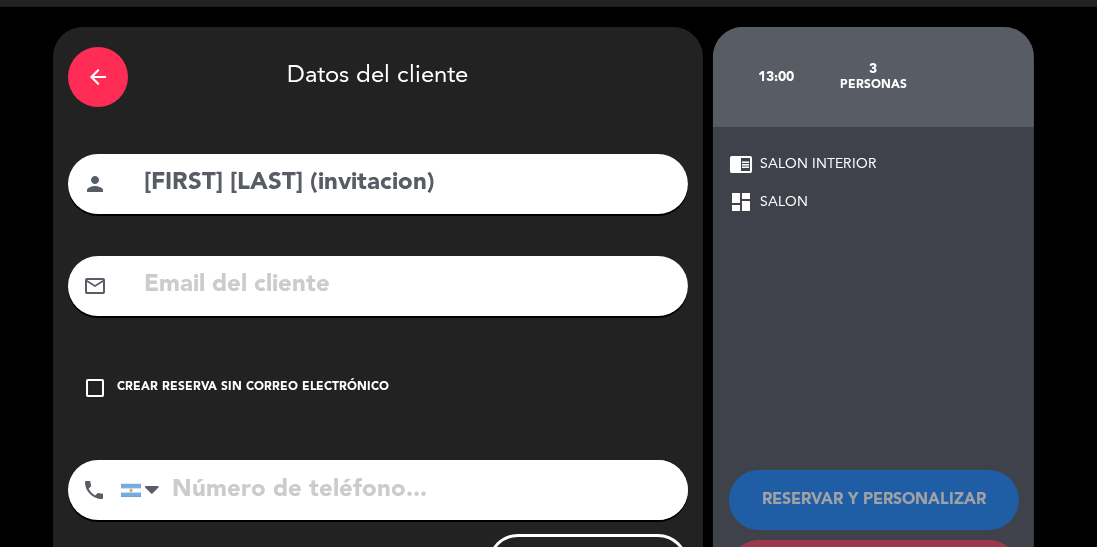 click on "check_box_outline_blank" at bounding box center (95, 388) 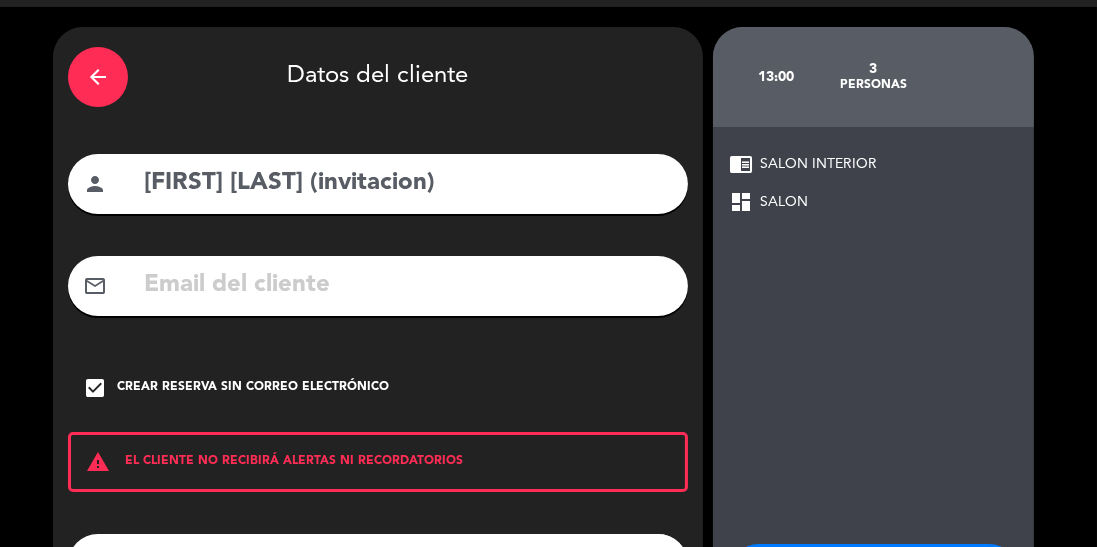 scroll, scrollTop: 127, scrollLeft: 0, axis: vertical 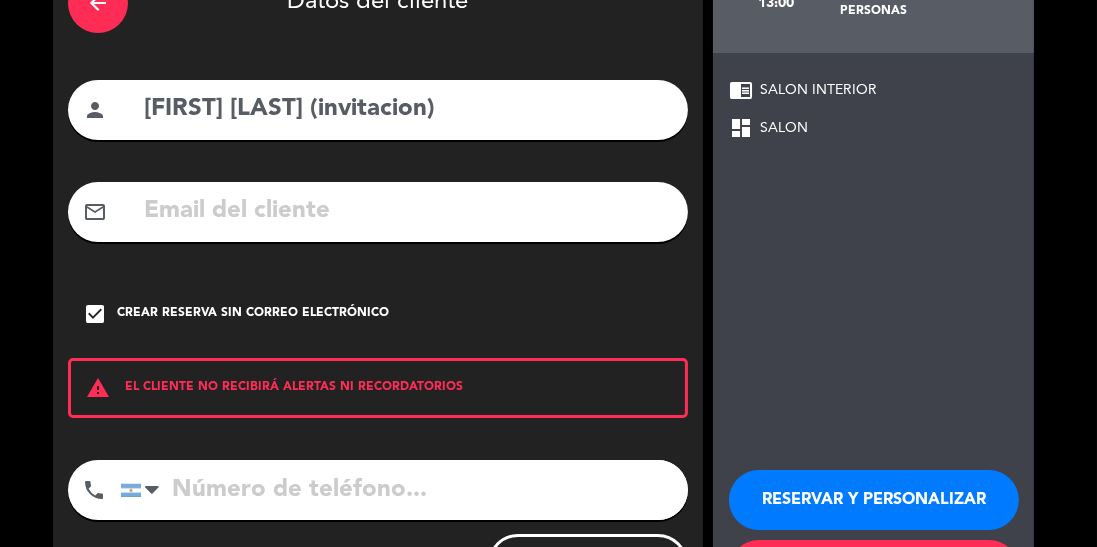 click on "RESERVAR Y TERMINAR" at bounding box center (874, 570) 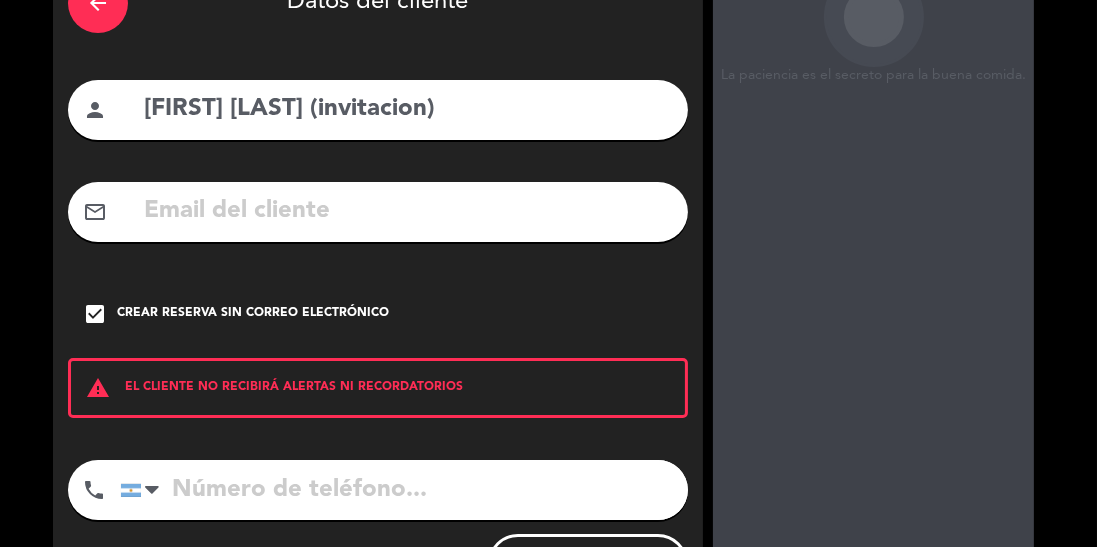 scroll, scrollTop: 0, scrollLeft: 0, axis: both 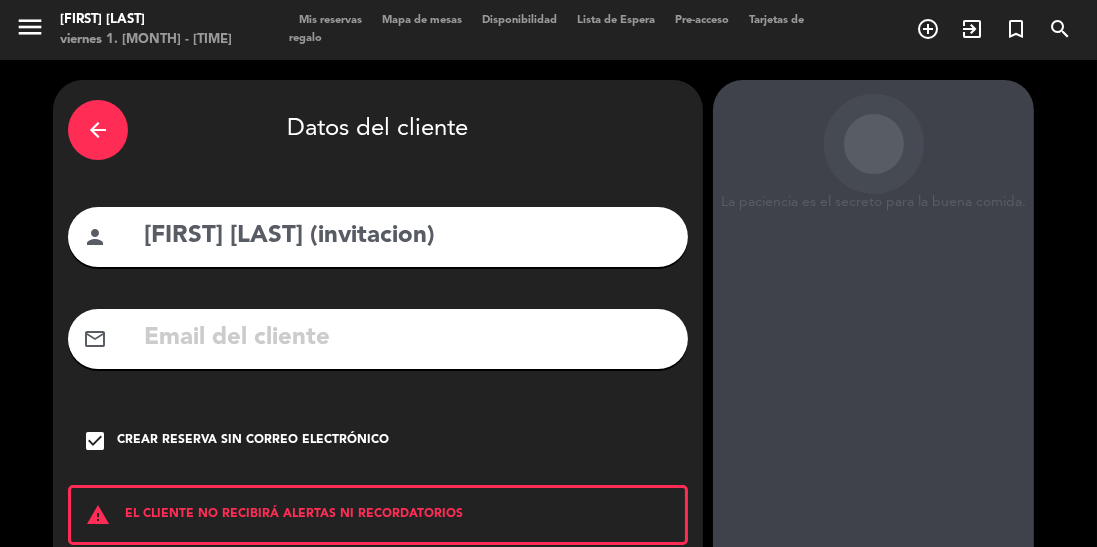 click on "arrow_back" at bounding box center [98, 130] 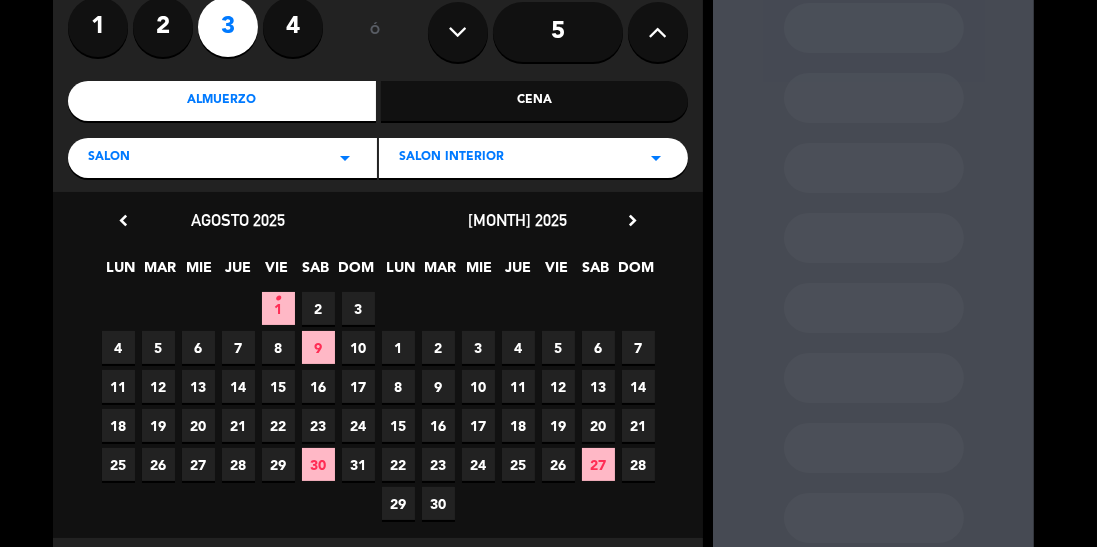 click on "2" at bounding box center (318, 308) 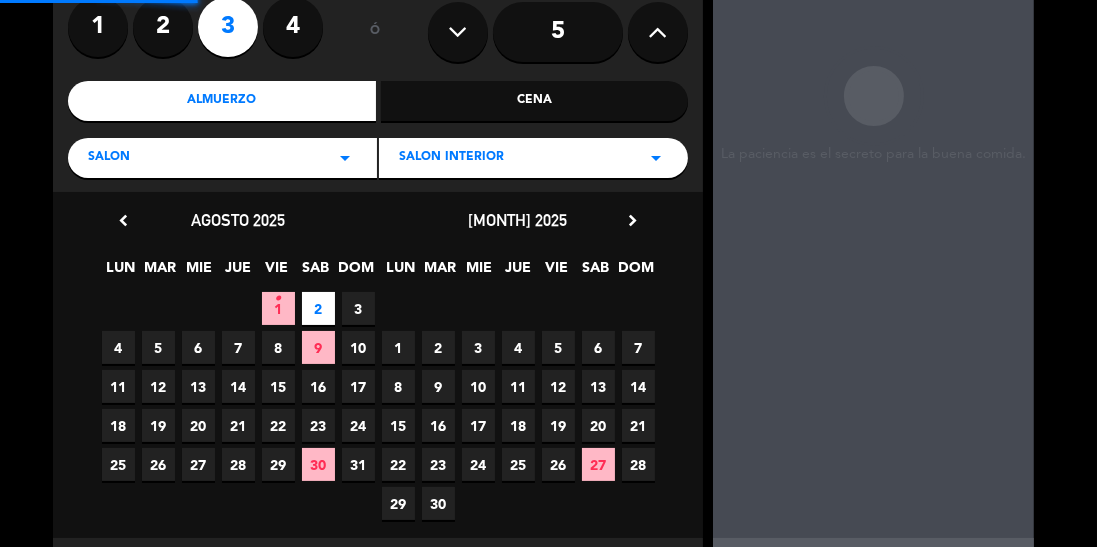 scroll, scrollTop: 80, scrollLeft: 0, axis: vertical 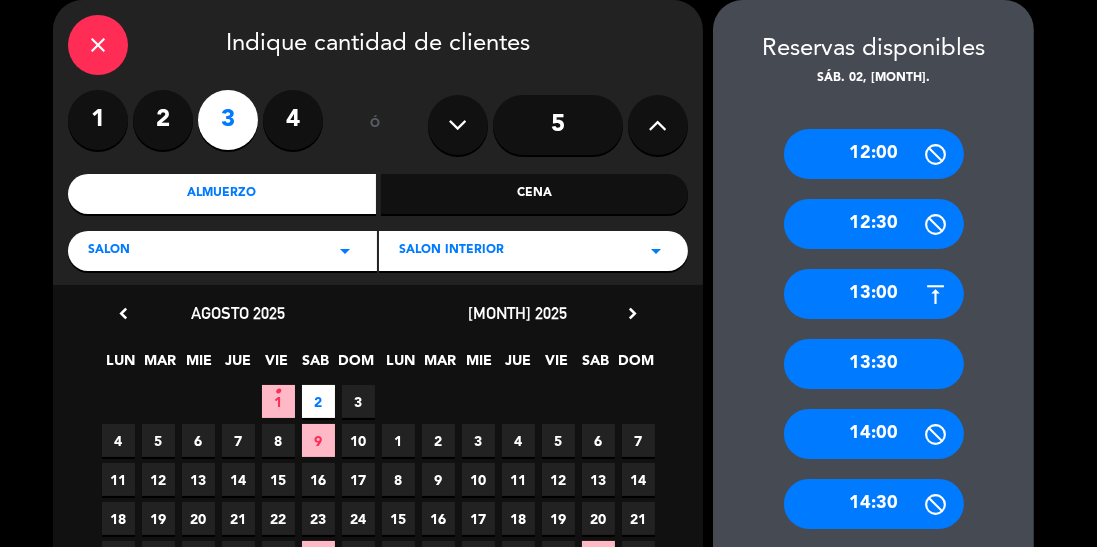 click on "13:00" at bounding box center [874, 294] 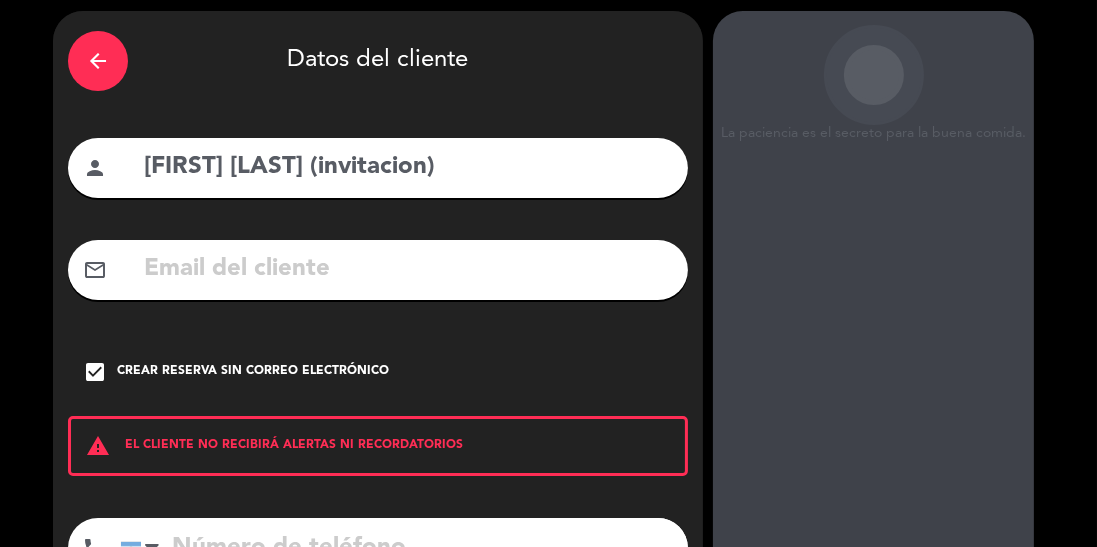 scroll, scrollTop: 68, scrollLeft: 0, axis: vertical 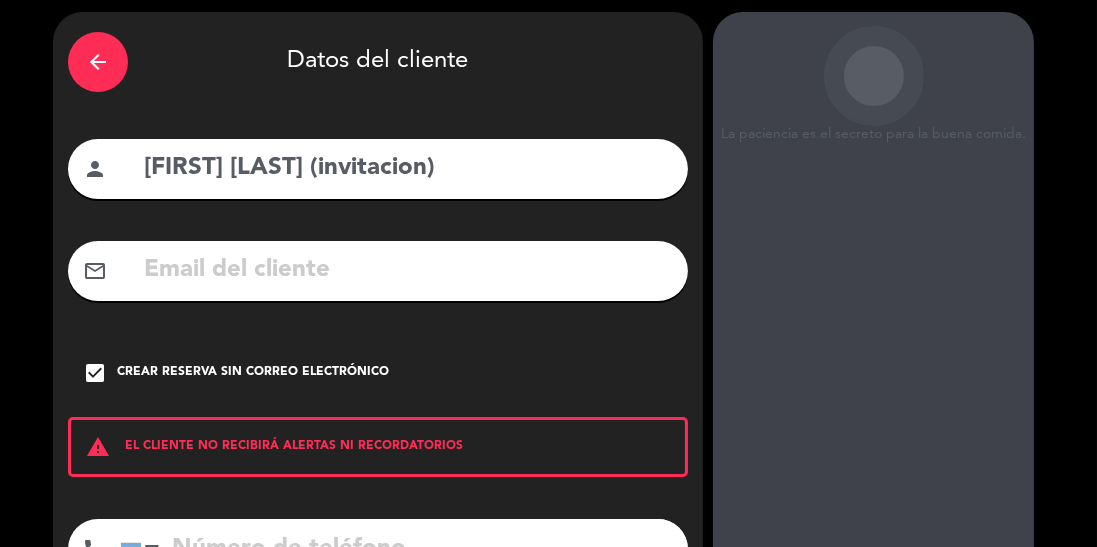 click on "arrow_back" at bounding box center (98, 62) 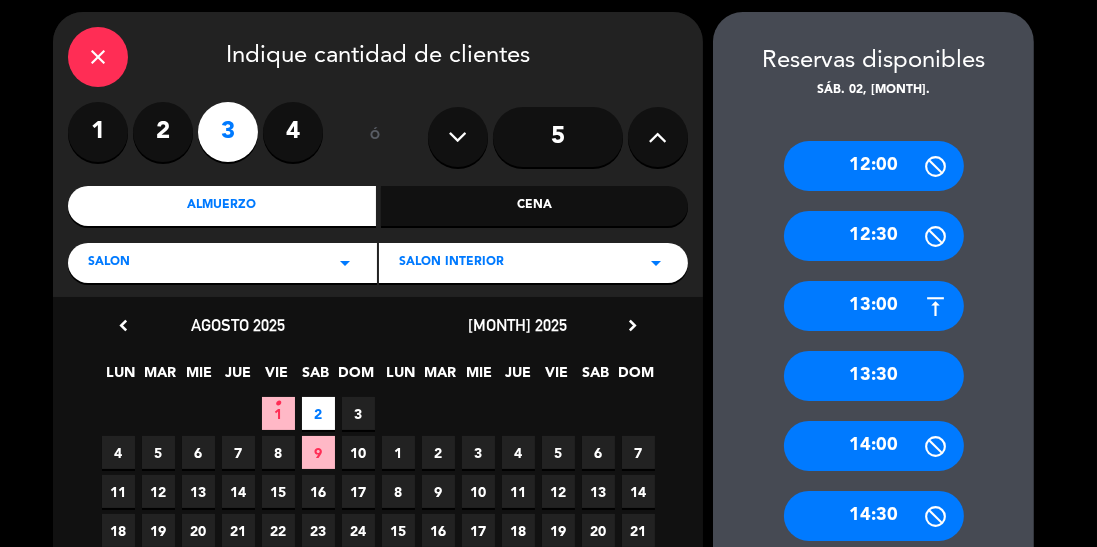 click on "close" at bounding box center [98, 57] 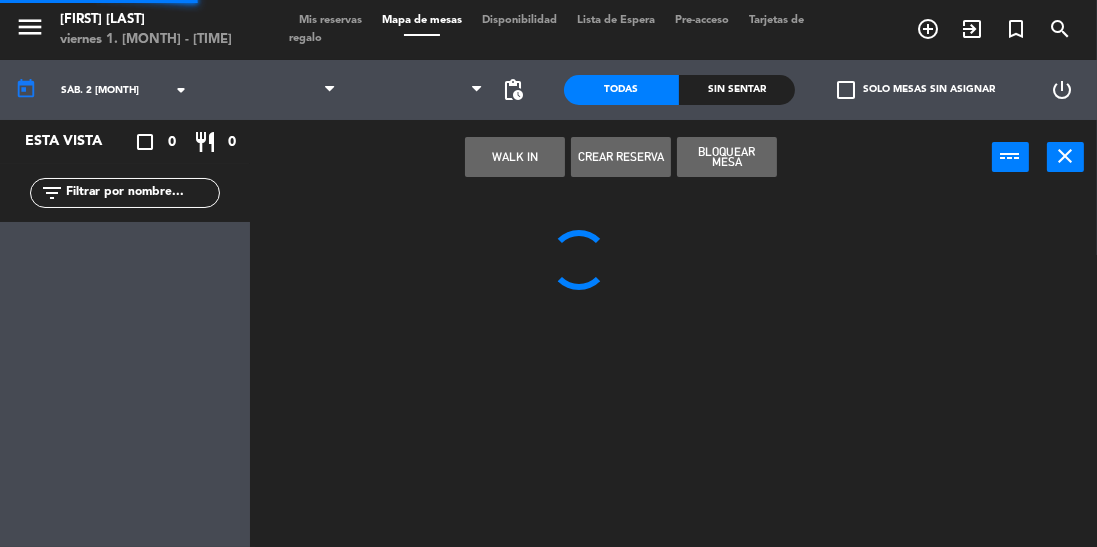 scroll, scrollTop: 0, scrollLeft: 0, axis: both 